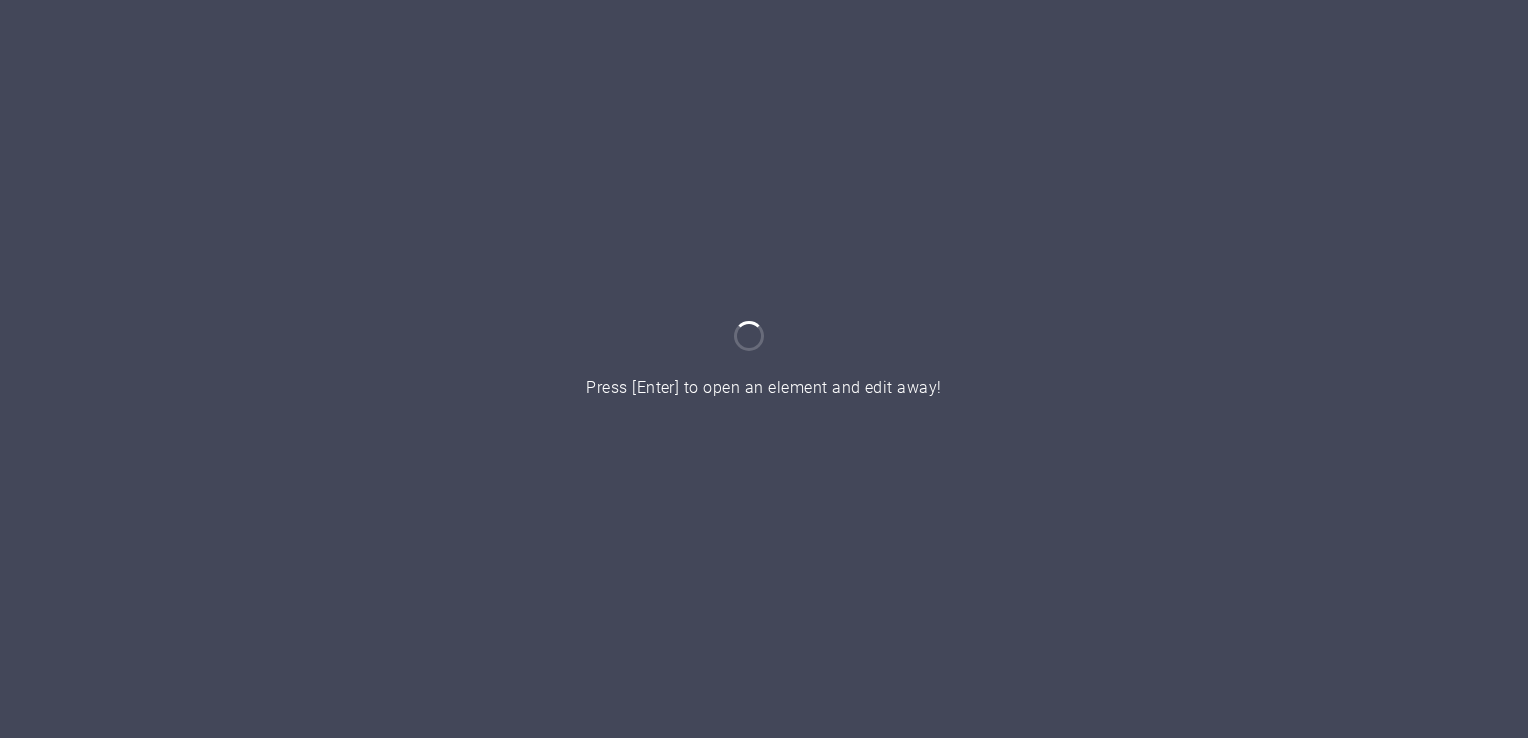 scroll, scrollTop: 0, scrollLeft: 0, axis: both 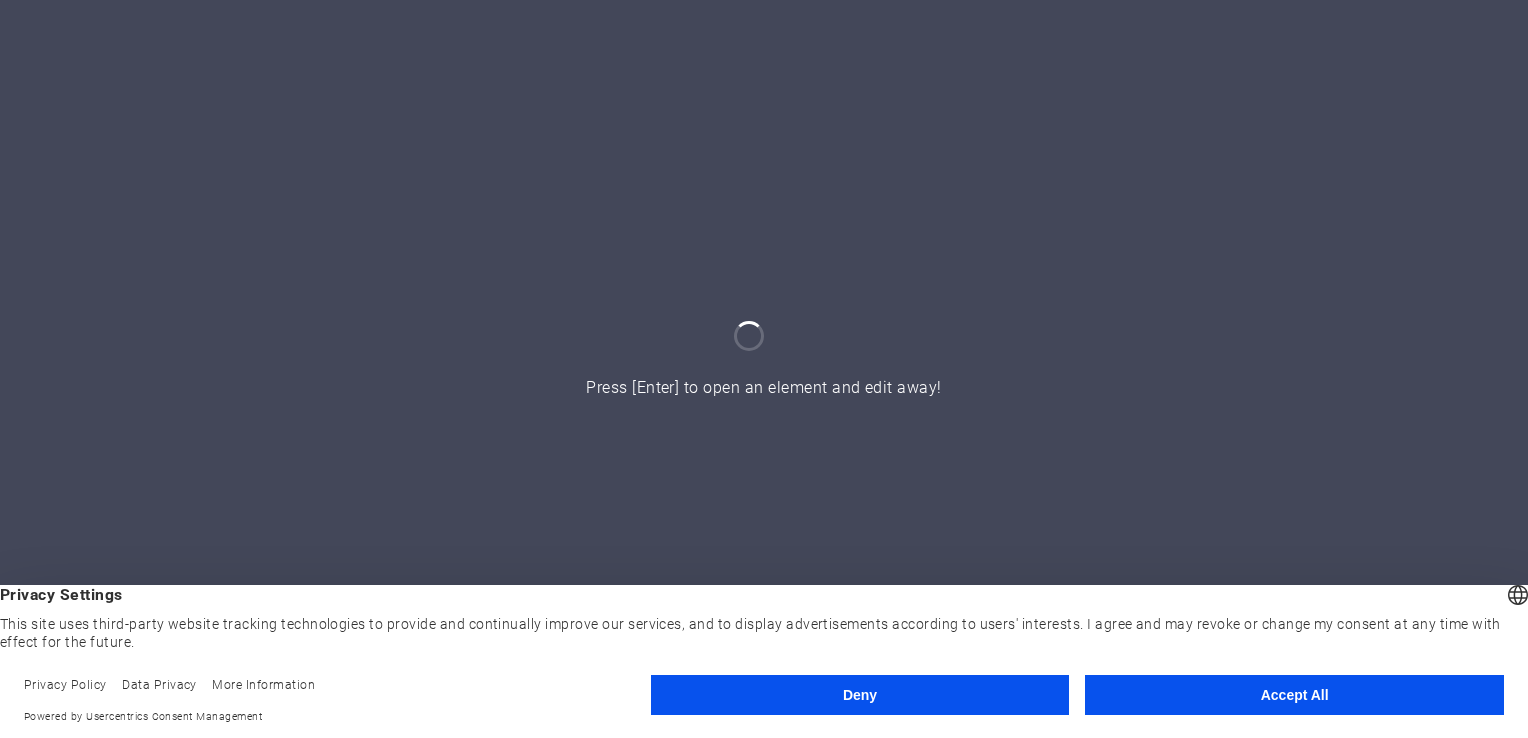 click on "Accept All" at bounding box center [1294, 695] 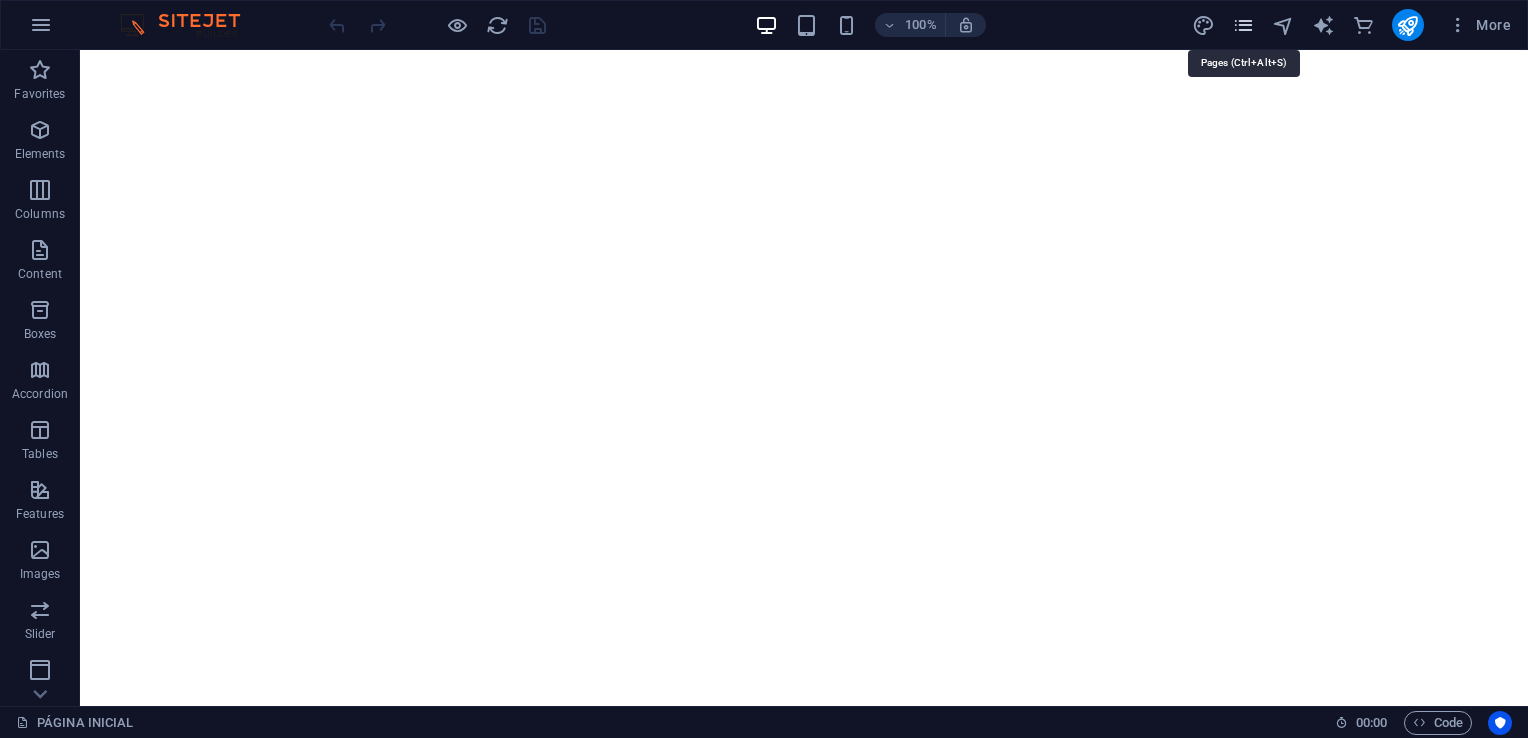 click at bounding box center (1243, 25) 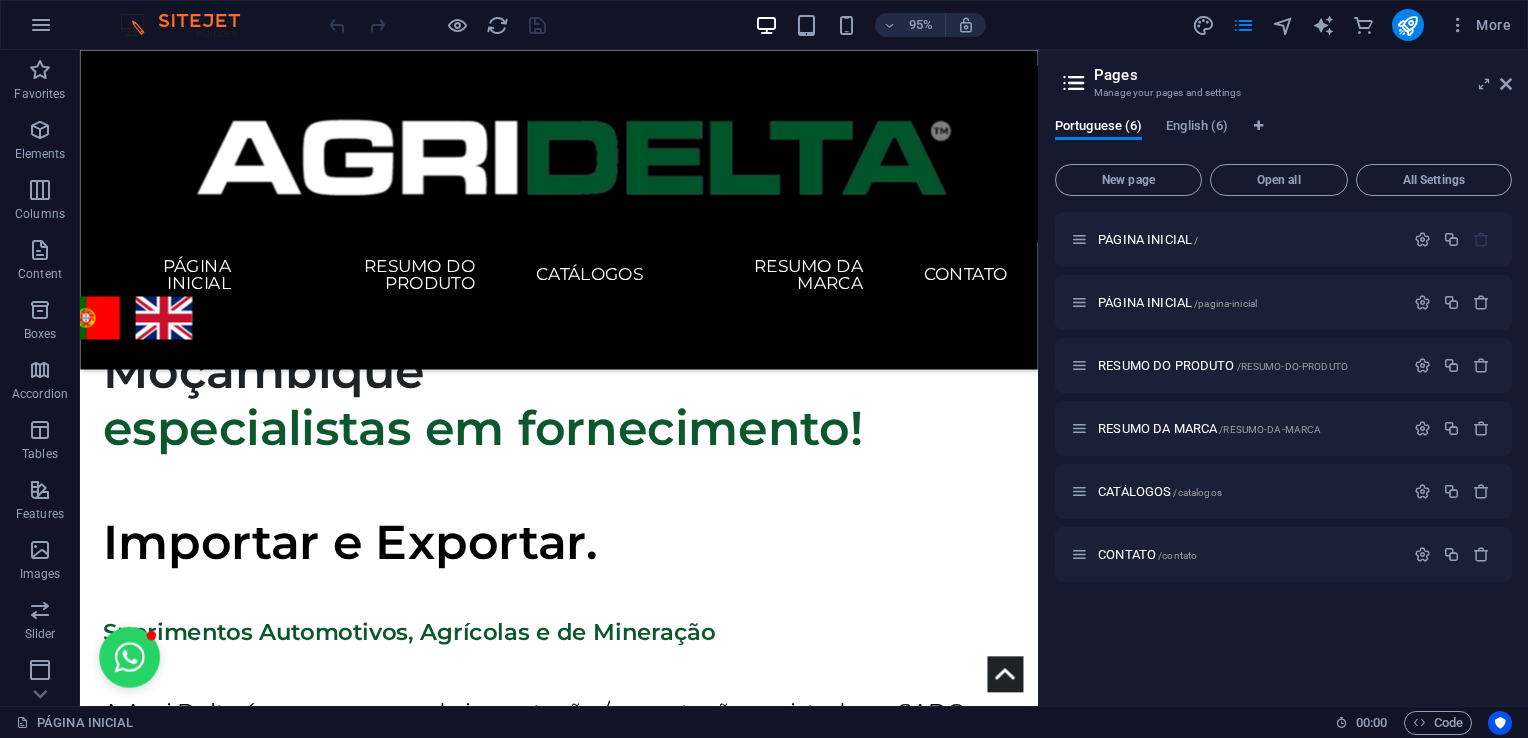scroll, scrollTop: 5085, scrollLeft: 0, axis: vertical 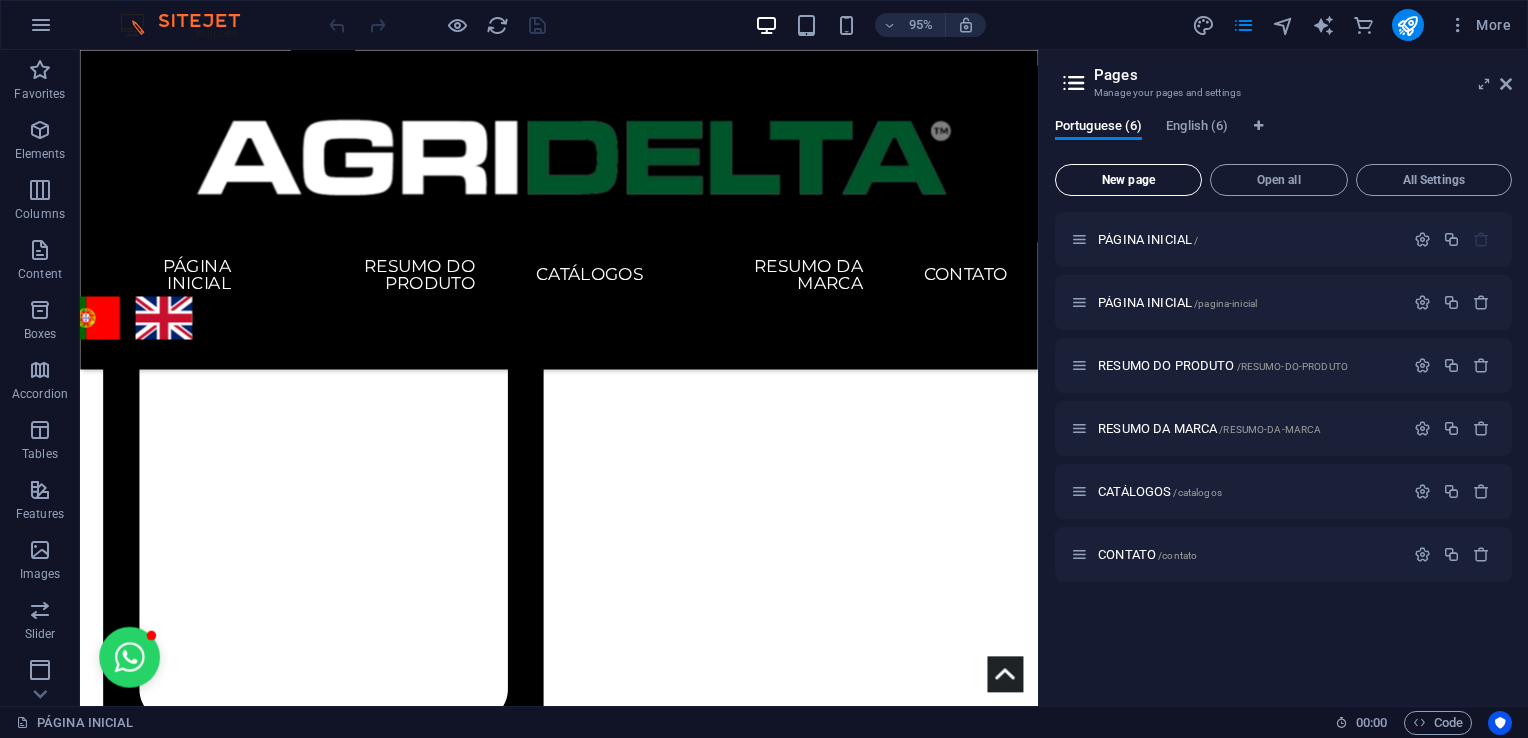 click on "New page" at bounding box center [1128, 180] 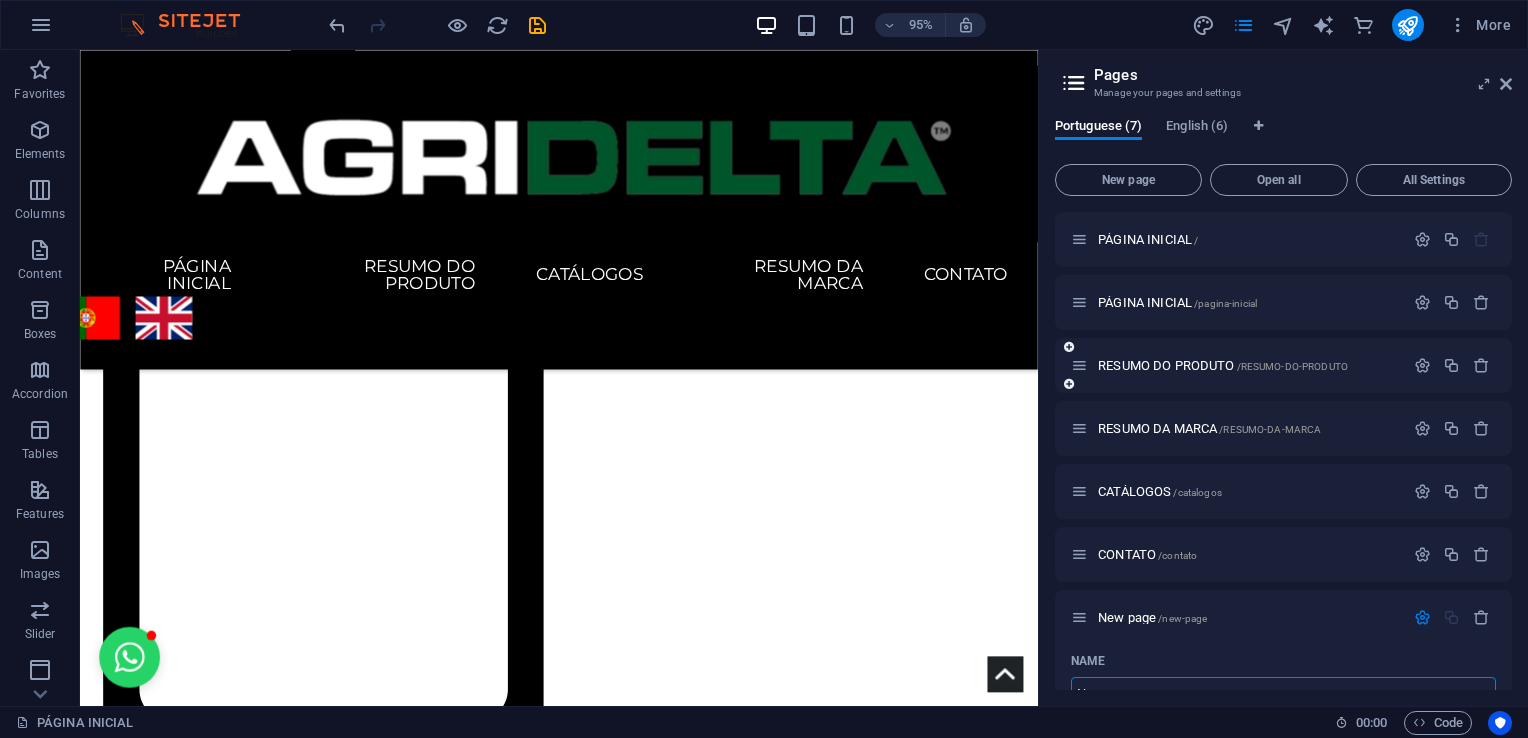 scroll, scrollTop: 18, scrollLeft: 0, axis: vertical 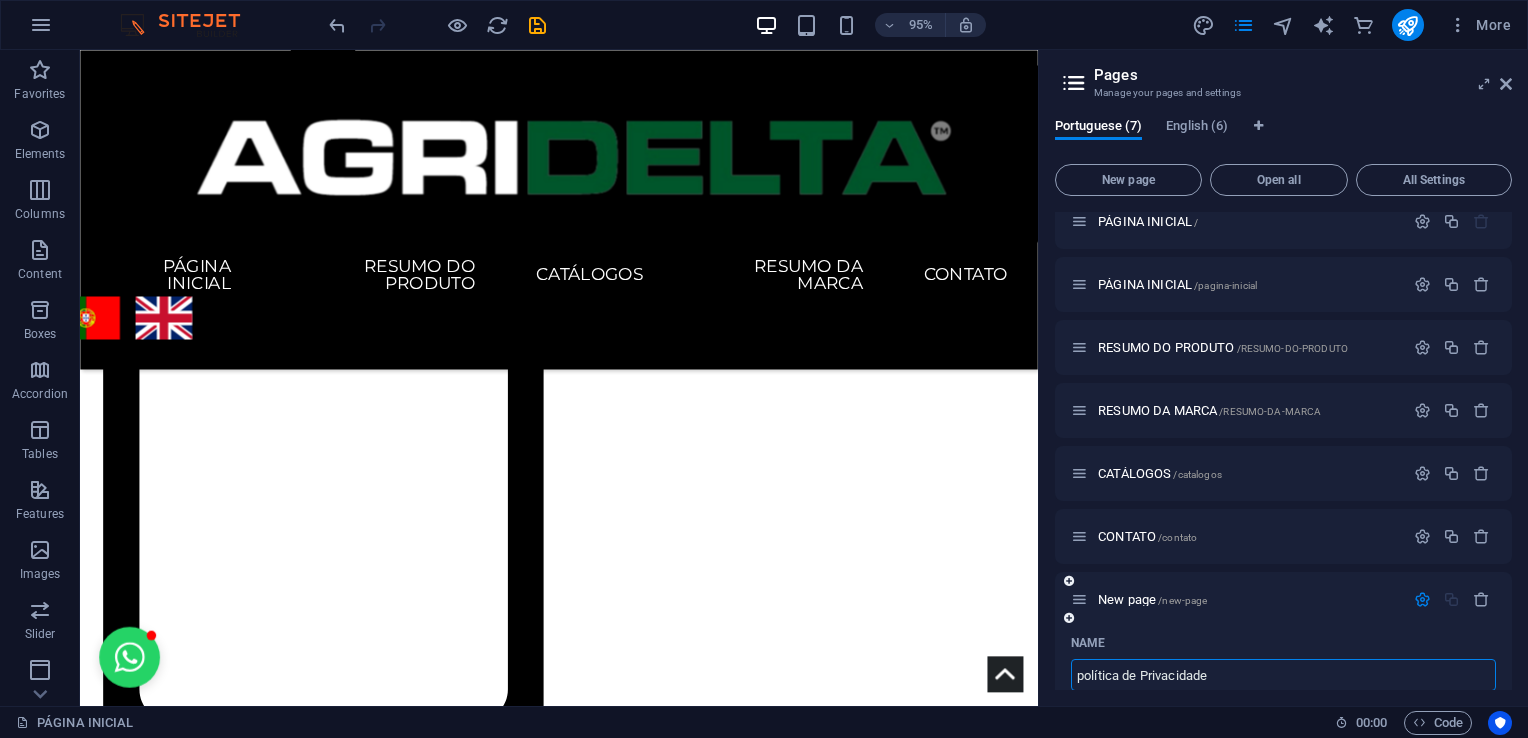 type on "política de Privacidade" 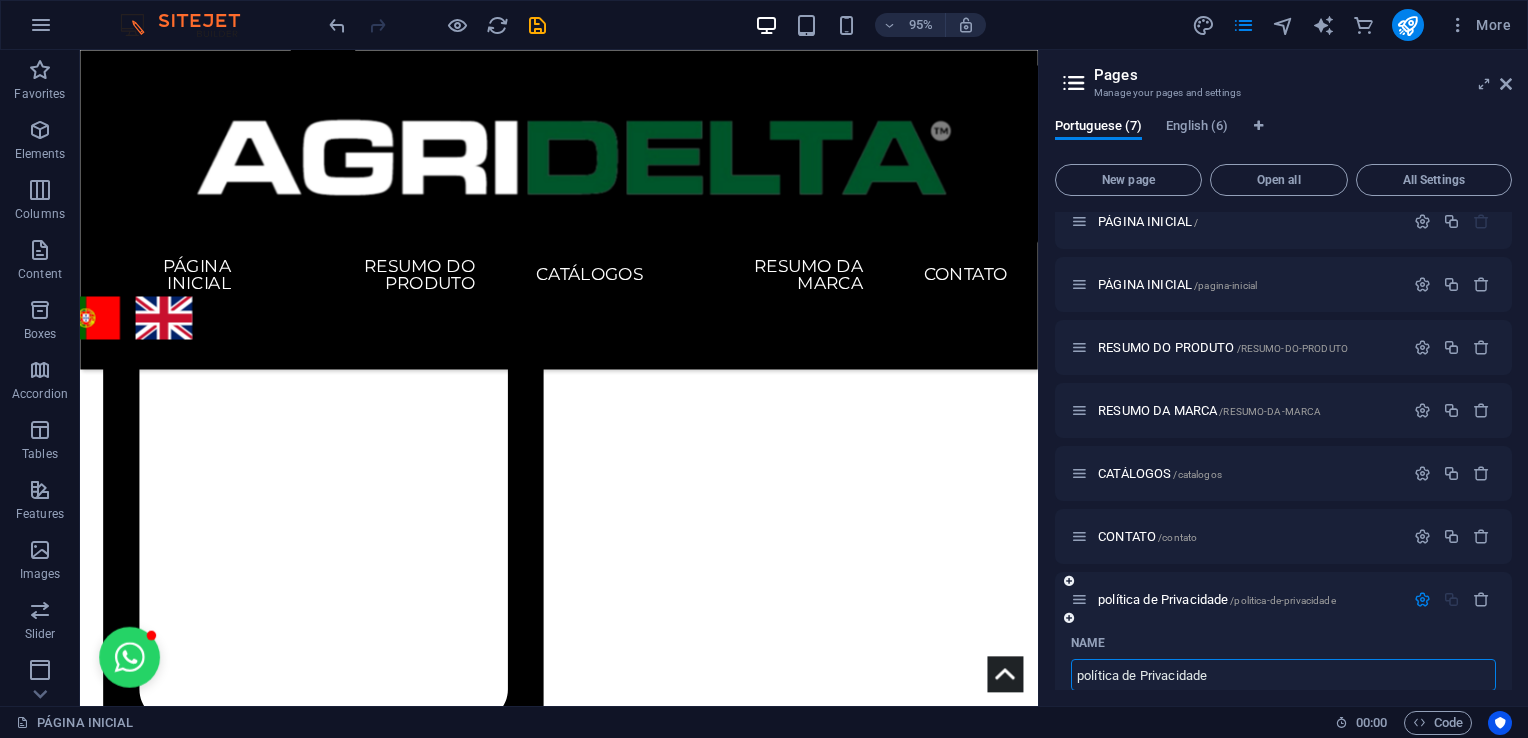 scroll, scrollTop: 236, scrollLeft: 0, axis: vertical 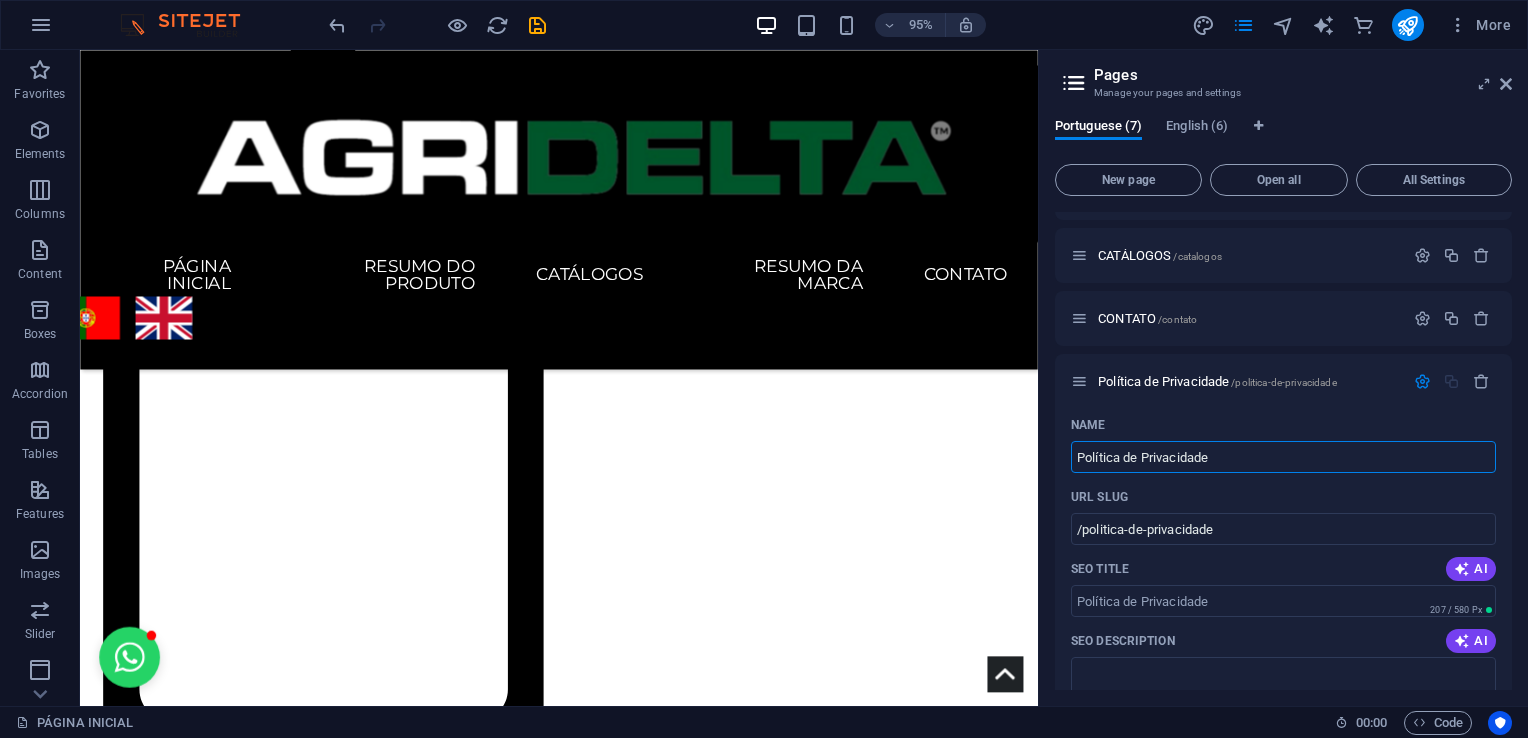 type on "Política de Privacidade" 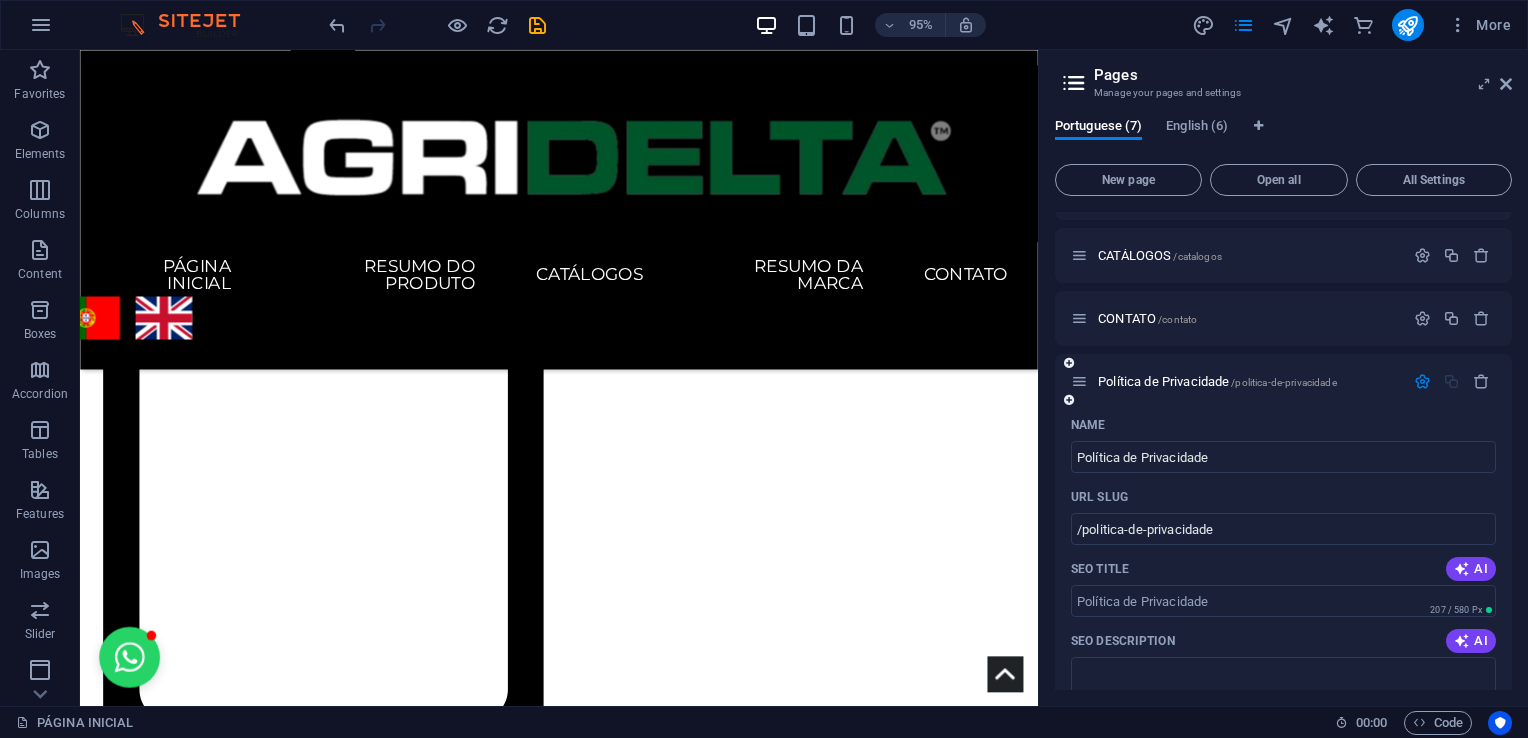 click on "URL SLUG" at bounding box center (1283, 497) 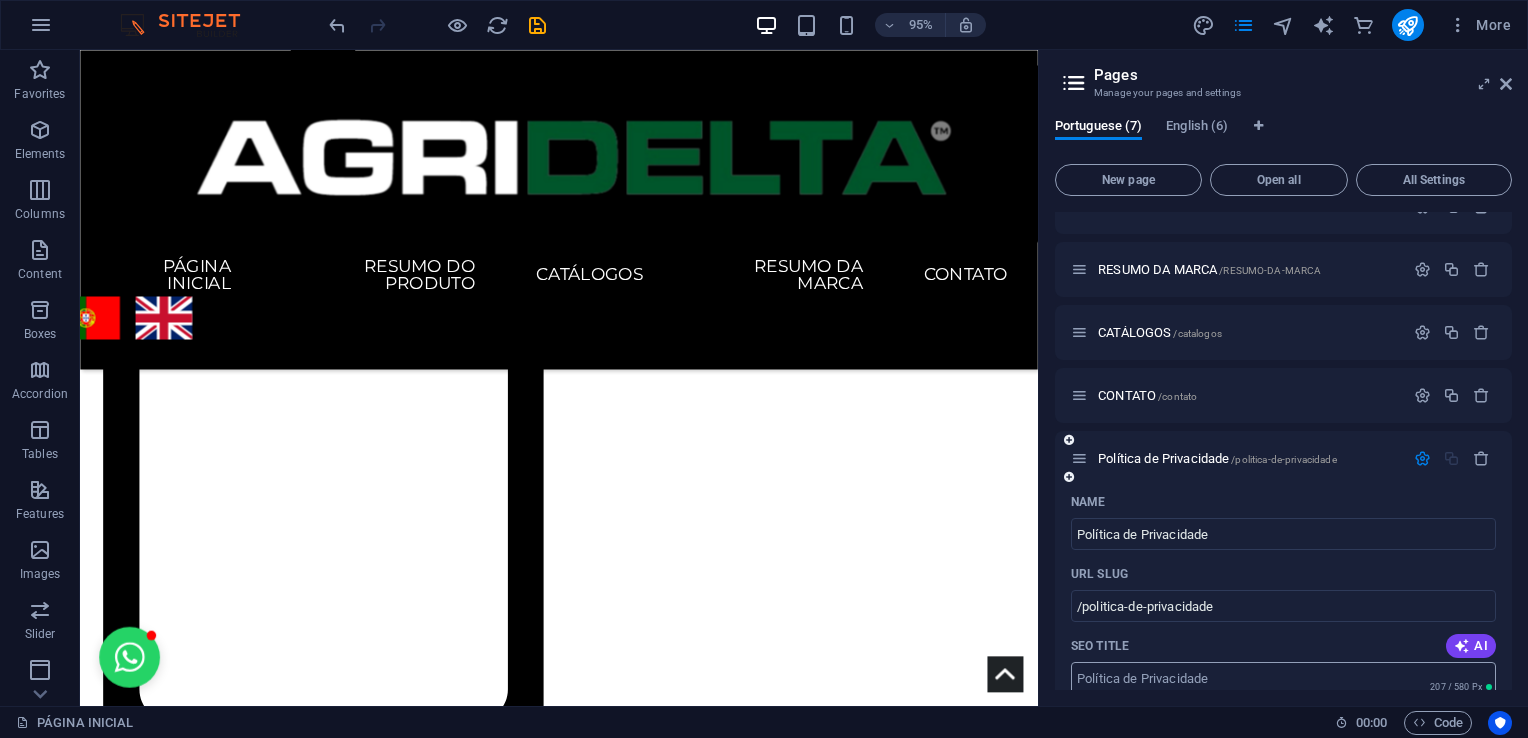 scroll, scrollTop: 159, scrollLeft: 0, axis: vertical 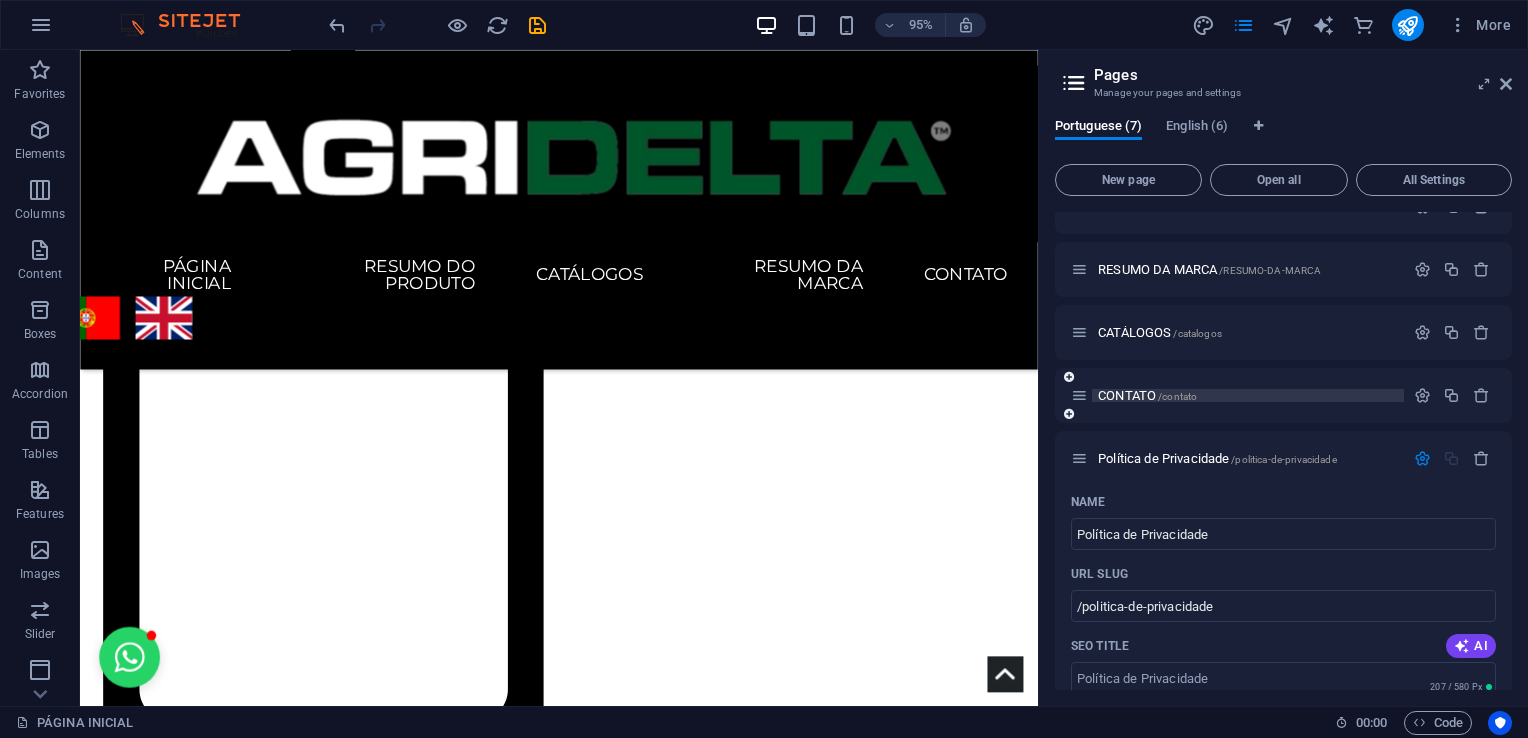 click on "/contato" at bounding box center [1177, 396] 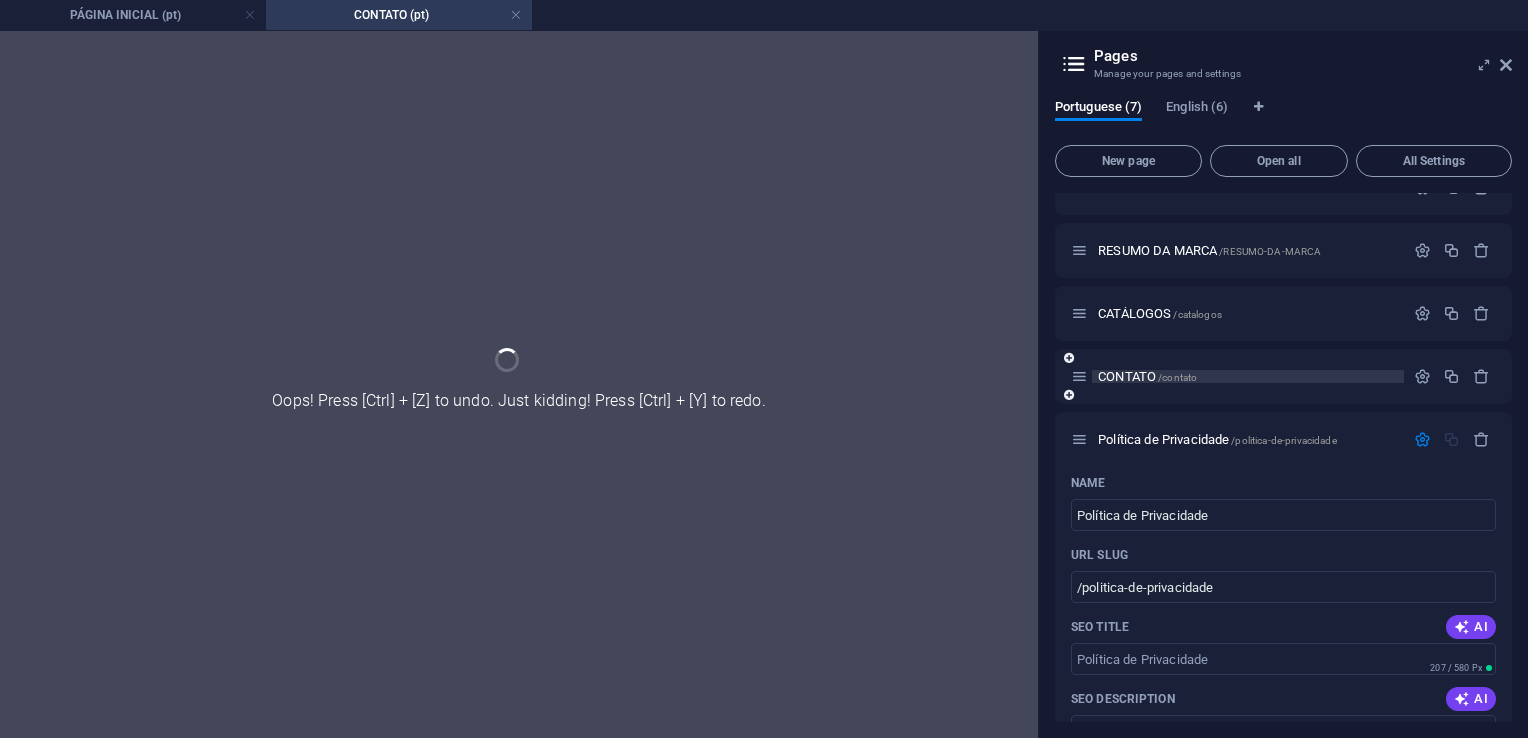 scroll, scrollTop: 0, scrollLeft: 0, axis: both 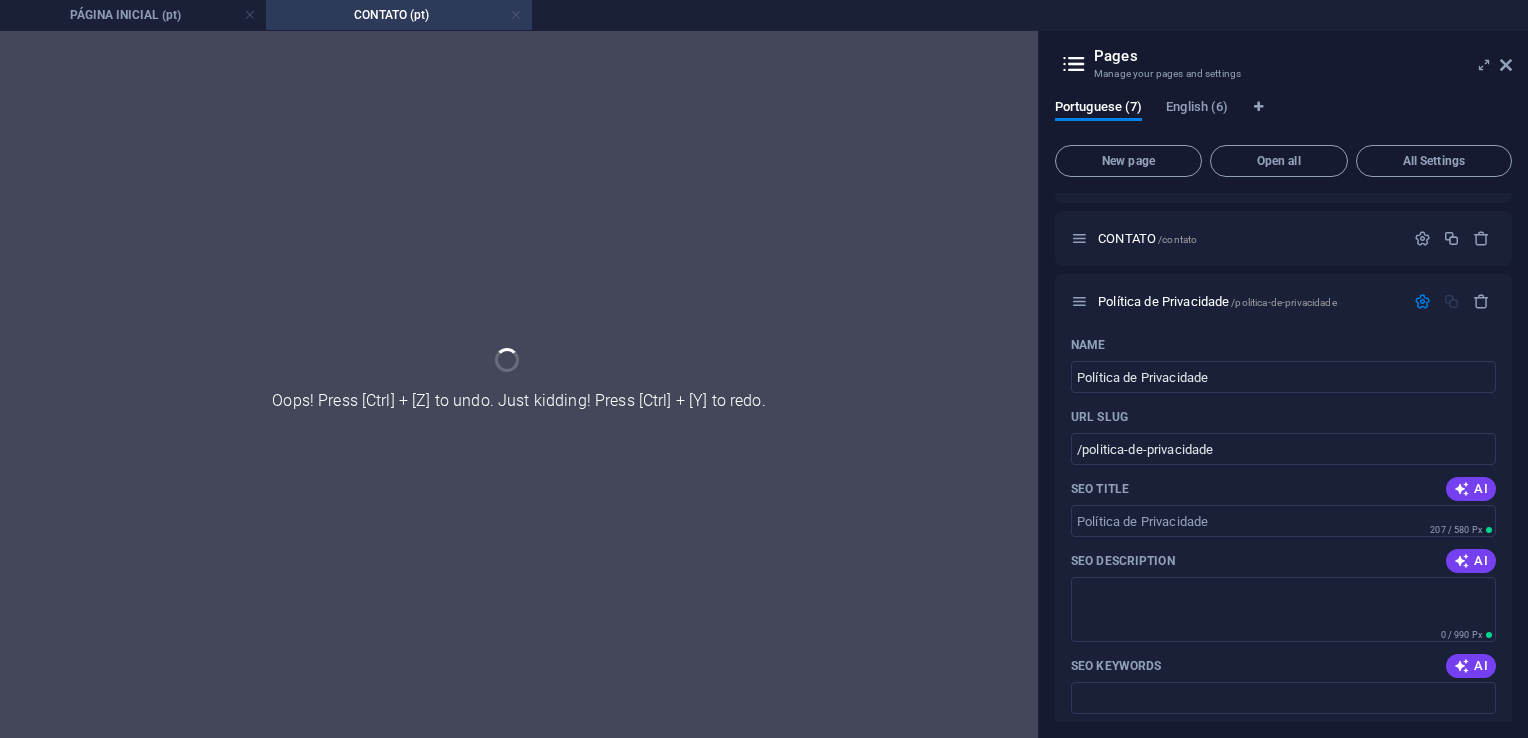 click at bounding box center [516, 15] 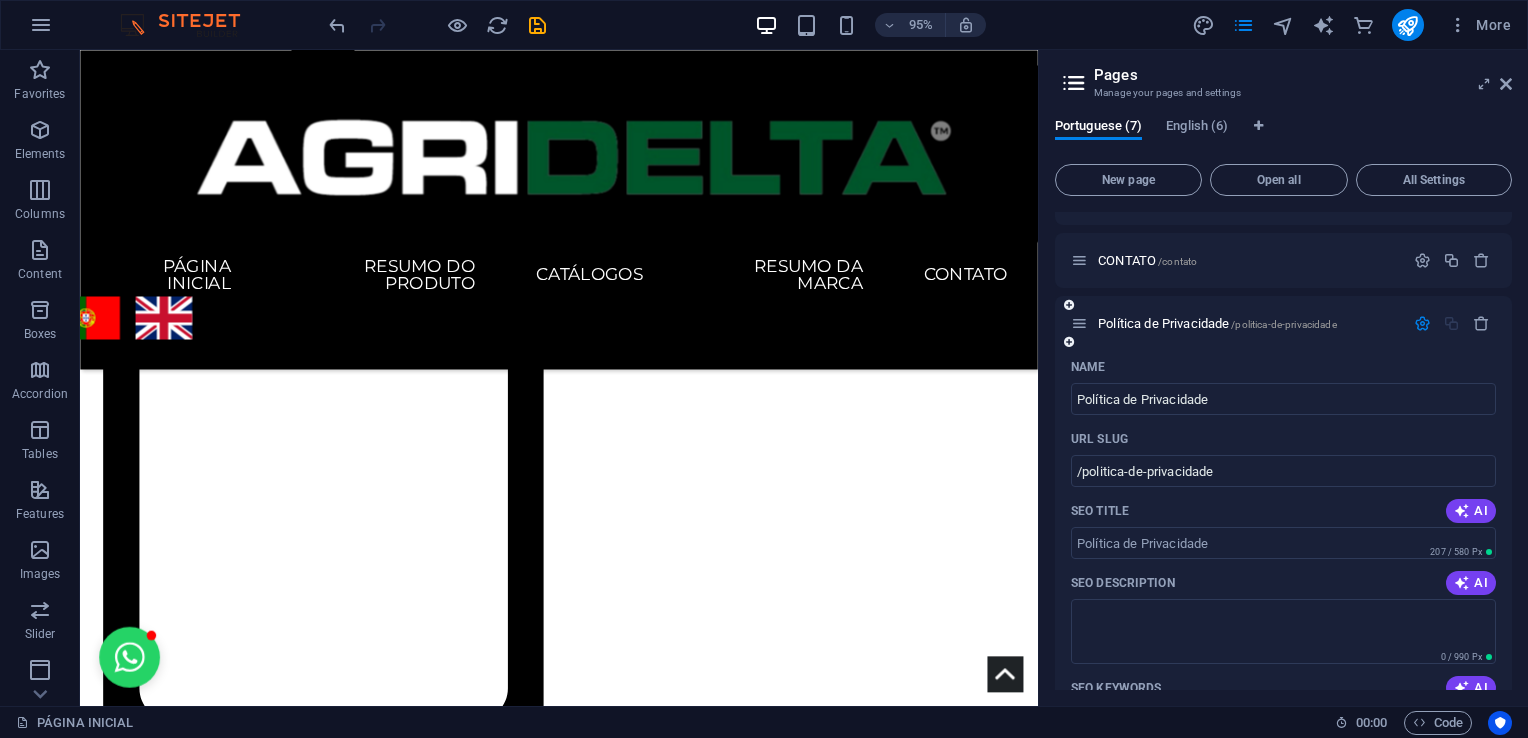 scroll, scrollTop: 292, scrollLeft: 0, axis: vertical 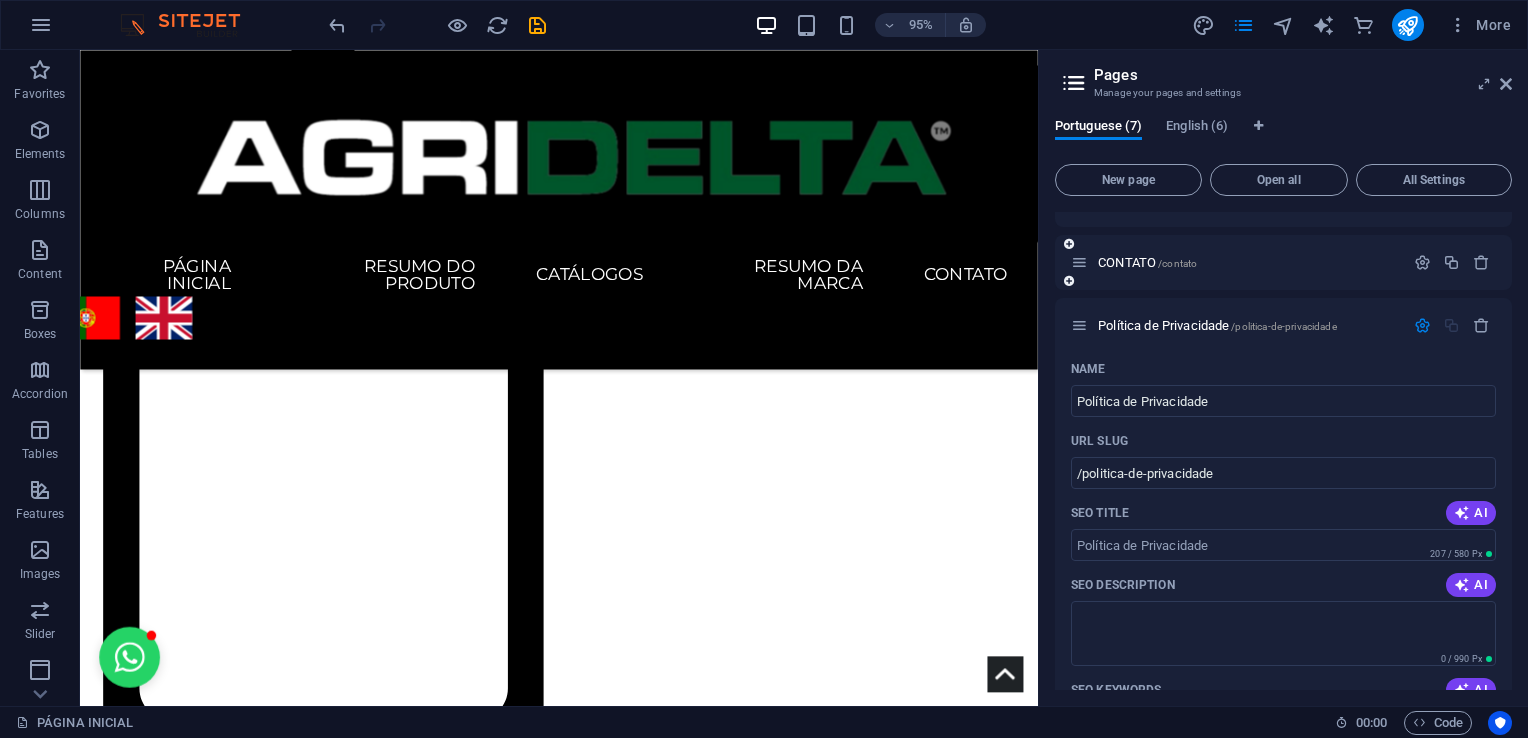 click at bounding box center (1079, 262) 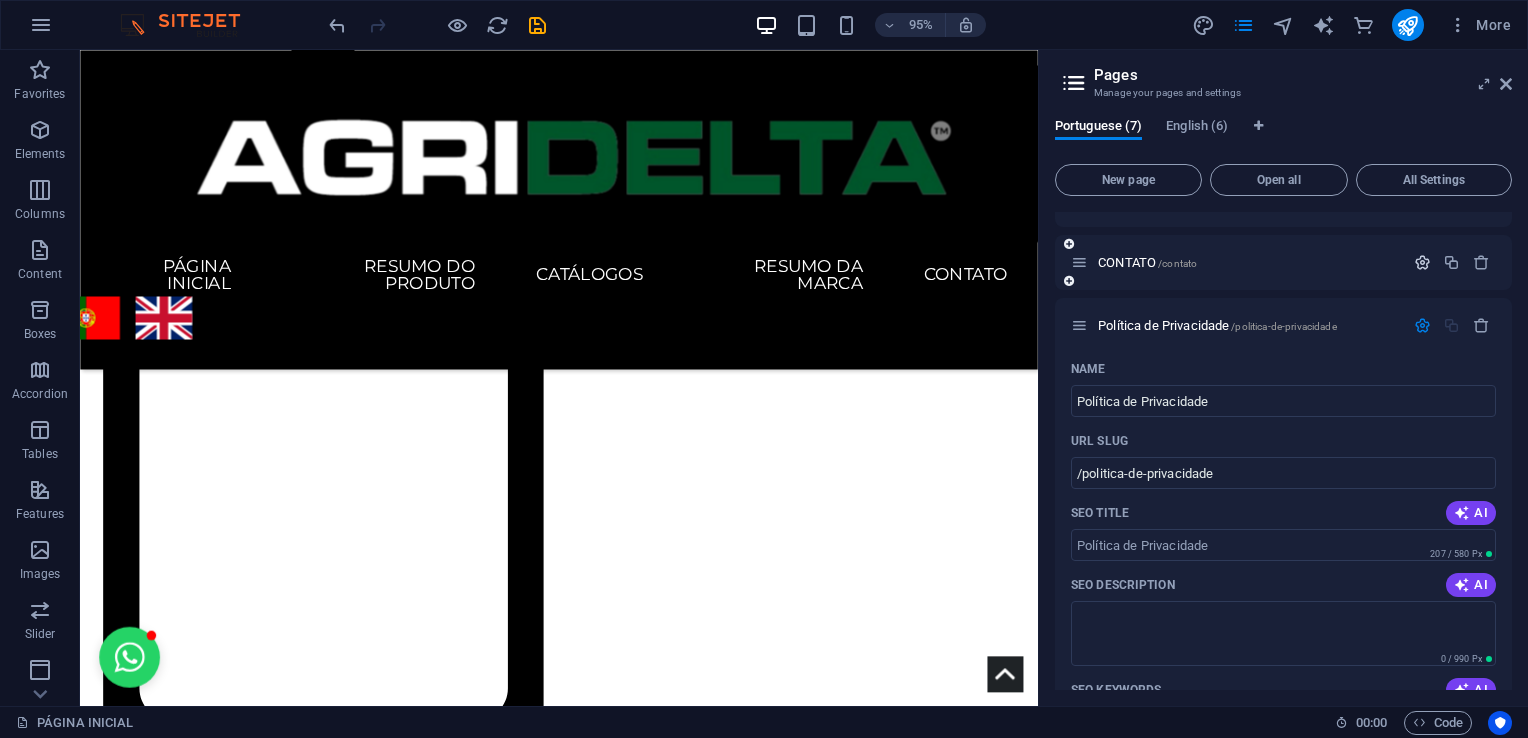 click at bounding box center [1422, 262] 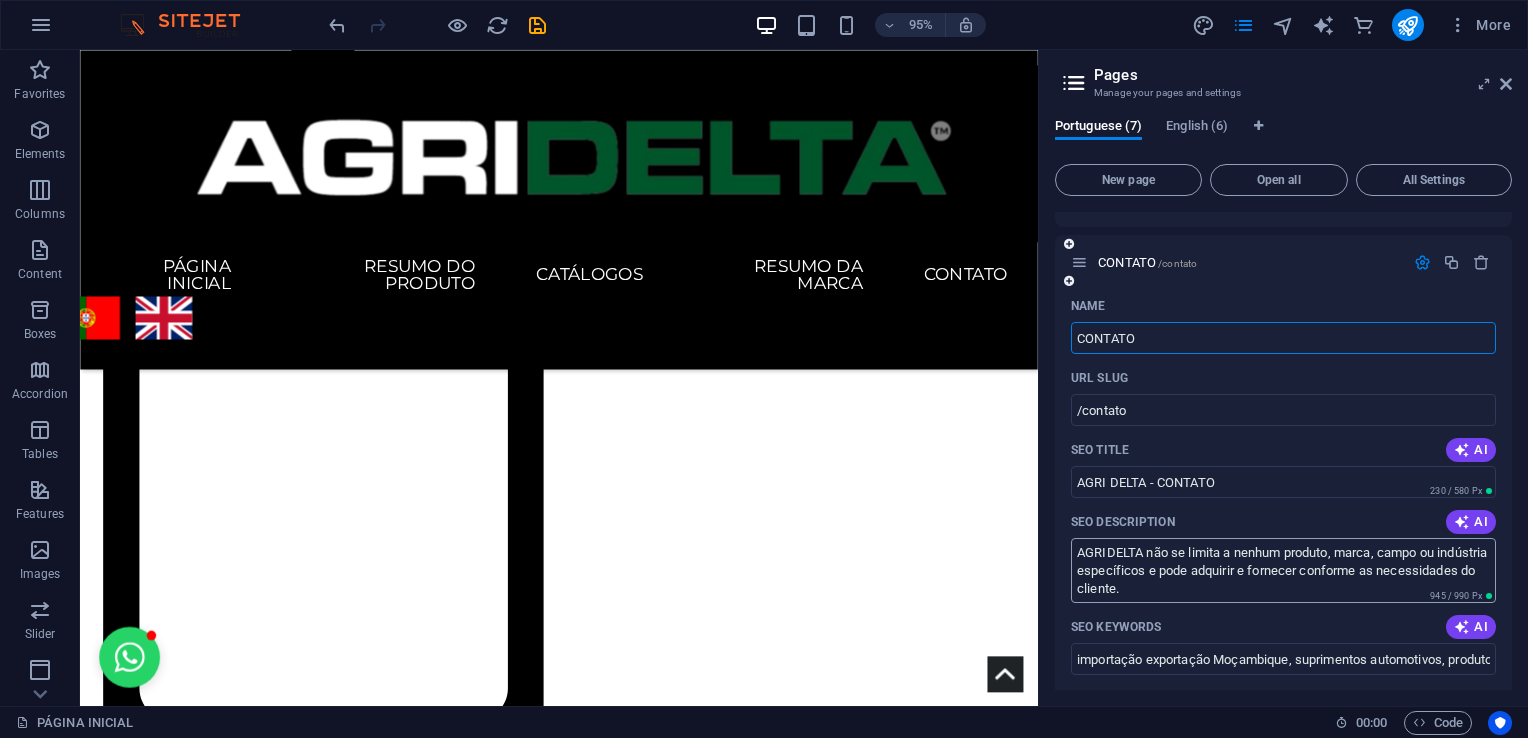 click on "AGRIDELTA não se limita a nenhum produto, marca, campo ou indústria específicos e pode adquirir e fornecer conforme as necessidades do cliente." at bounding box center [1283, 570] 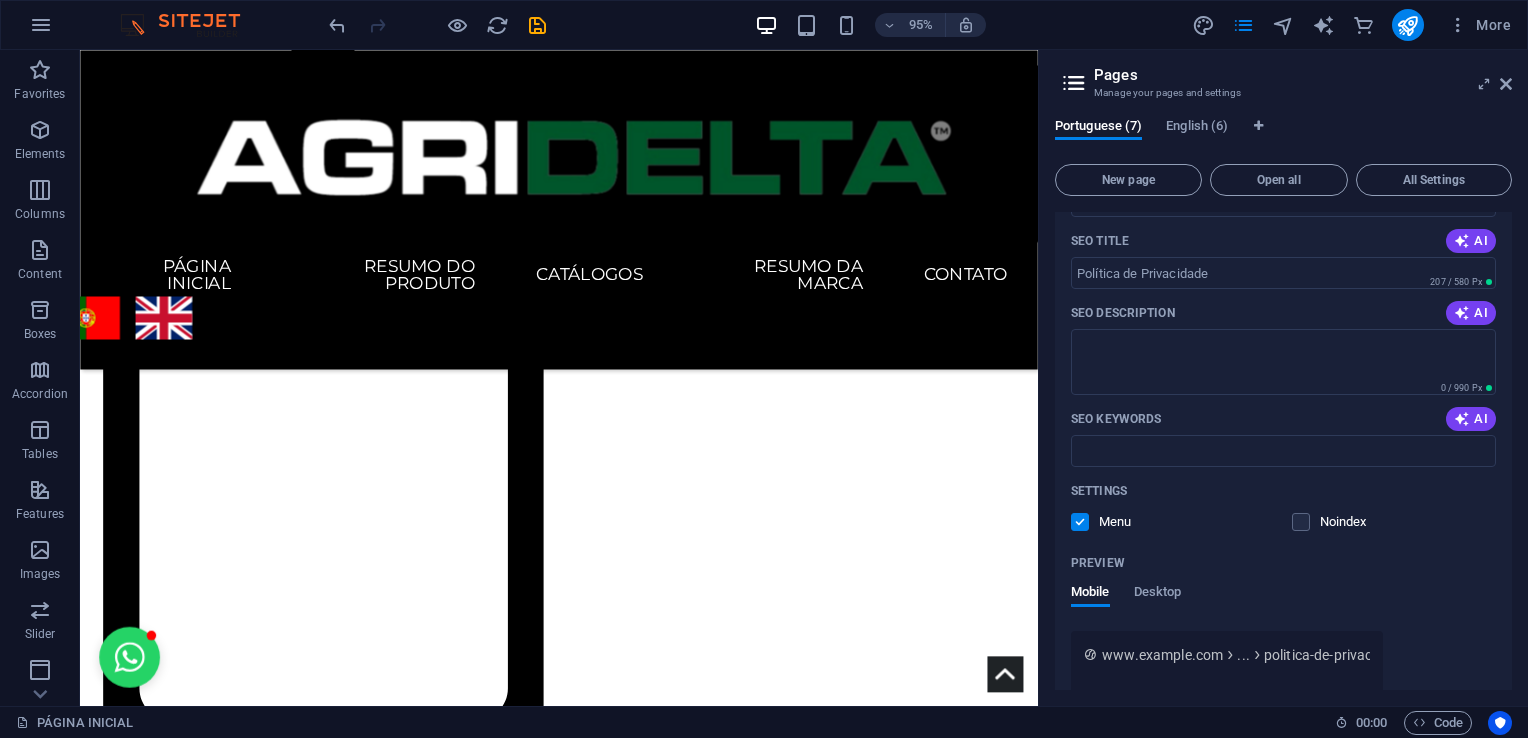 scroll, scrollTop: 1365, scrollLeft: 0, axis: vertical 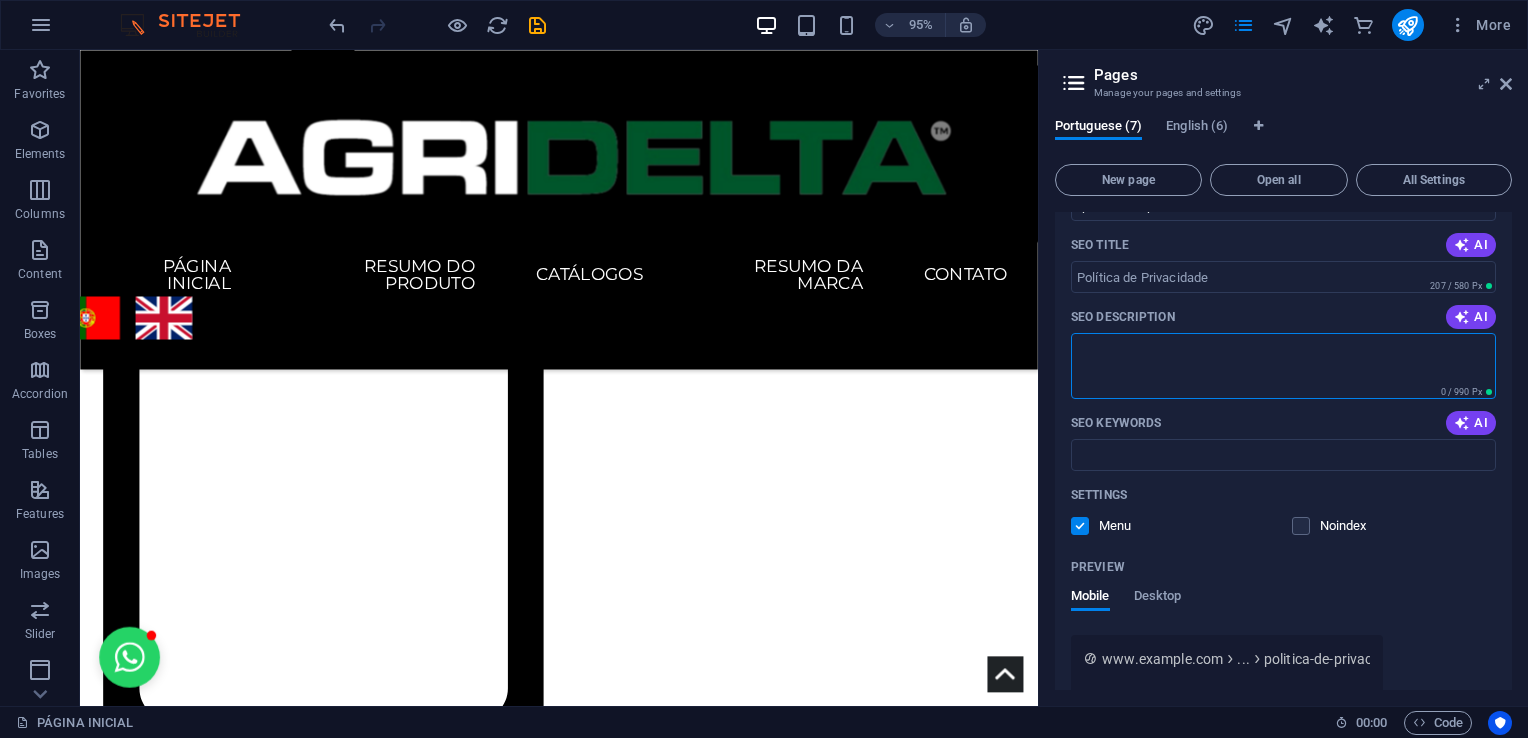 click on "SEO Description" at bounding box center [1283, 365] 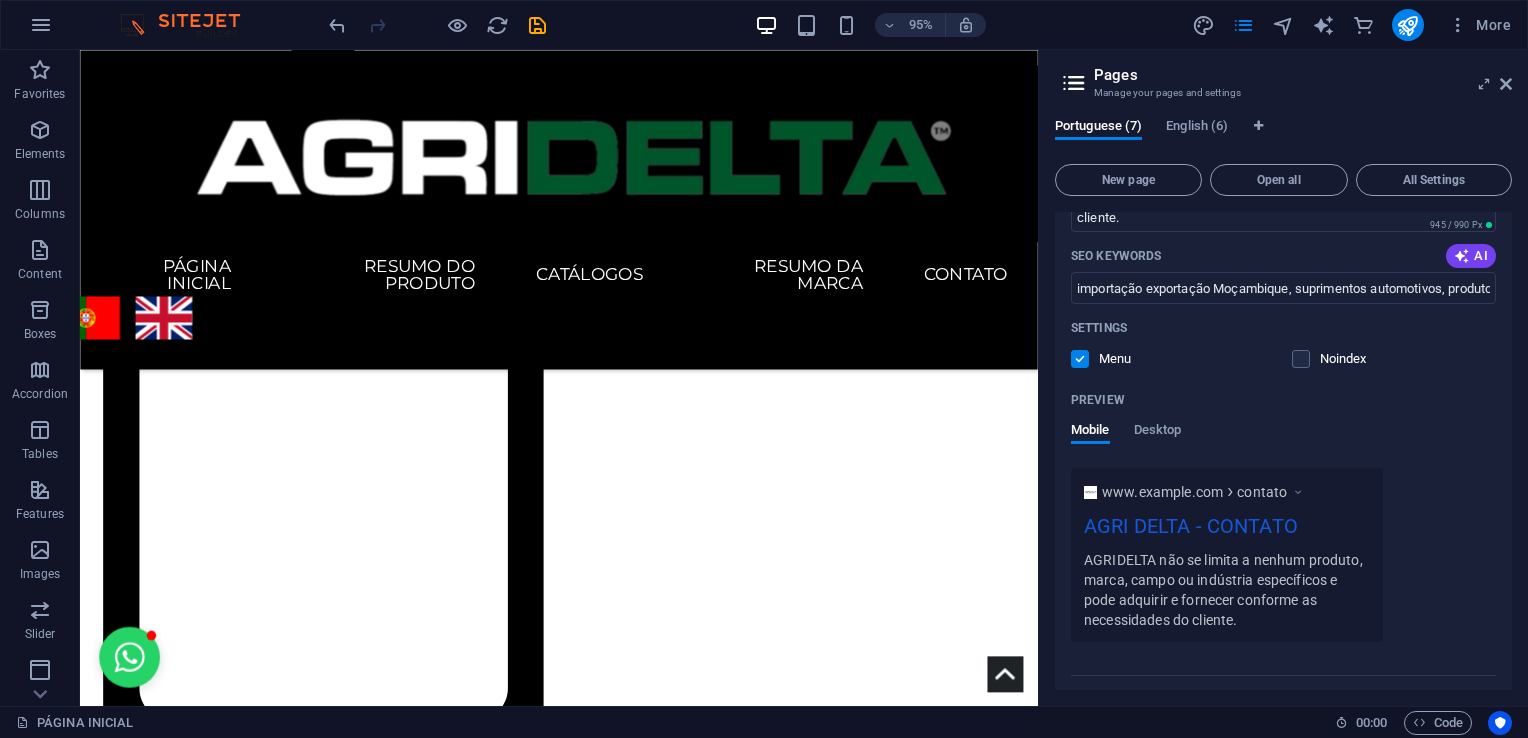 scroll, scrollTop: 661, scrollLeft: 0, axis: vertical 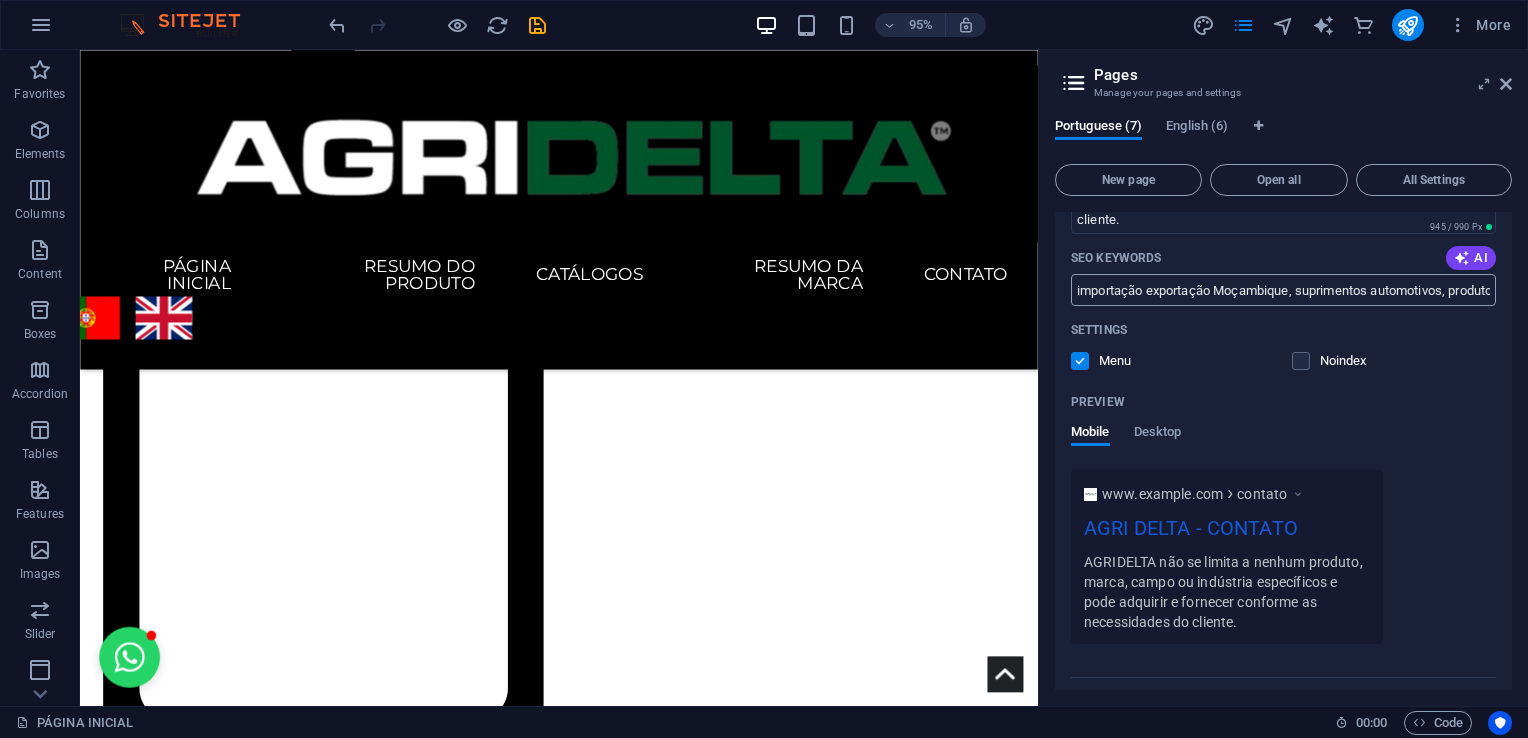 type on "AGRIDELTA não se limita a nenhum produto, marca, campo ou indústria específicos e pode adquirir e fornecer conforme as necessidades do cliente." 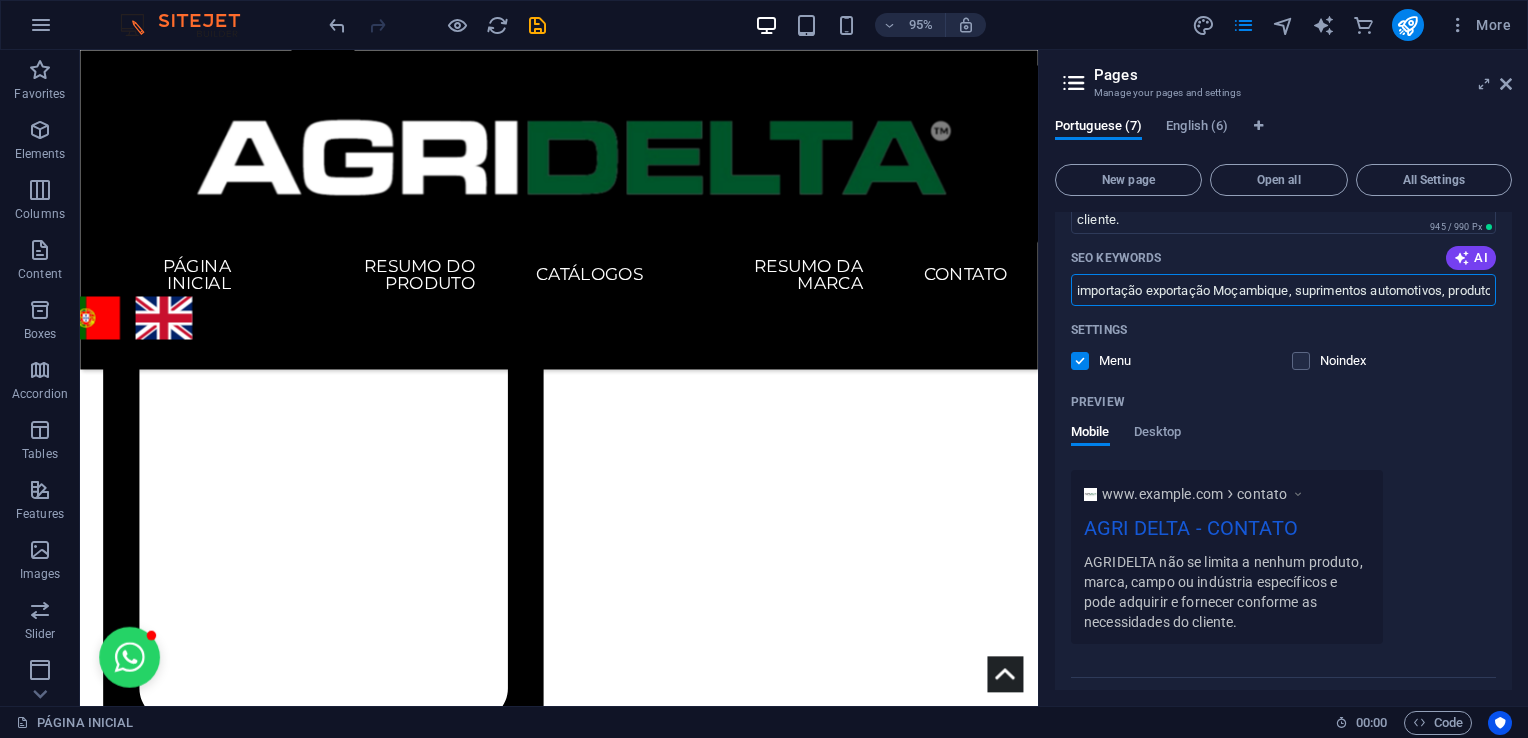 click on "importação exportação Moçambique, suprimentos automotivos, produtos agrícolas, equipamentos de mineração, serviços de logística, Agri Delta" at bounding box center (1283, 290) 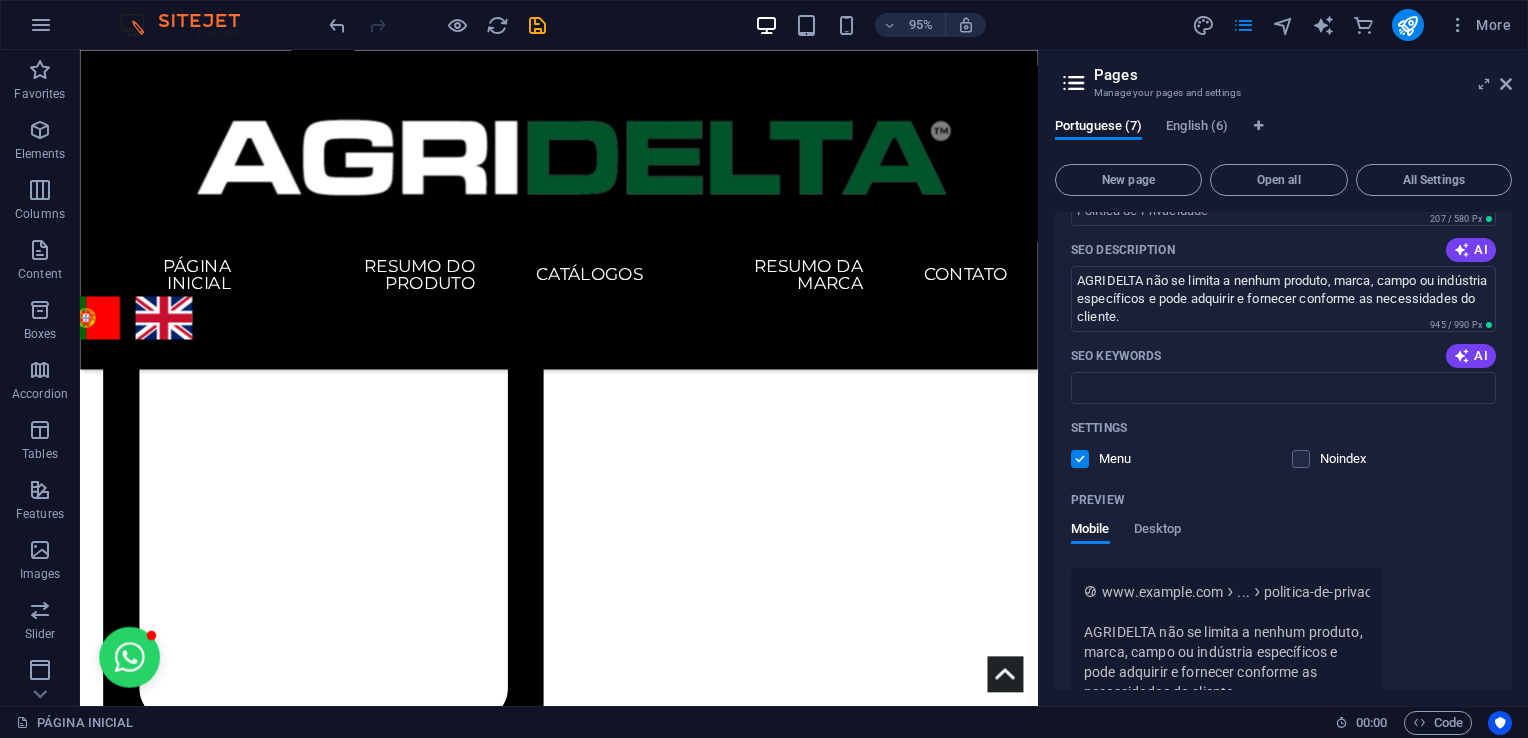 scroll, scrollTop: 1496, scrollLeft: 0, axis: vertical 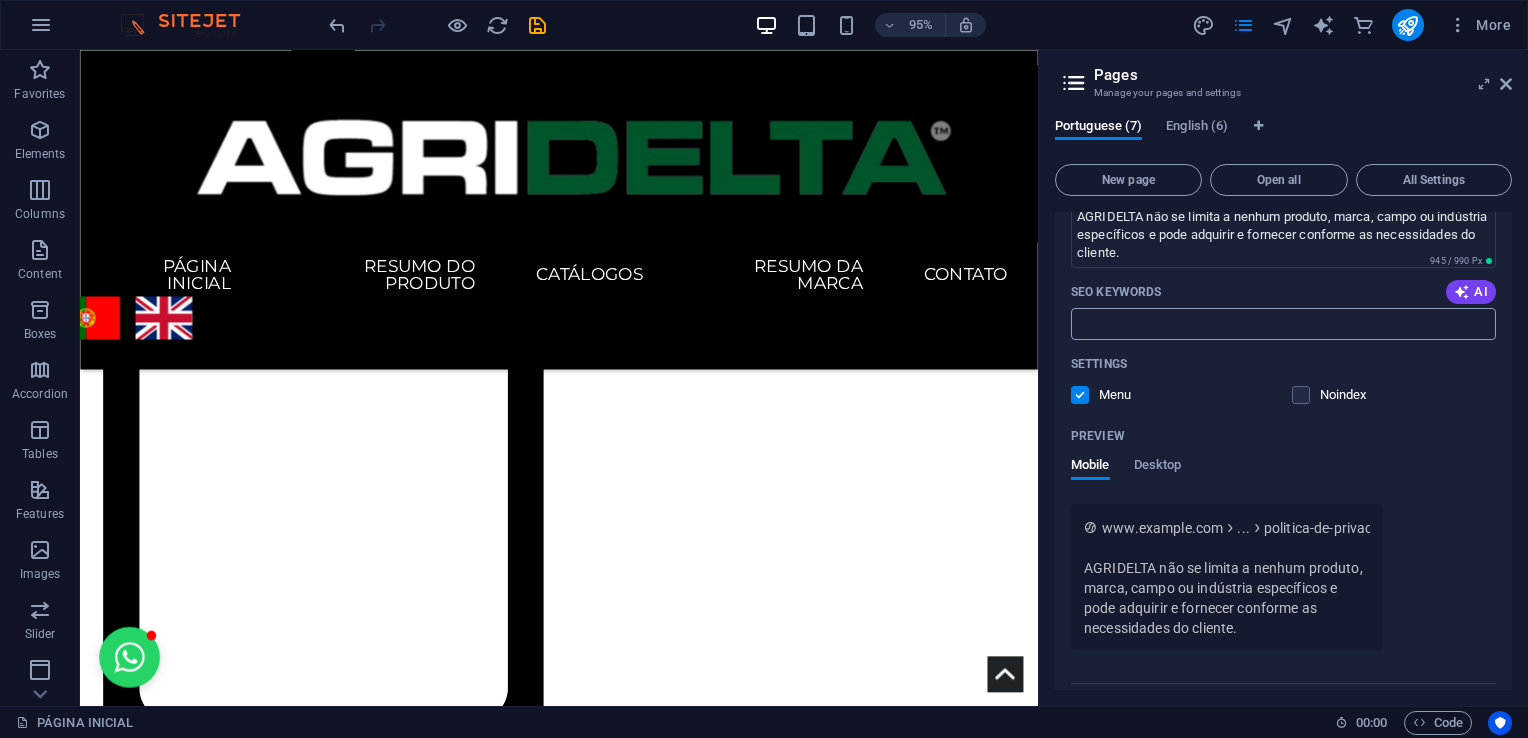paste on "importação exportação Moçambique, suprimentos automotivos, produtos agrícolas, equipamentos de mineração, serviços de logística, Agri Delta" 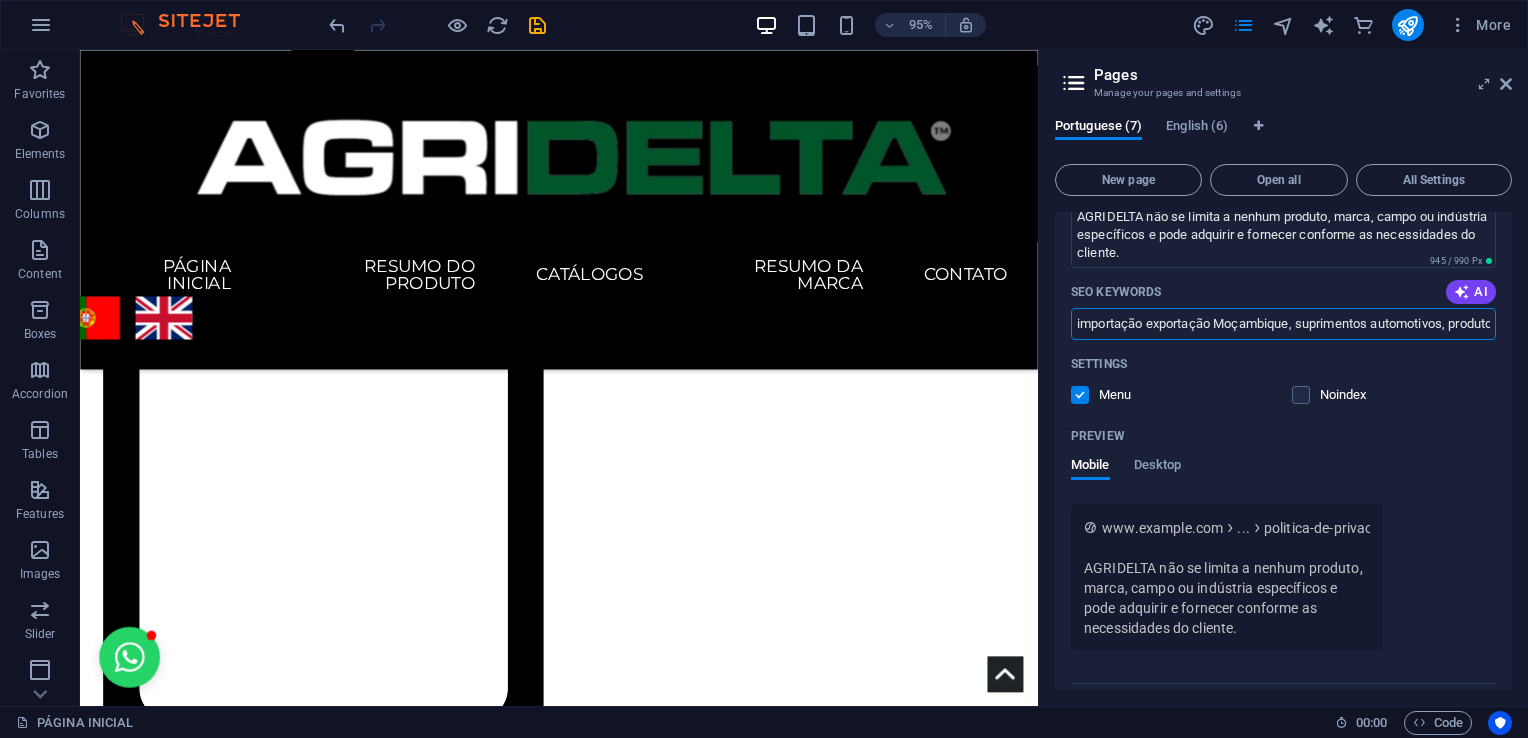 scroll, scrollTop: 0, scrollLeft: 448, axis: horizontal 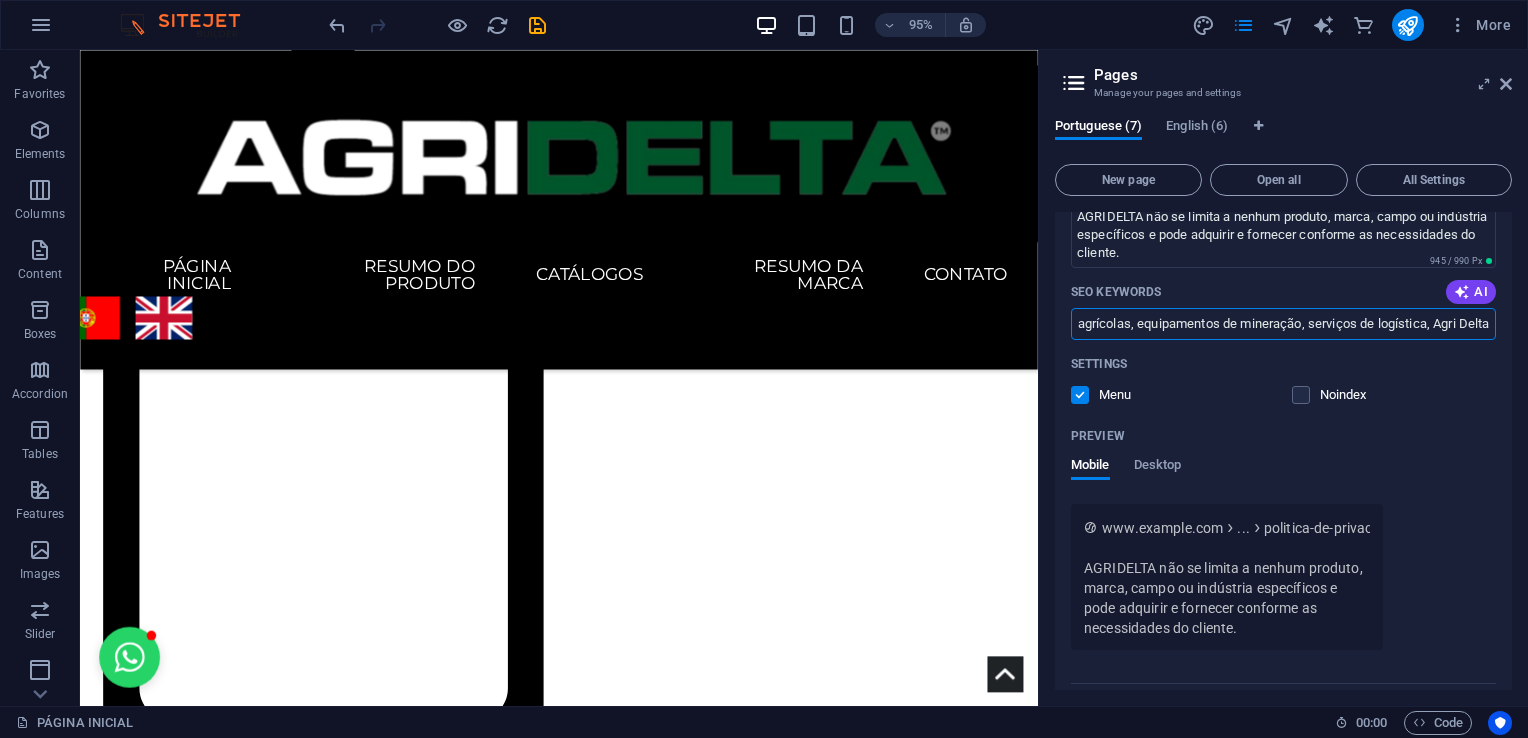 click on "importação exportação Moçambique, suprimentos automotivos, produtos agrícolas, equipamentos de mineração, serviços de logística, Agri Delta" at bounding box center (1283, 324) 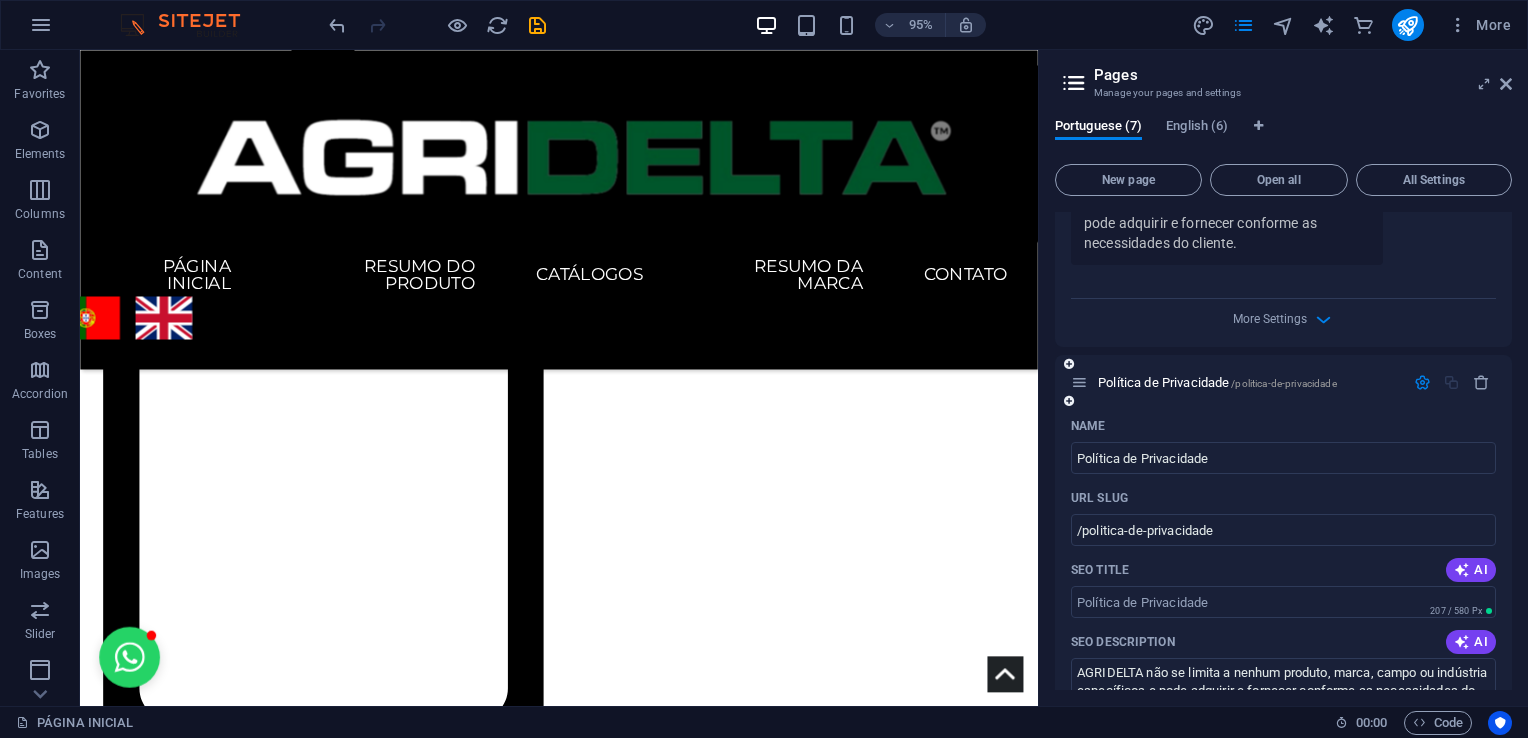 scroll, scrollTop: 1039, scrollLeft: 0, axis: vertical 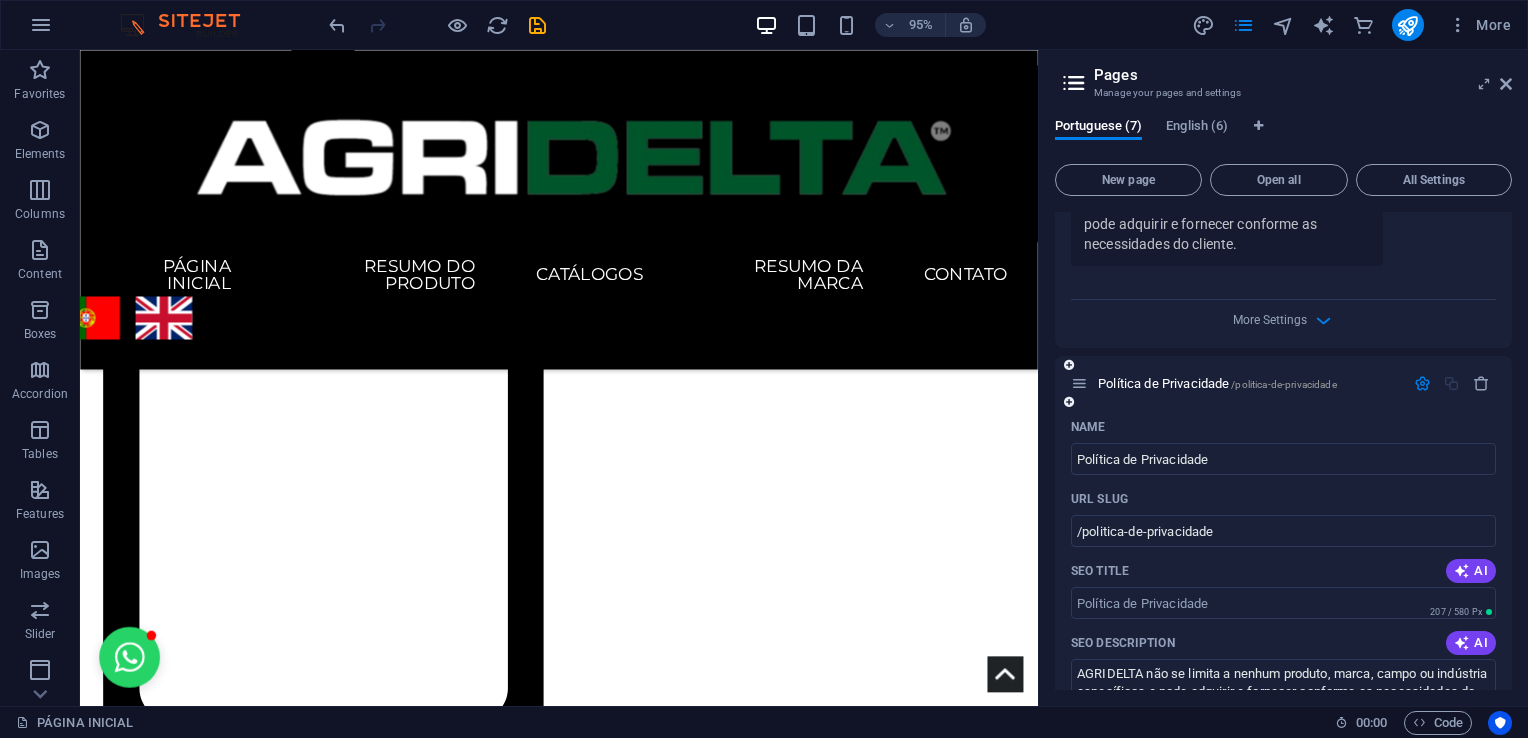 type on "importação exportação Moçambique, suprimentos automotivos, produtos agrícolas, equipamentos de mineração, serviços de logística, Agri Delta" 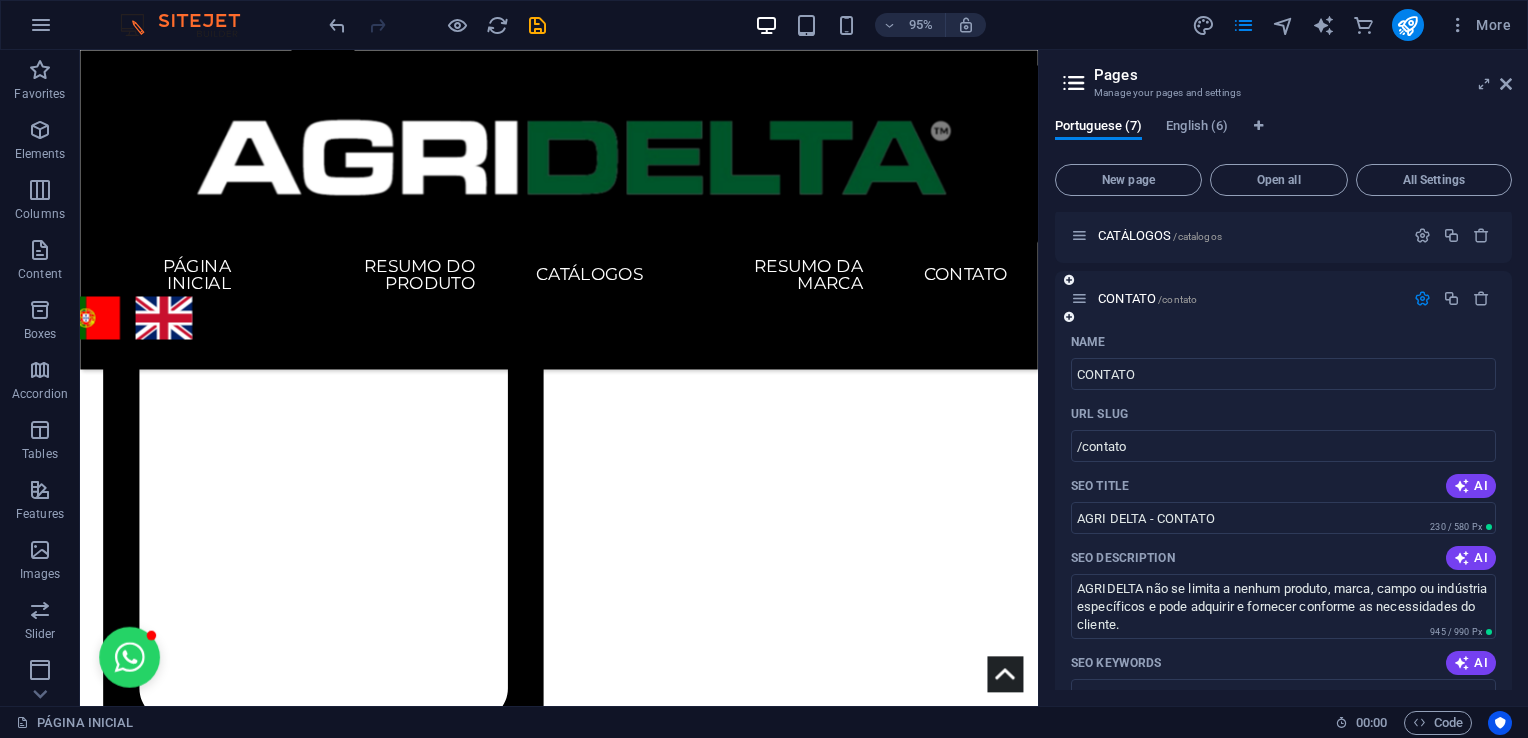 scroll, scrollTop: 254, scrollLeft: 0, axis: vertical 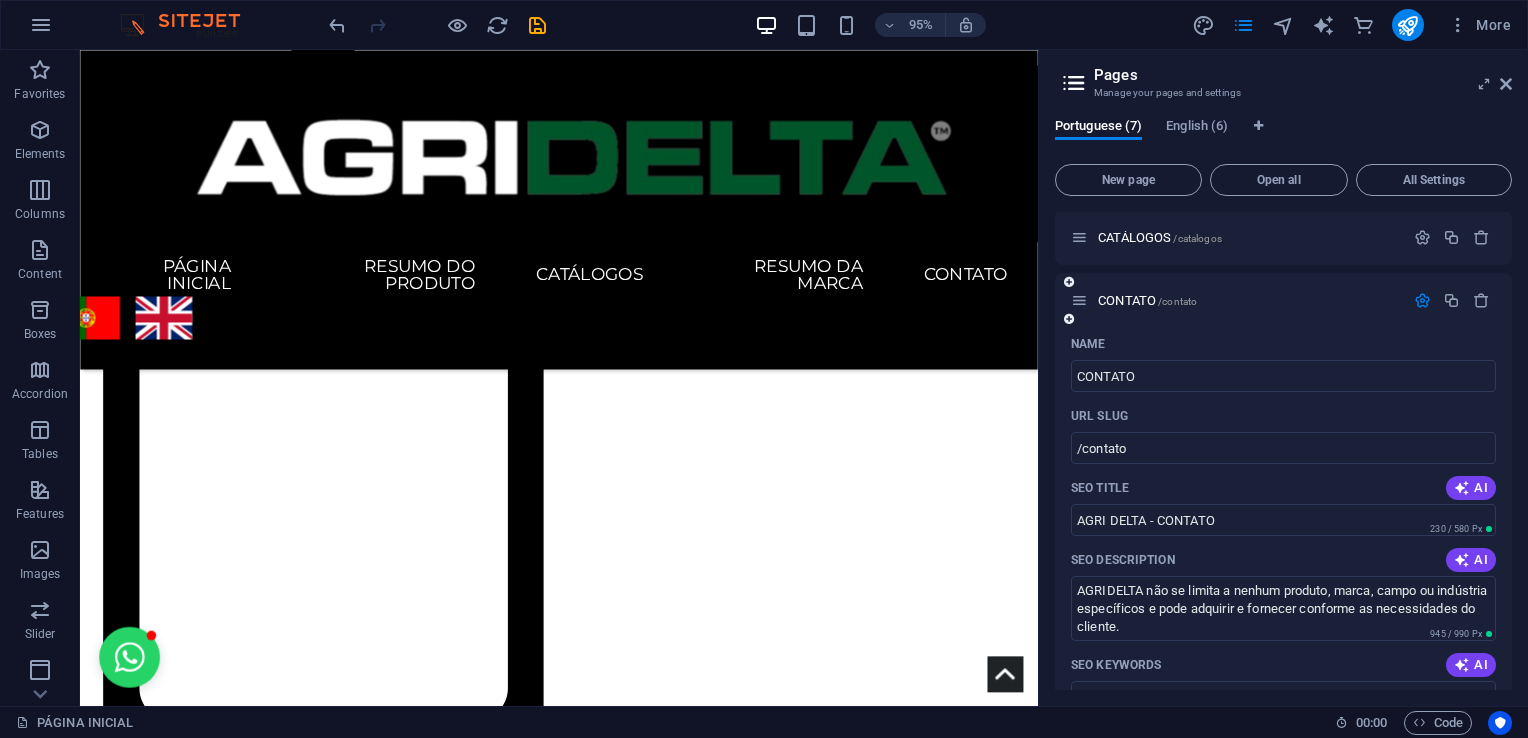 click at bounding box center [1422, 300] 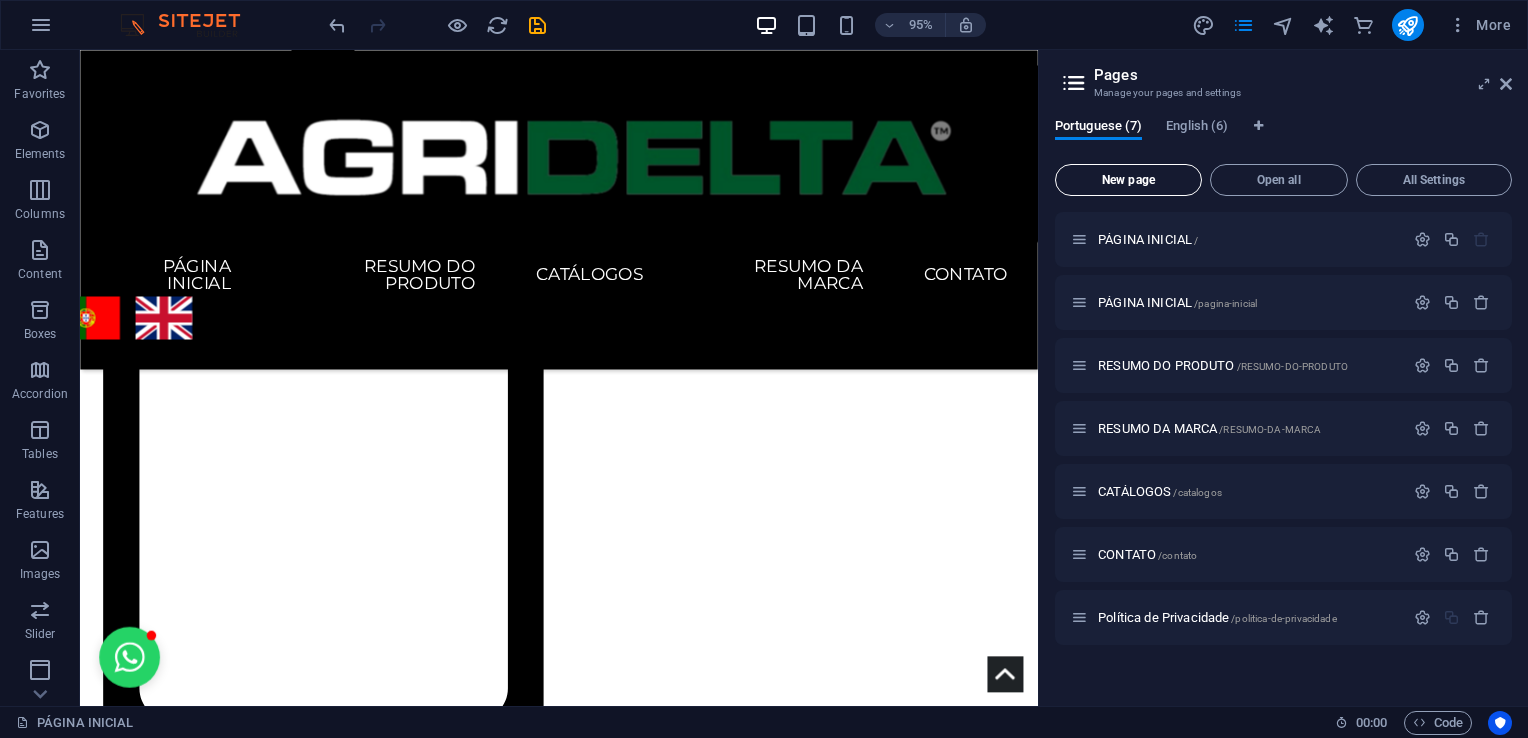 click on "New page" at bounding box center [1128, 180] 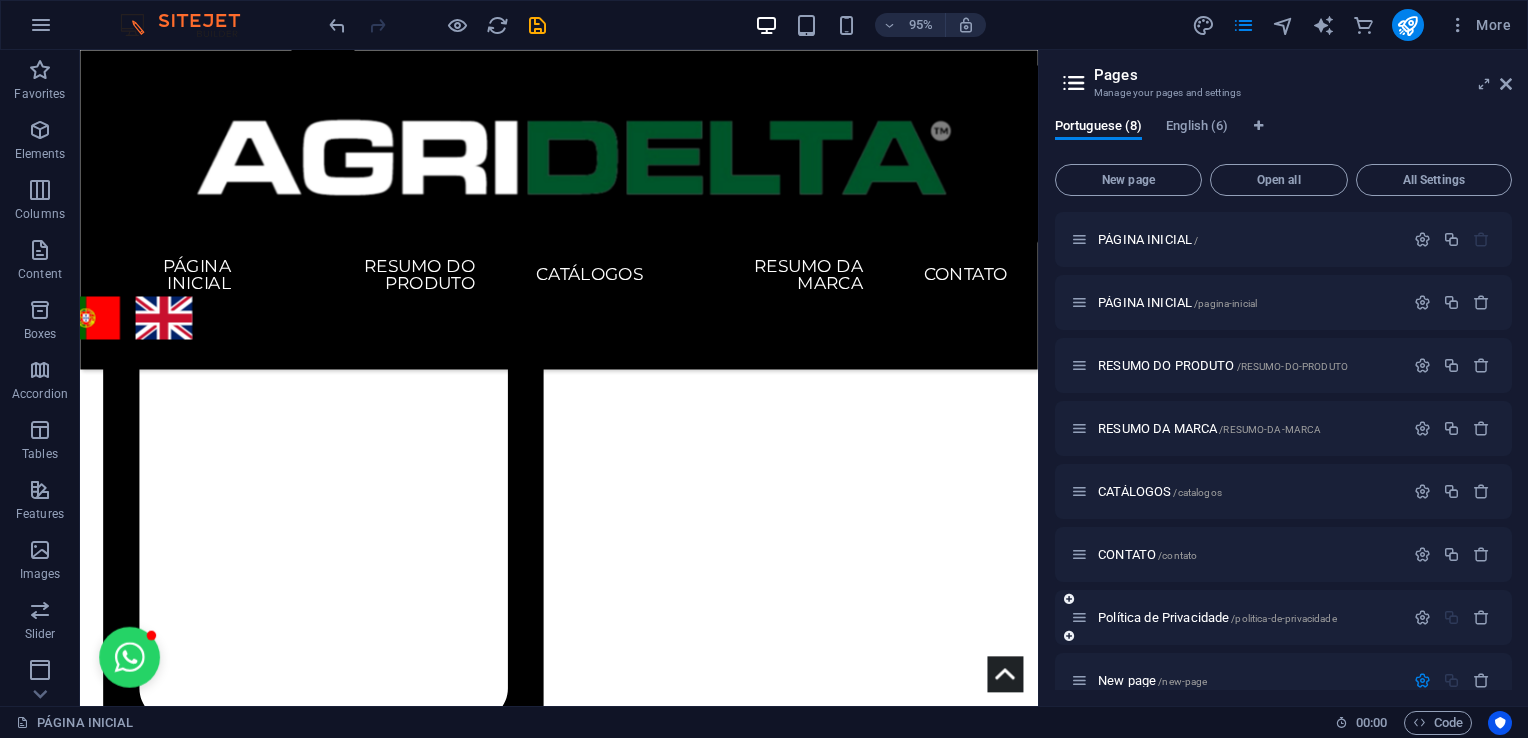 scroll, scrollTop: 304, scrollLeft: 0, axis: vertical 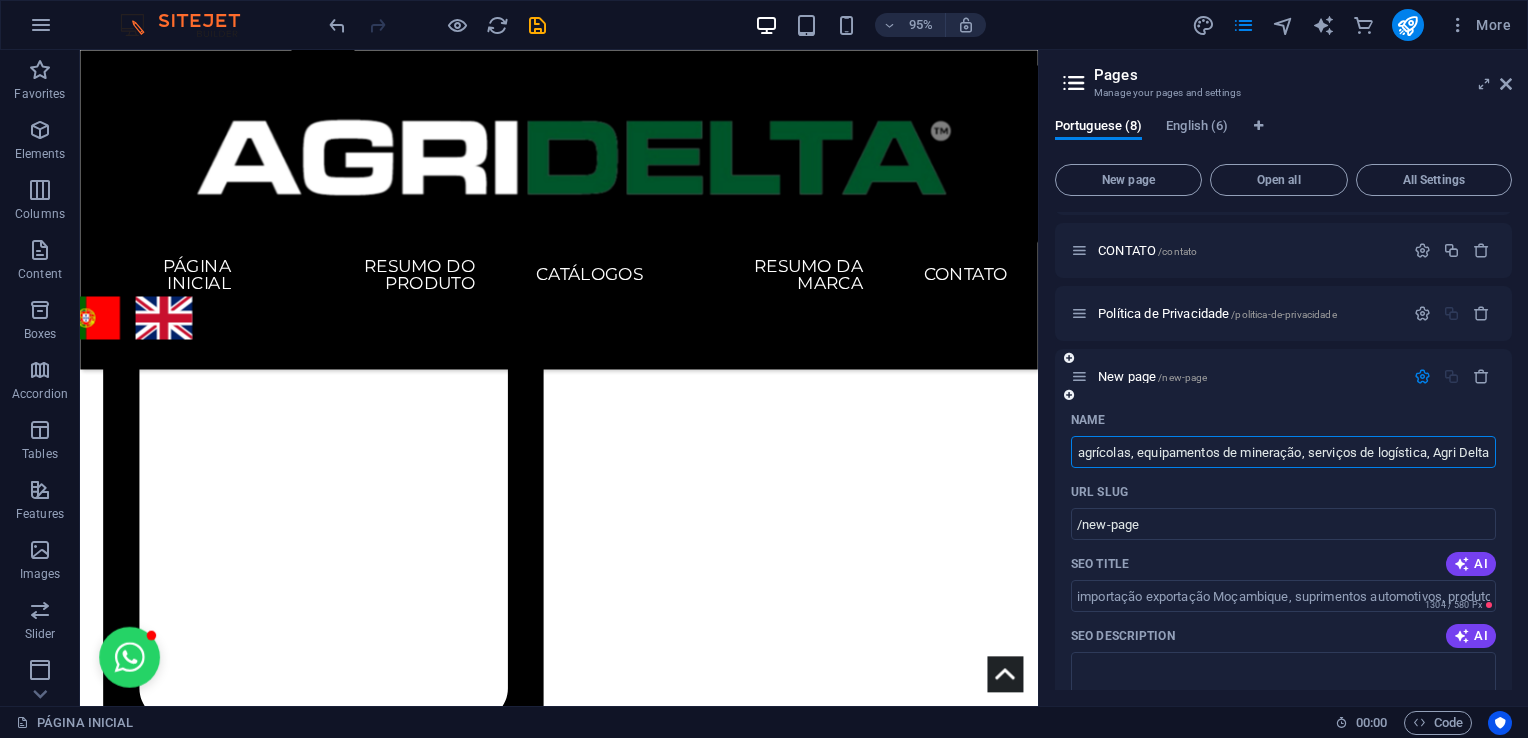 type on "importação exportação Moçambique, suprimentos automotivos, produtos agrícolas, equipamentos de mineração, serviços de logística, Agri Delta" 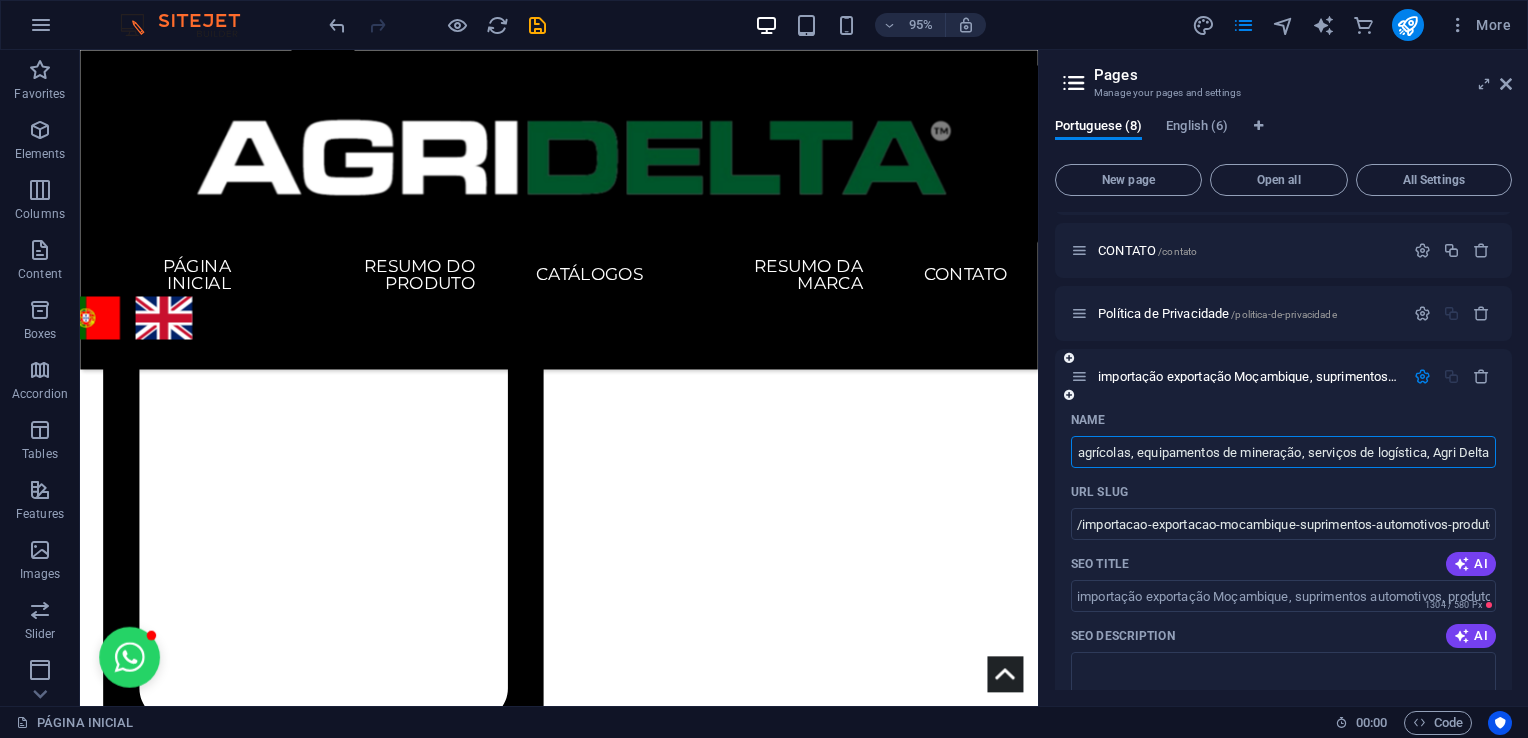 scroll, scrollTop: 0, scrollLeft: 0, axis: both 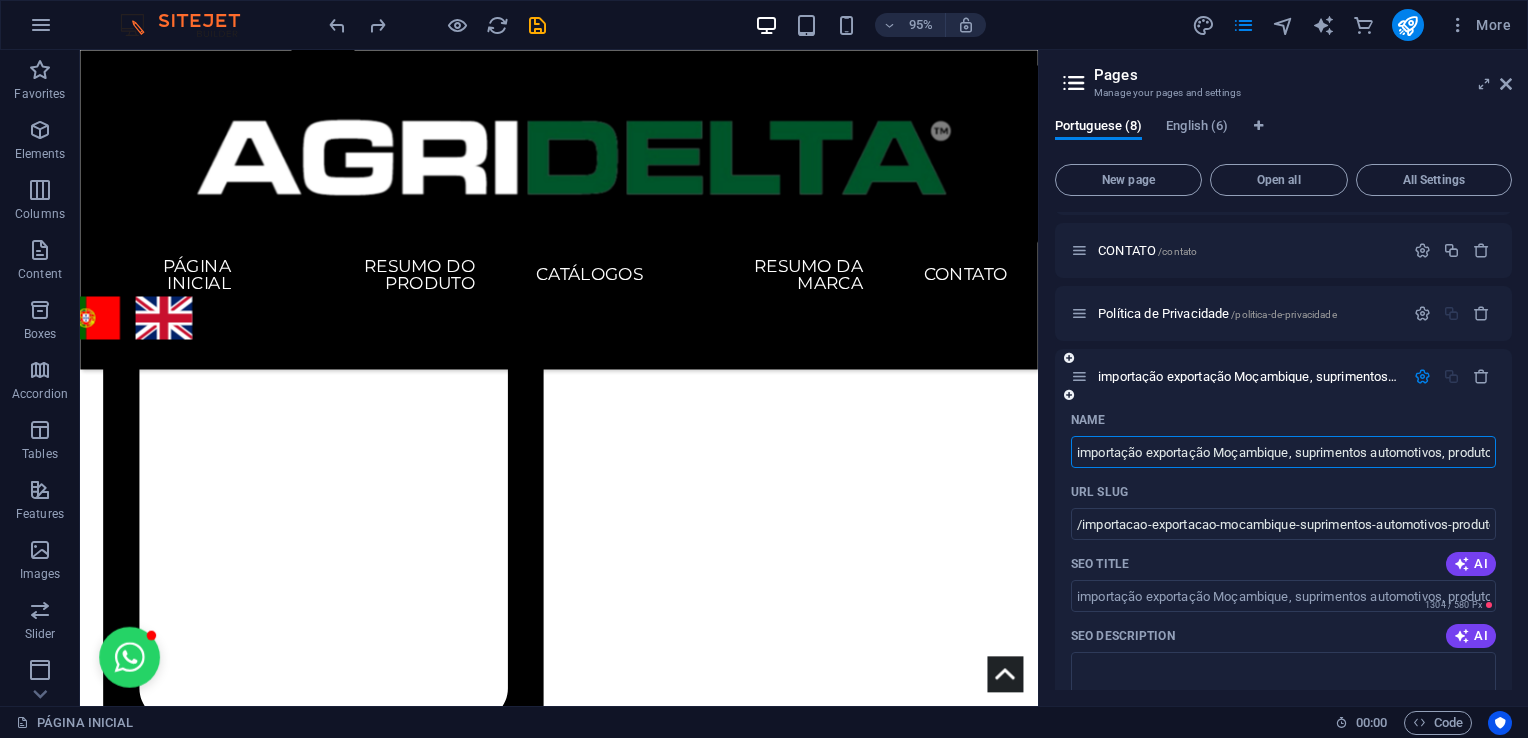 click on "importação exportação Moçambique, suprimentos automotivos, produtos agrícolas, equipamentos de mineração, serviços de logística, Agri Delta" at bounding box center (1283, 452) 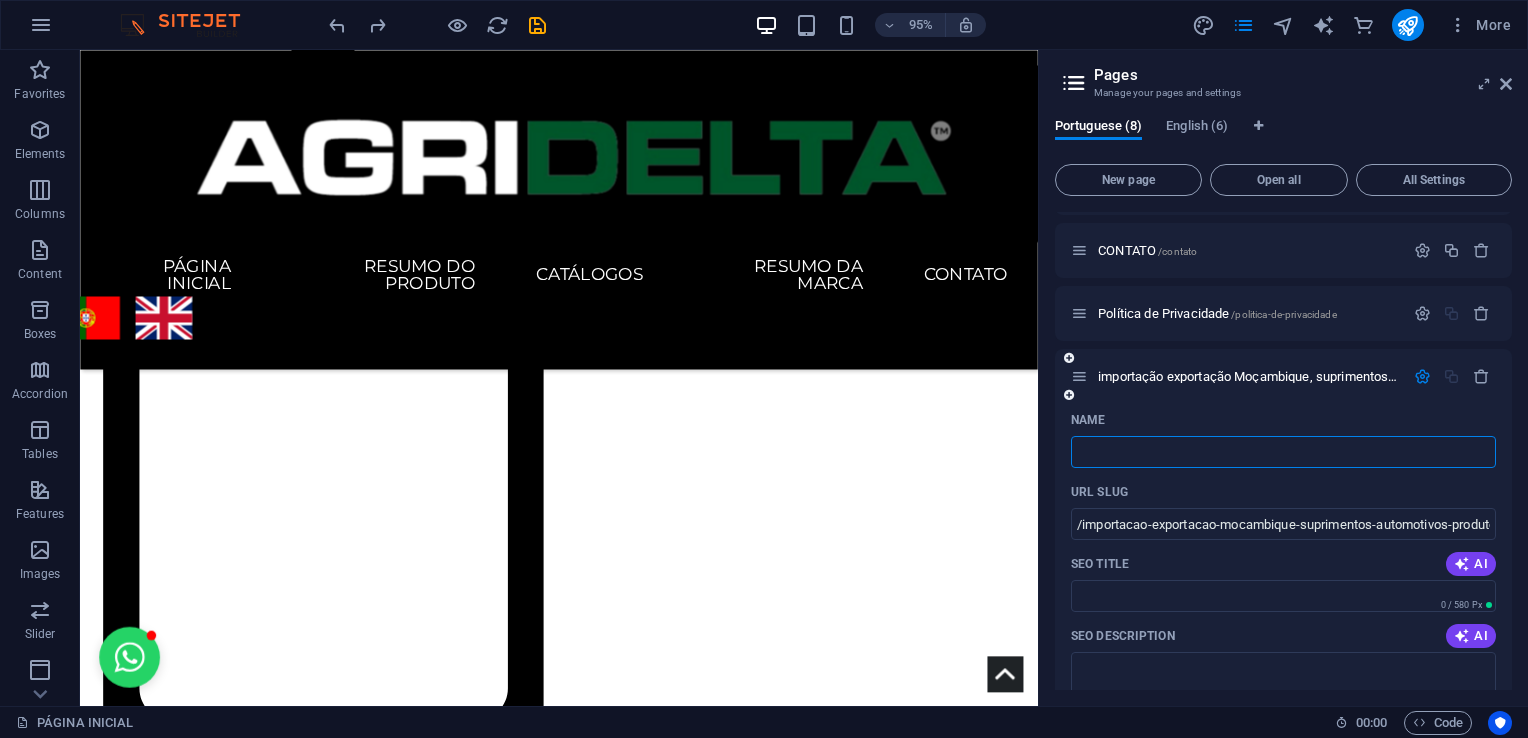 type 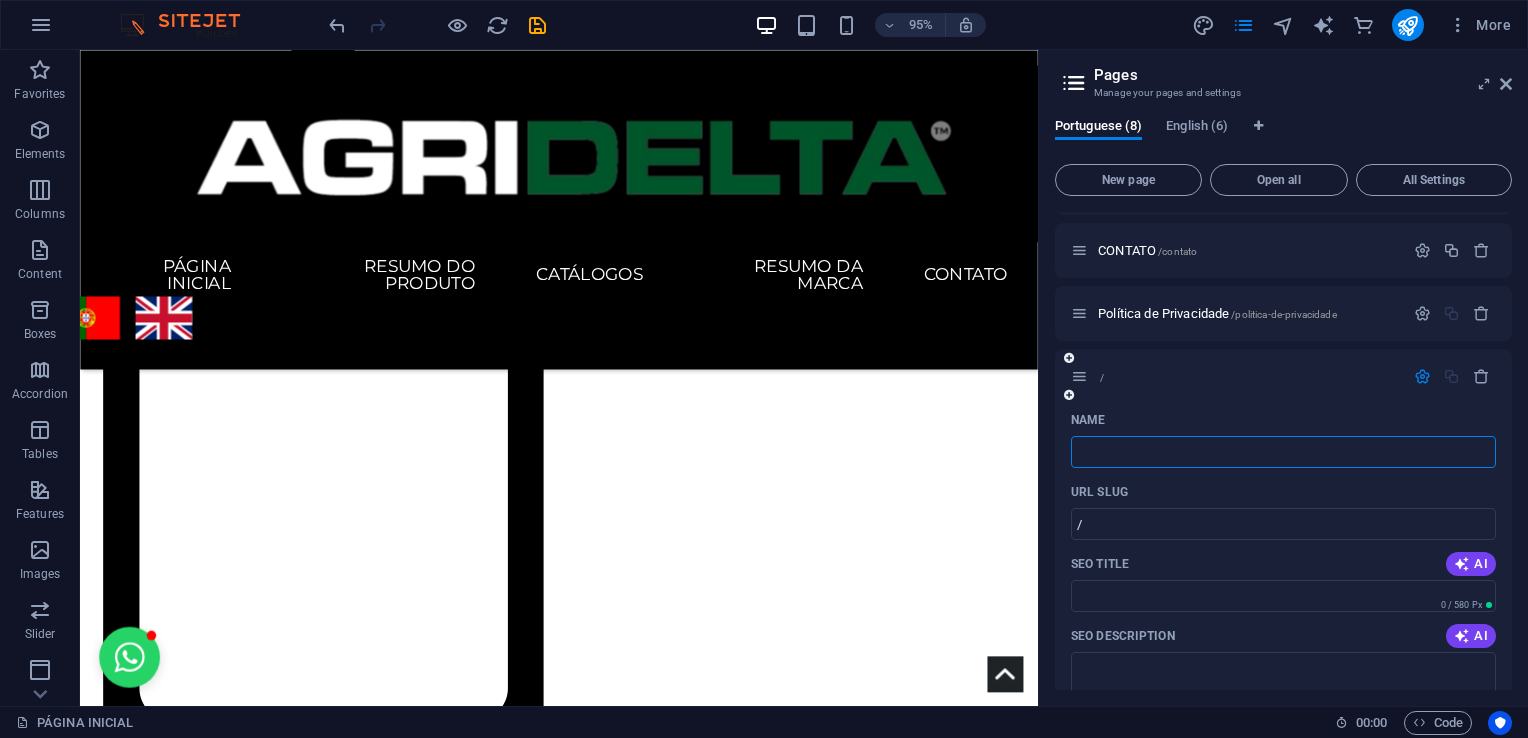 click on "Name" at bounding box center (1283, 452) 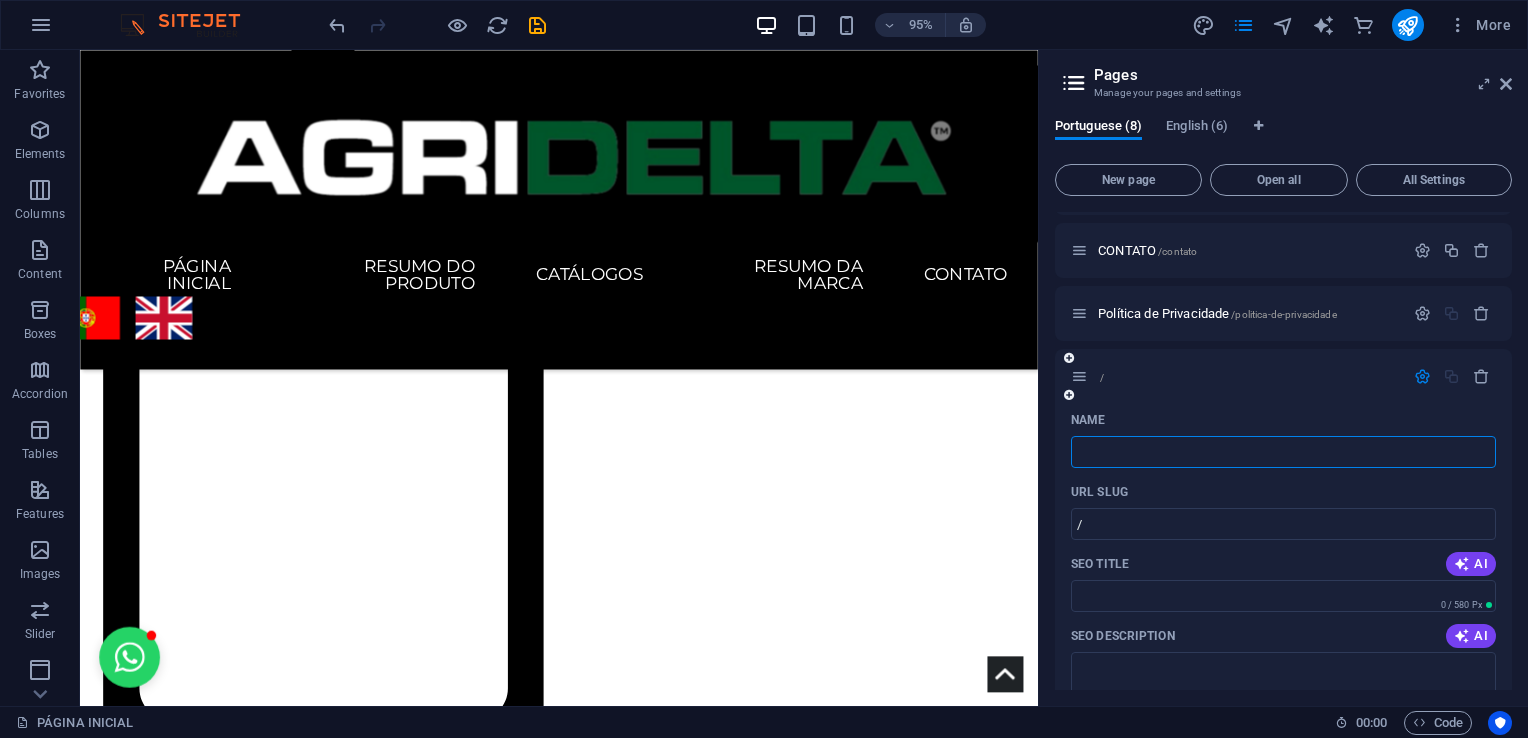 scroll, scrollTop: 467, scrollLeft: 0, axis: vertical 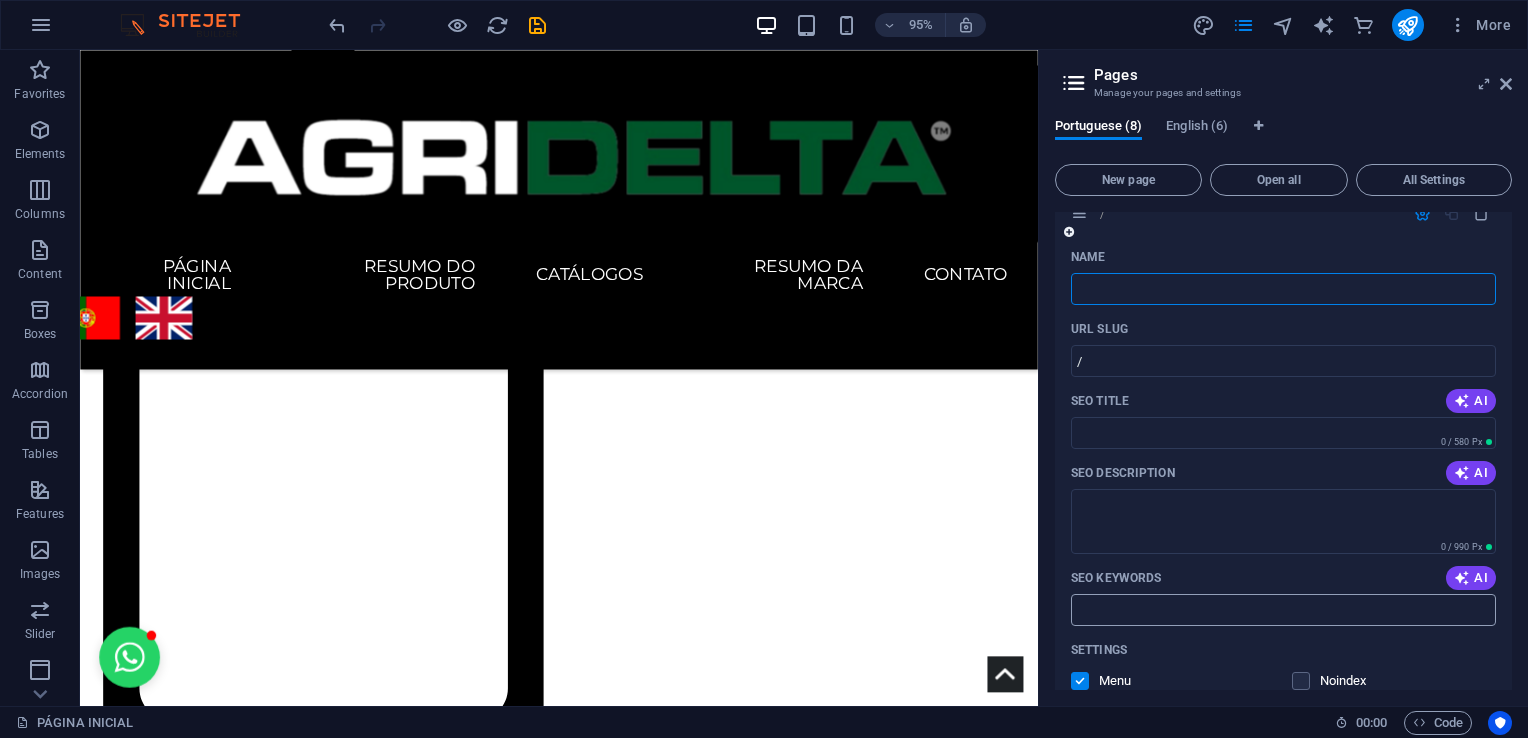type 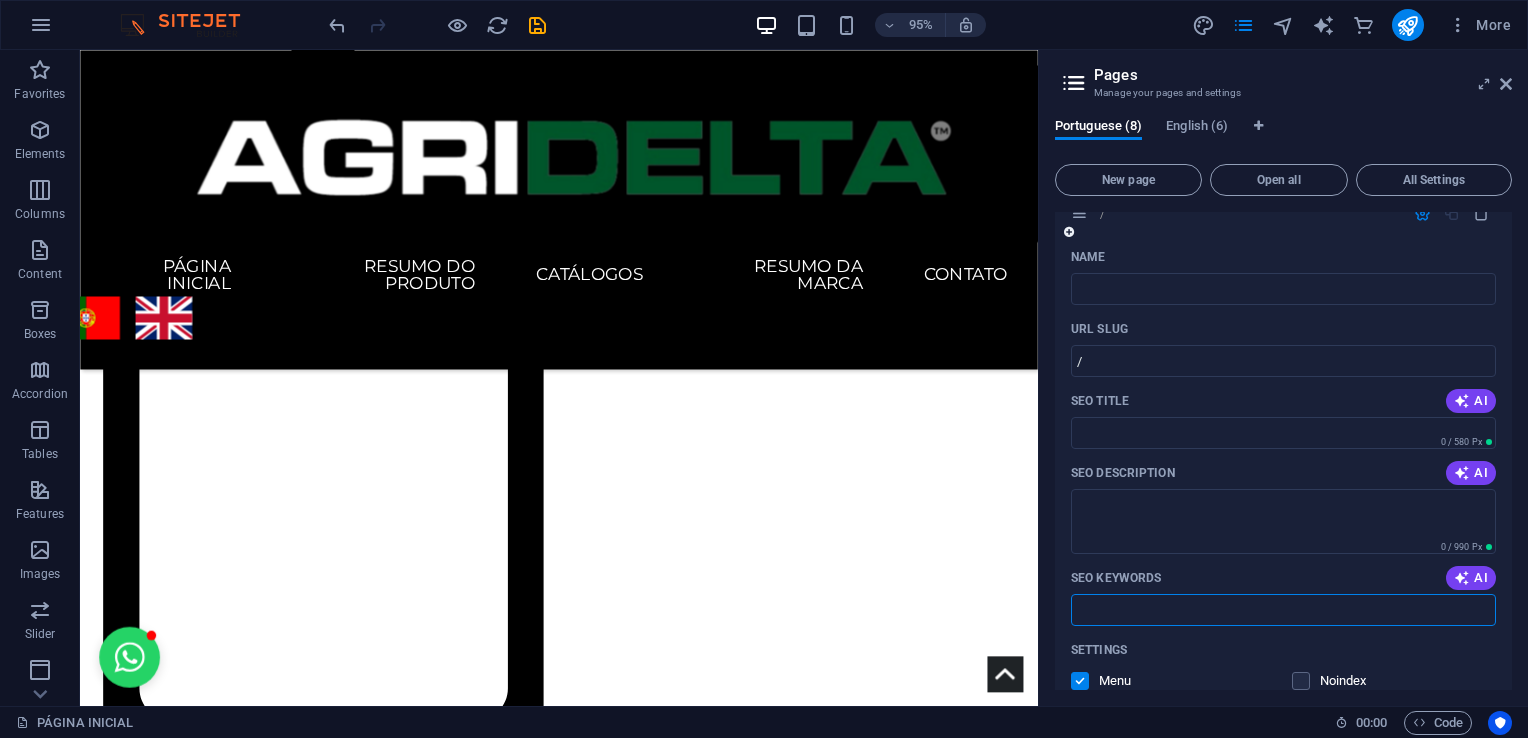 paste on "importação exportação Moçambique, suprimentos automotivos, produtos agrícolas, equipamentos de mineração, serviços de logística, Agri Delta" 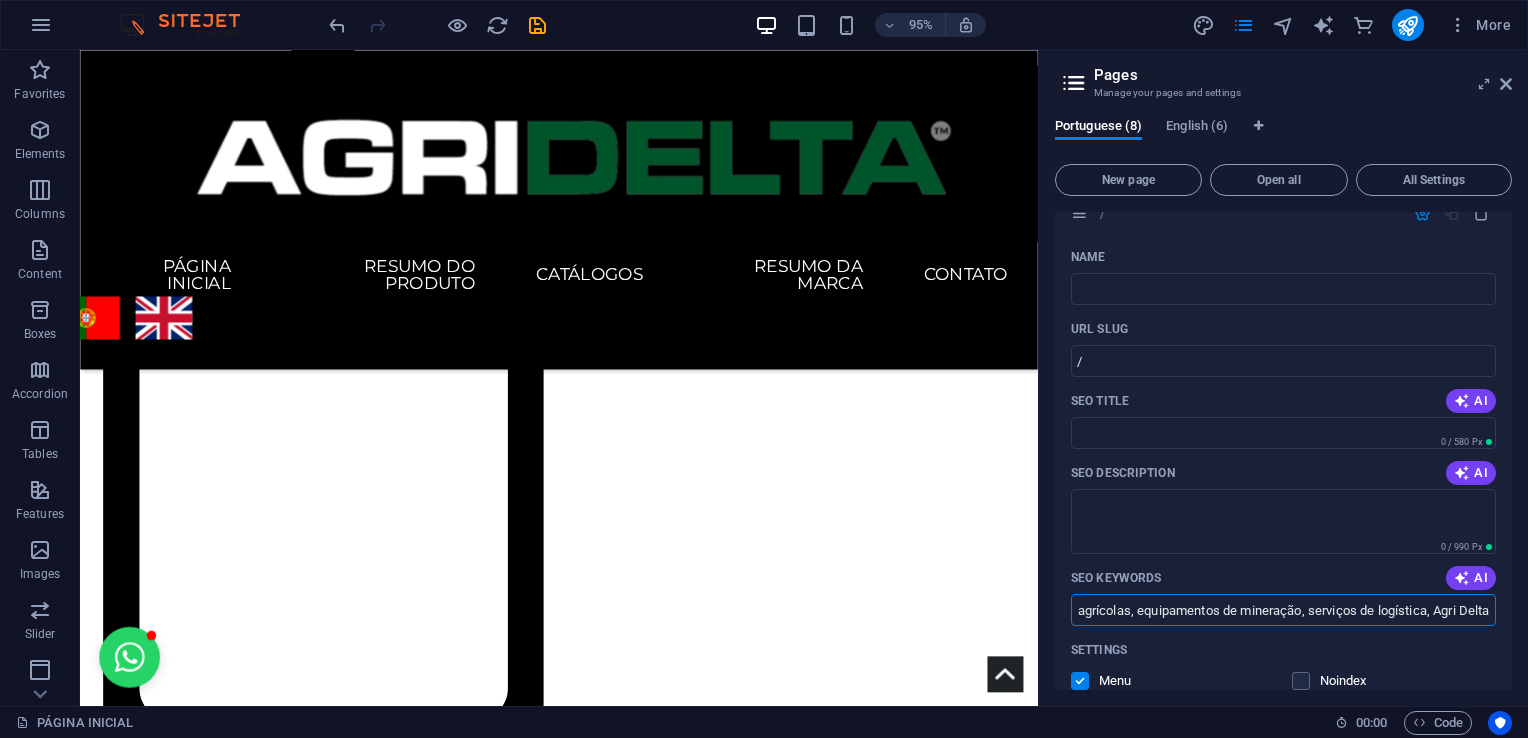 scroll, scrollTop: 0, scrollLeft: 0, axis: both 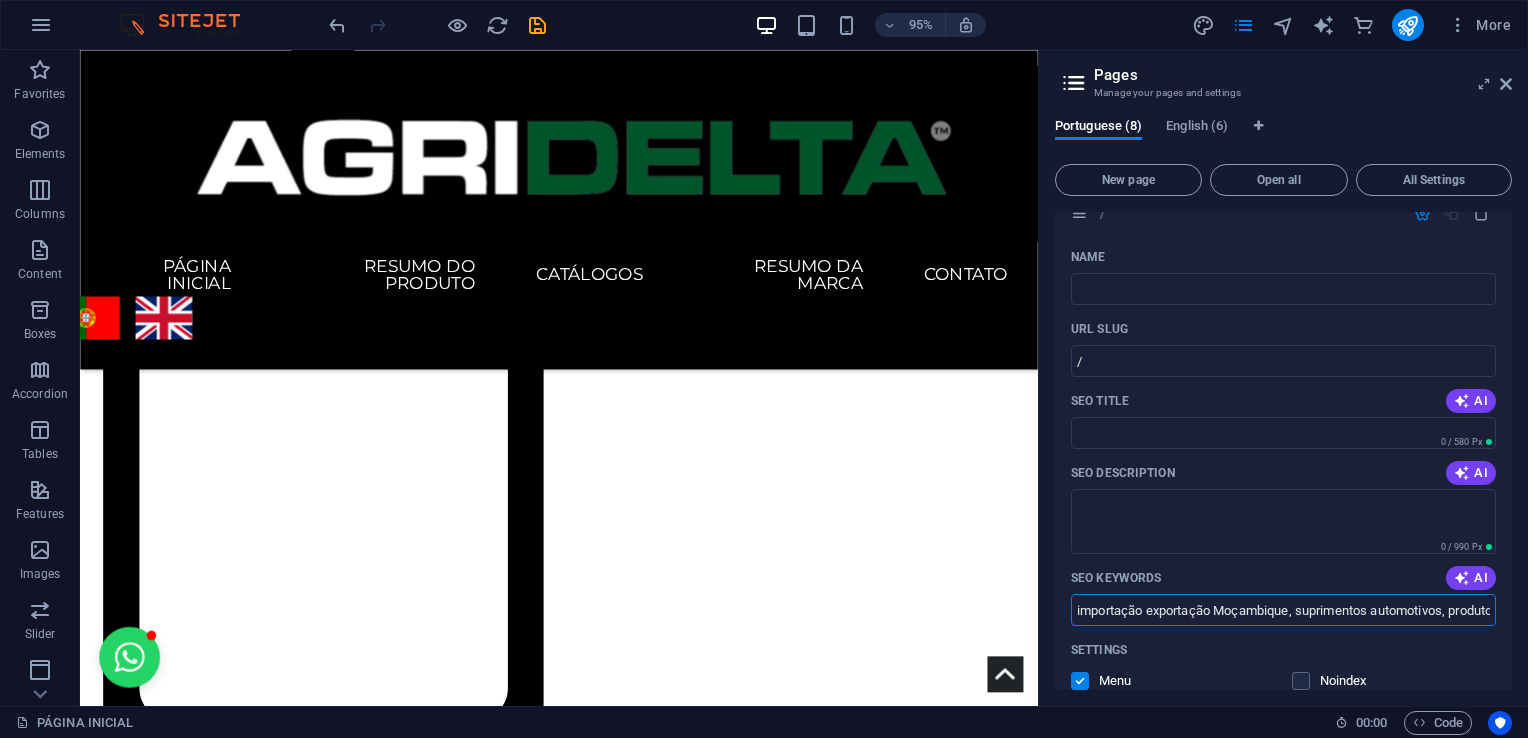 type on "importação exportação Moçambique, suprimentos automotivos, produtos agrícolas, equipamentos de mineração, serviços de logística, Agri Delta" 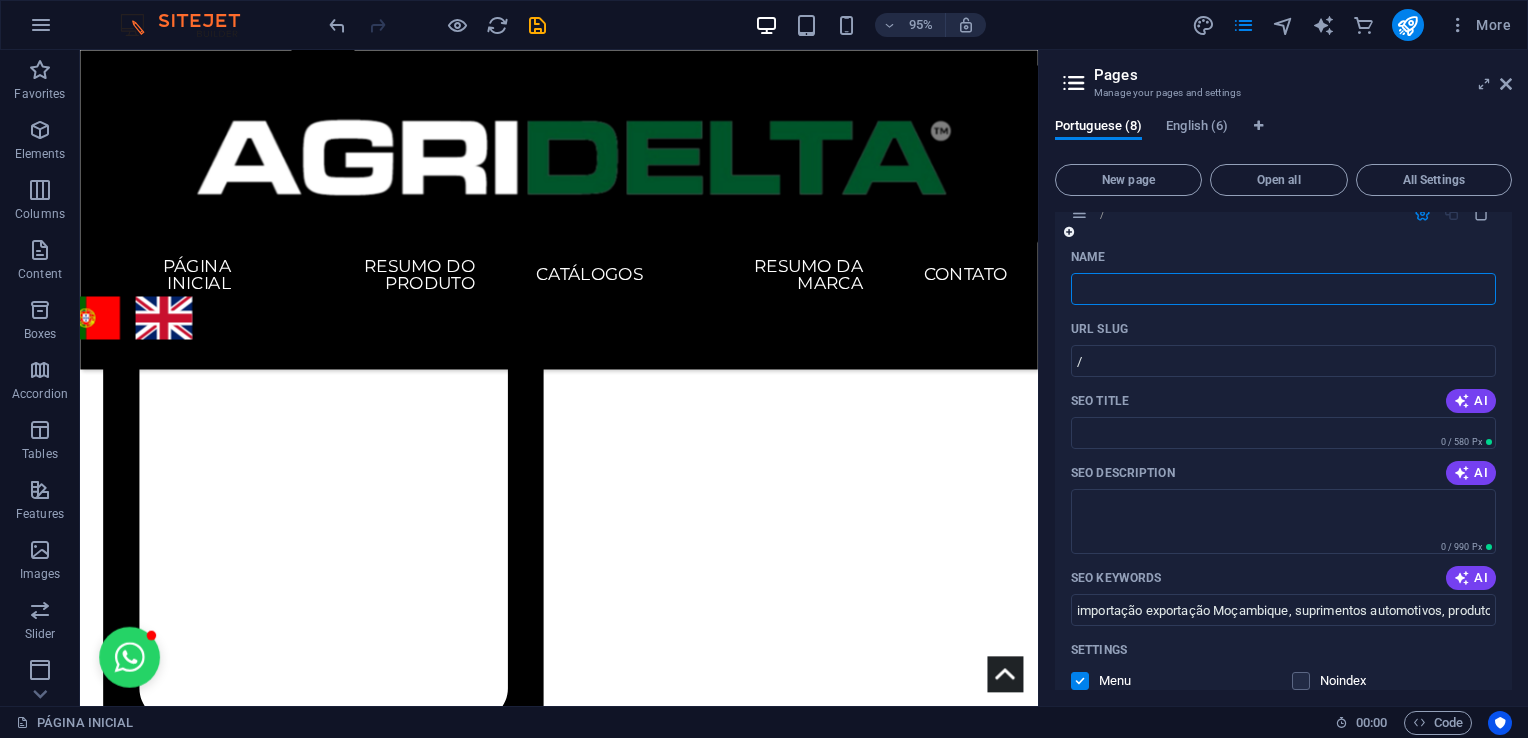 click on "Name" at bounding box center (1283, 289) 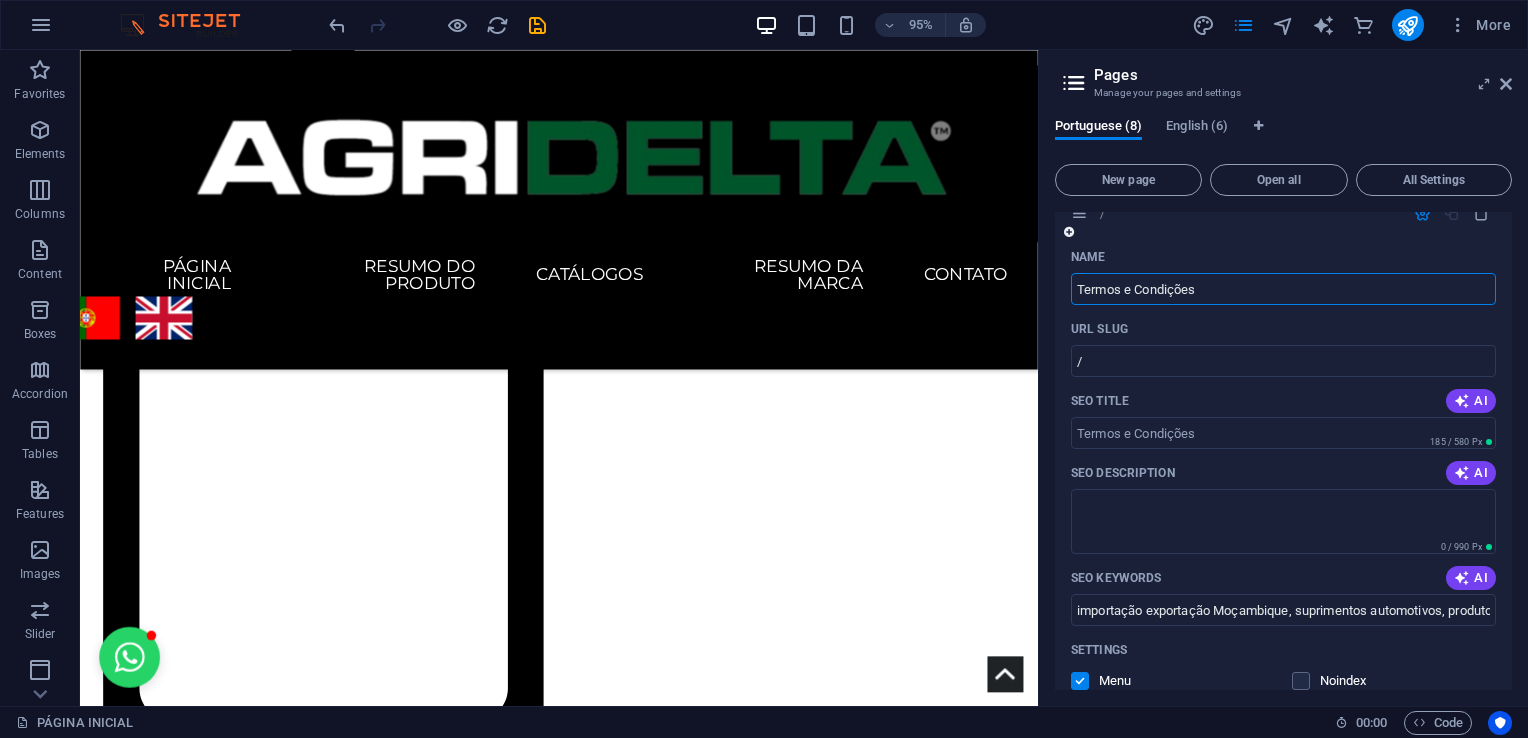 type on "Termos e Condições" 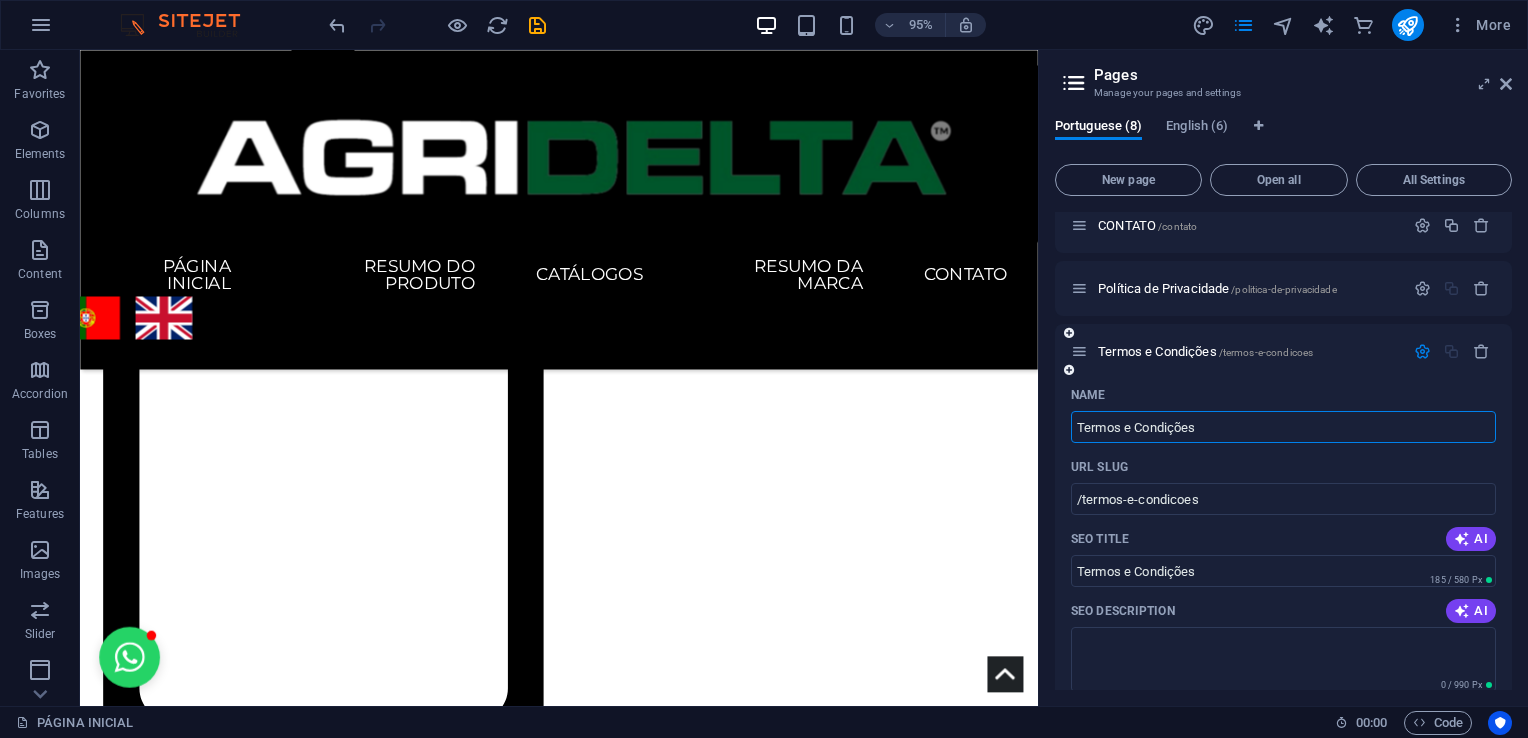 scroll, scrollTop: 327, scrollLeft: 0, axis: vertical 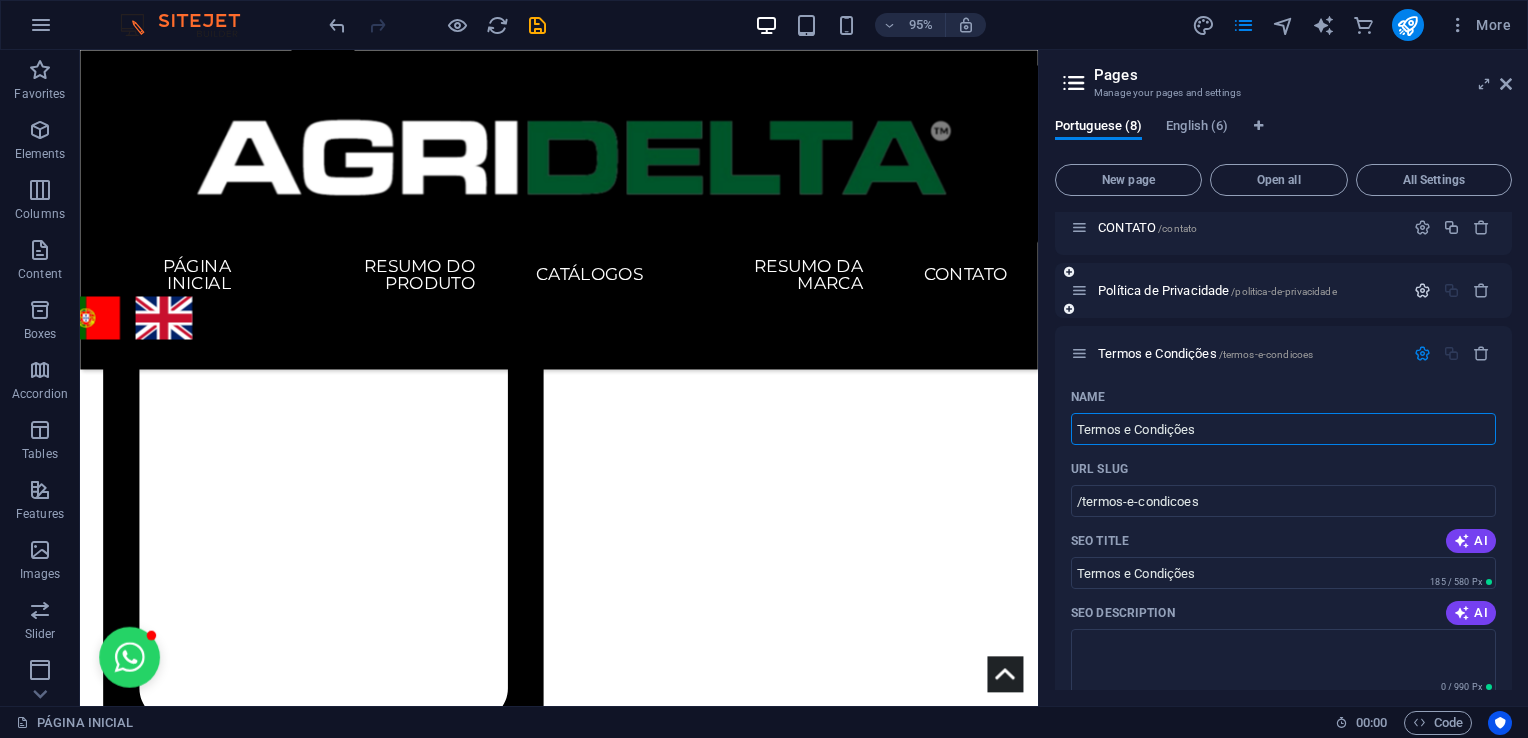 type on "Termos e Condições" 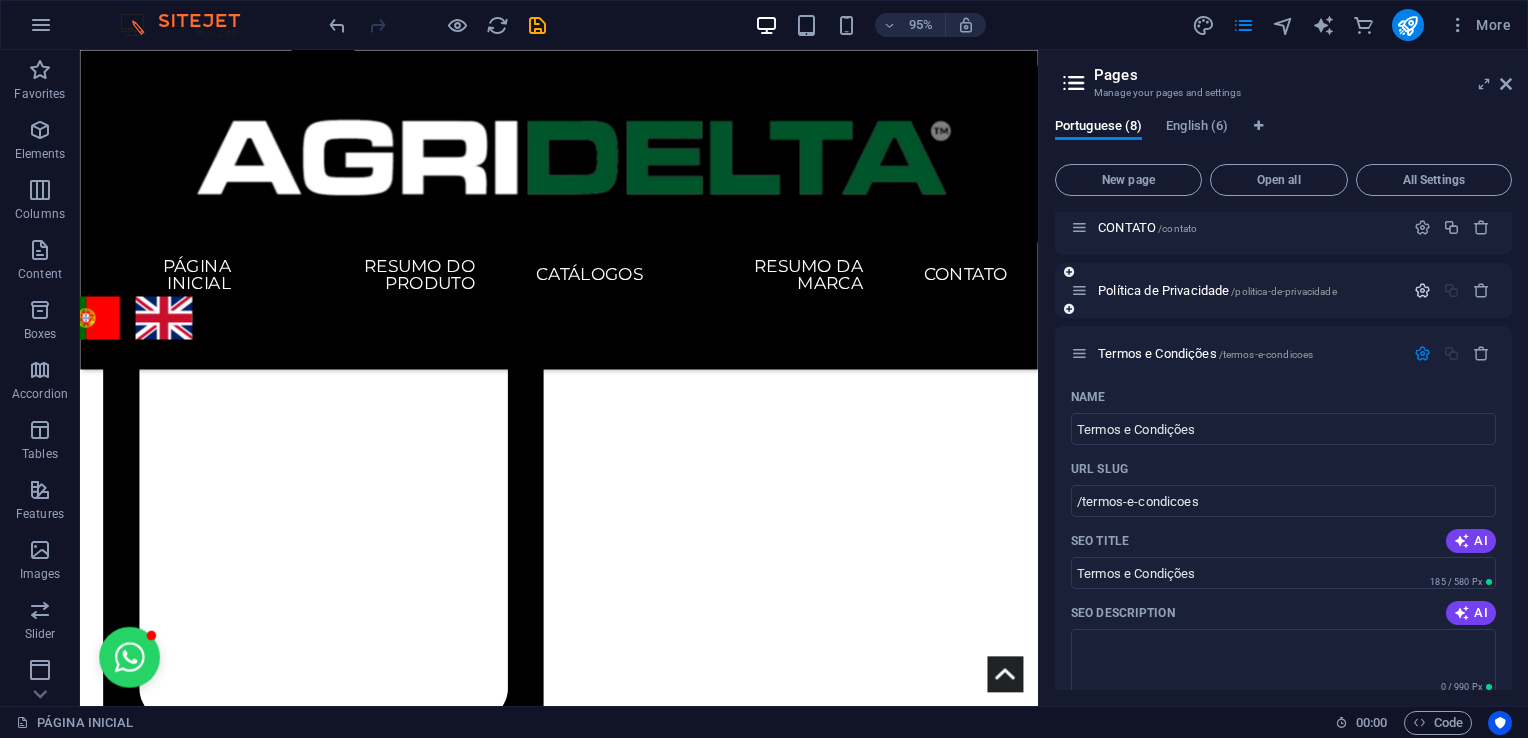 click at bounding box center [1422, 290] 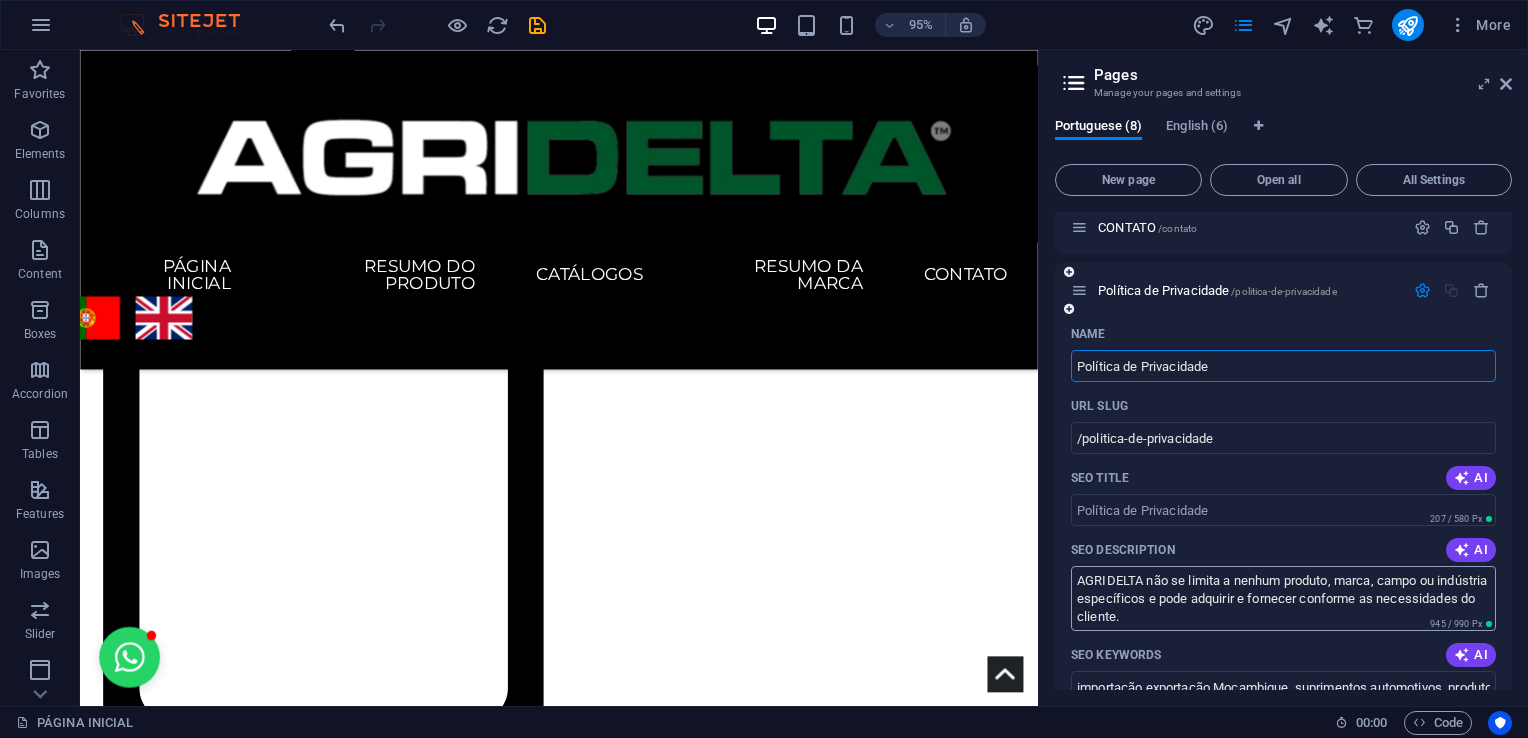 click on "AGRIDELTA não se limita a nenhum produto, marca, campo ou indústria específicos e pode adquirir e fornecer conforme as necessidades do cliente." at bounding box center [1283, 598] 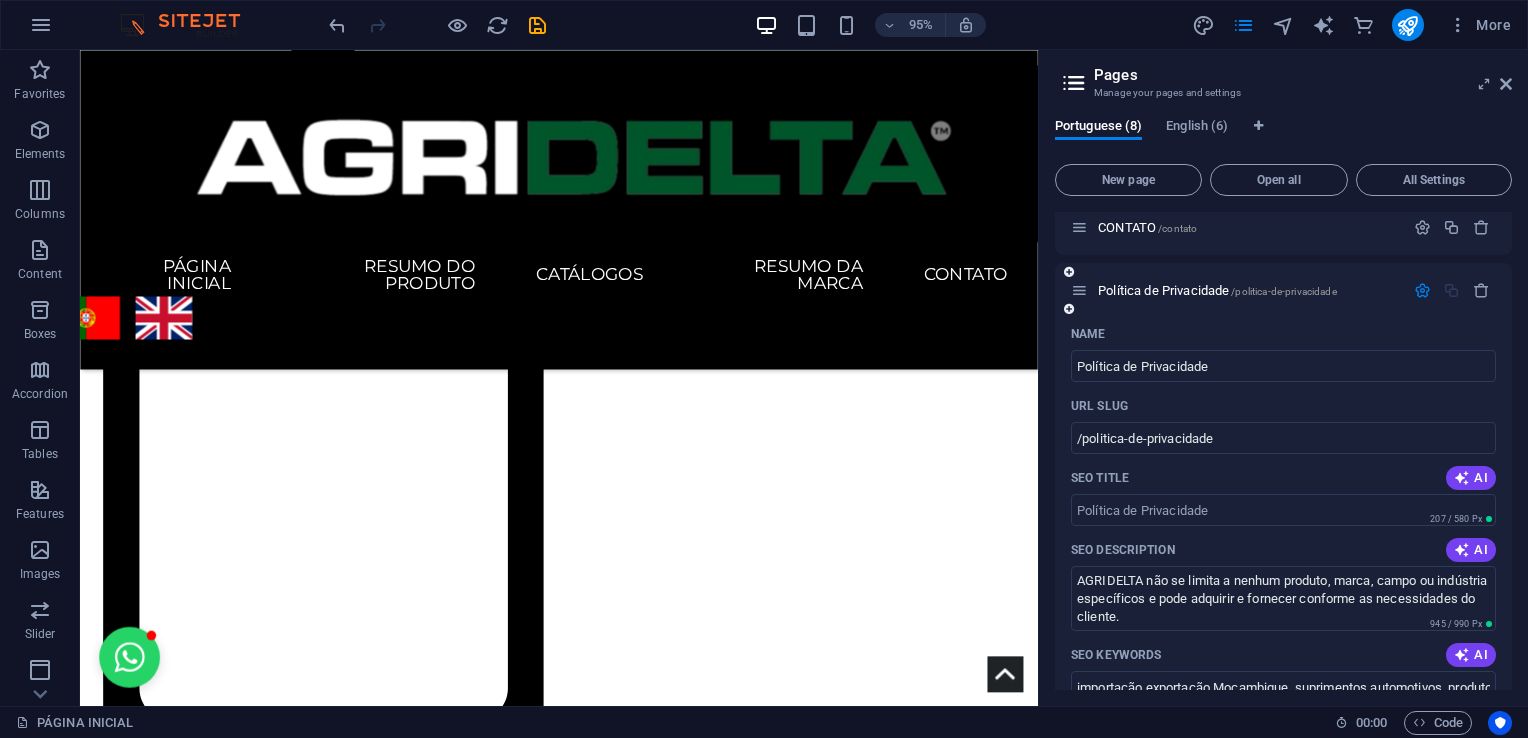 click at bounding box center [1422, 290] 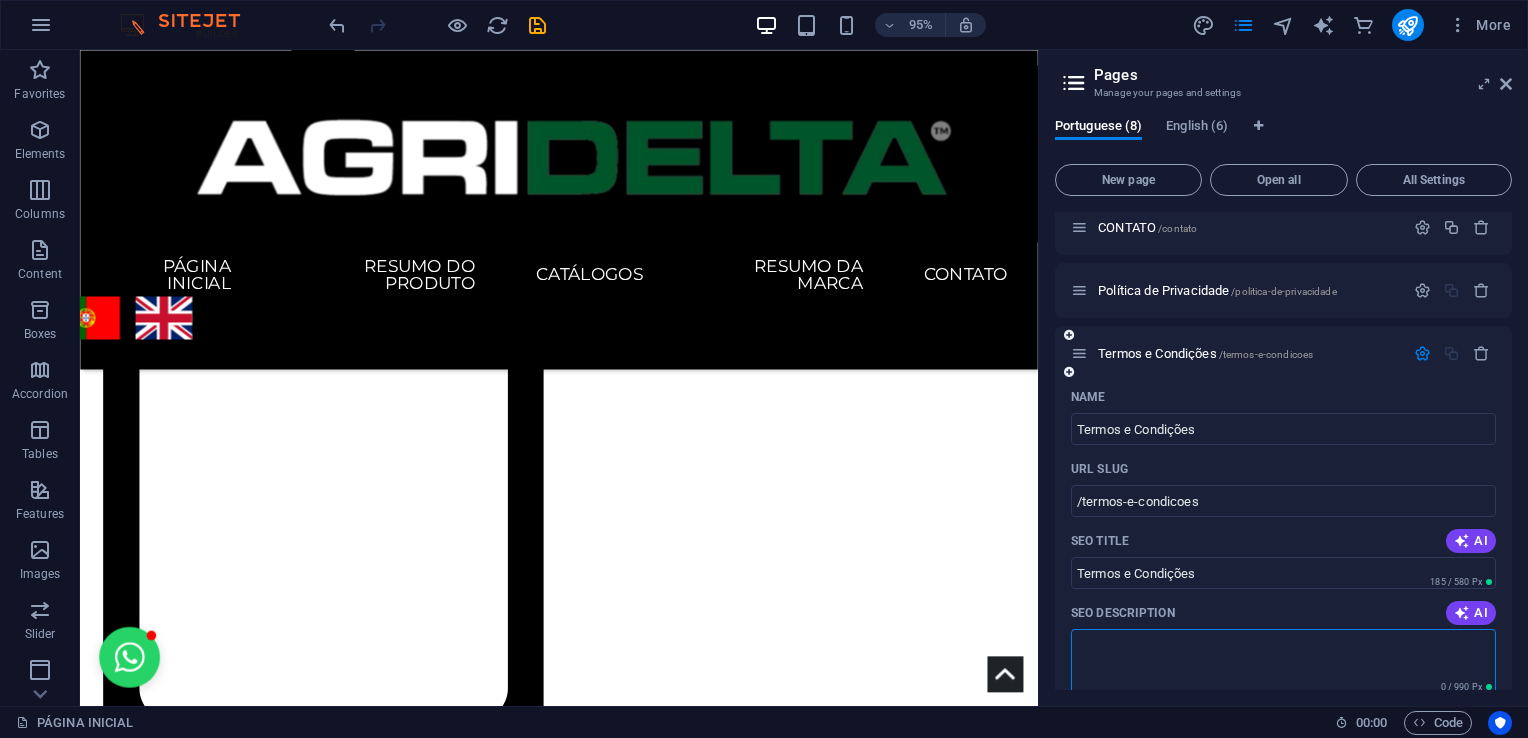click on "SEO Description" at bounding box center (1283, 661) 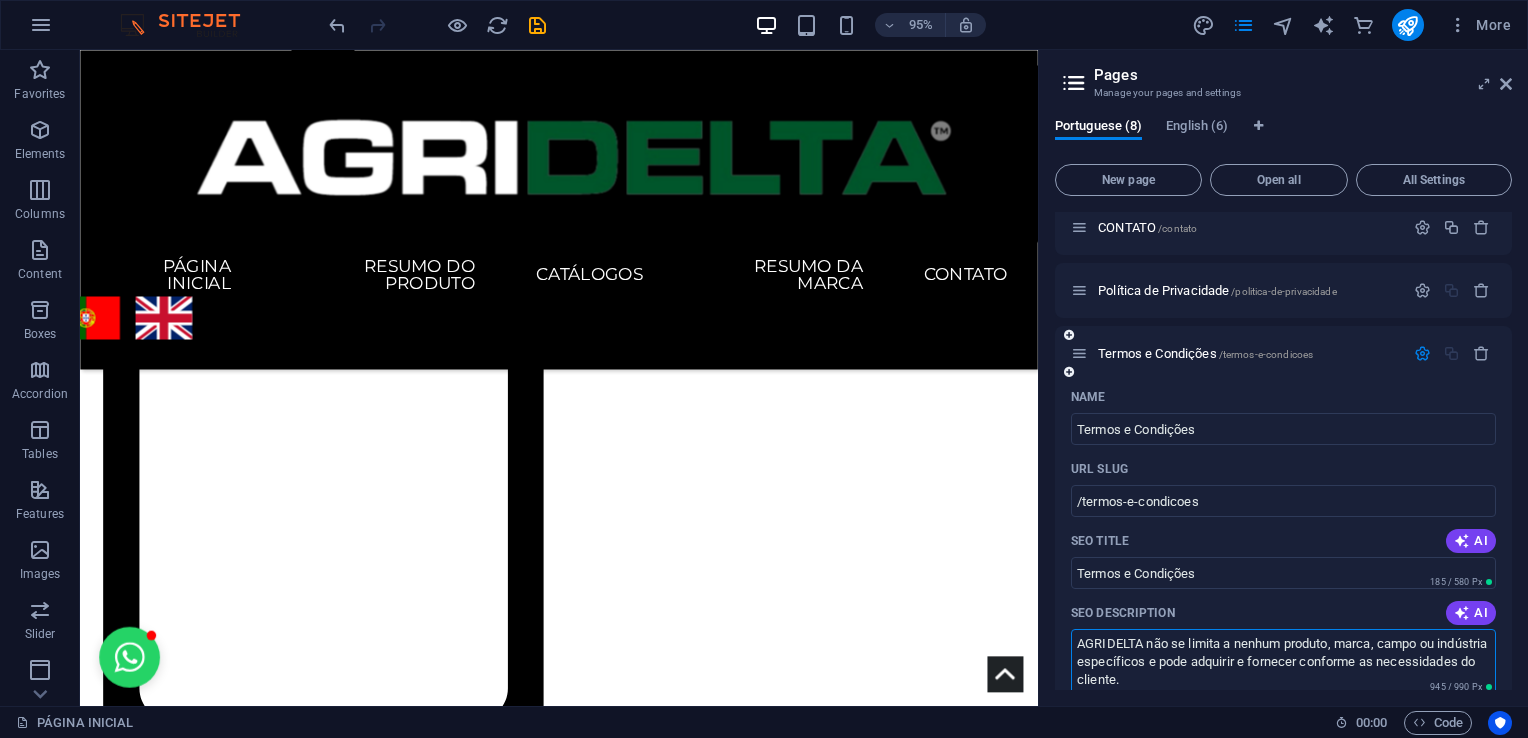 type on "AGRIDELTA não se limita a nenhum produto, marca, campo ou indústria específicos e pode adquirir e fornecer conforme as necessidades do cliente." 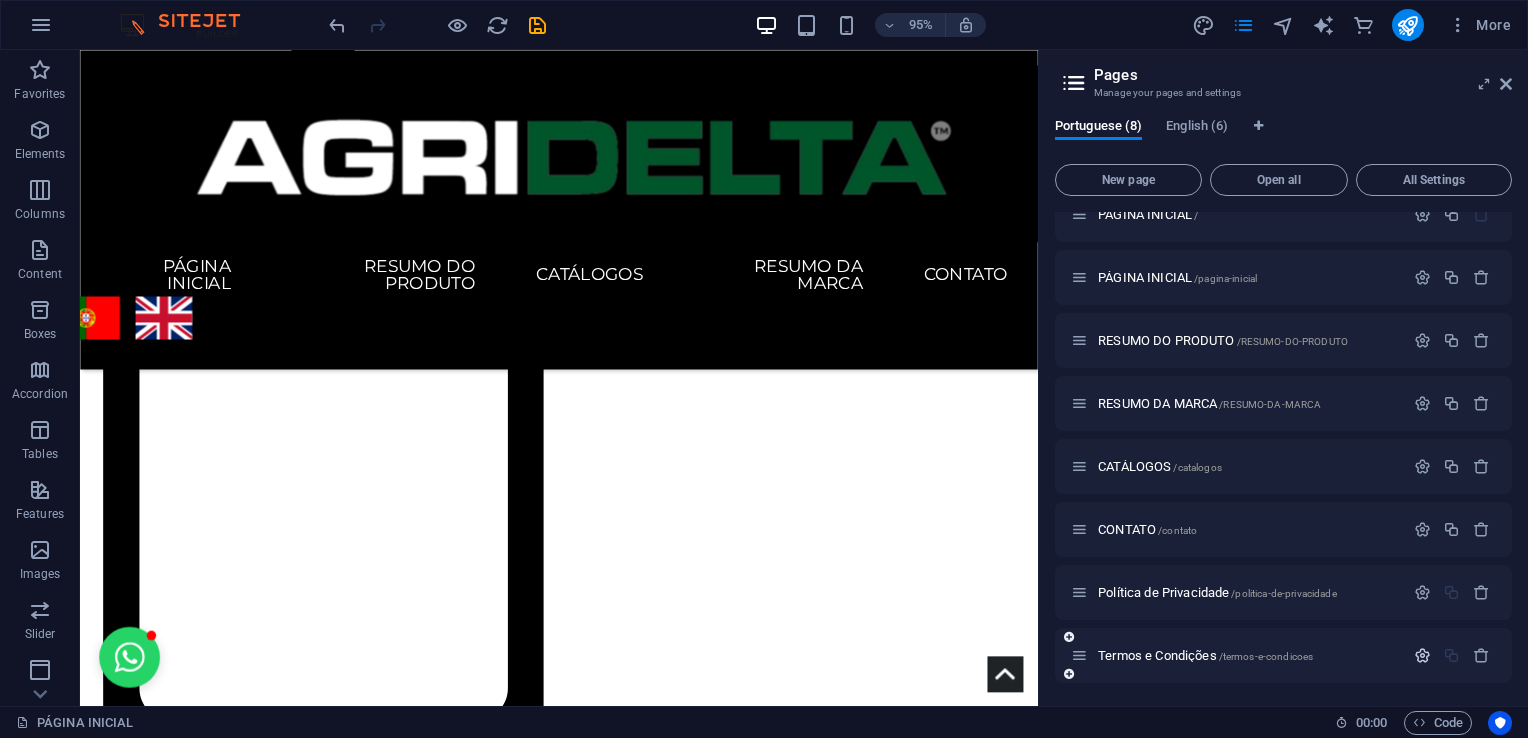 click at bounding box center (1422, 655) 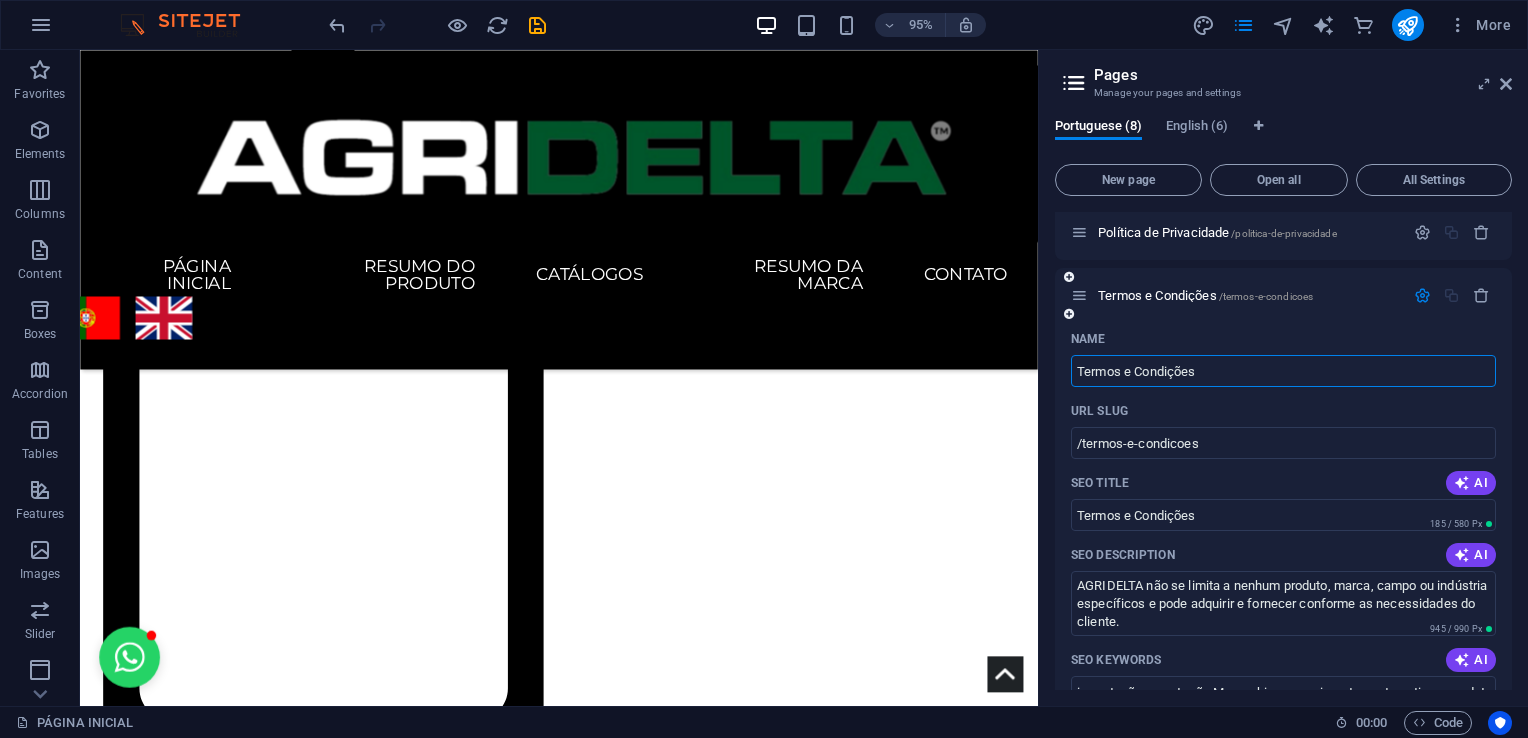 click at bounding box center (1422, 295) 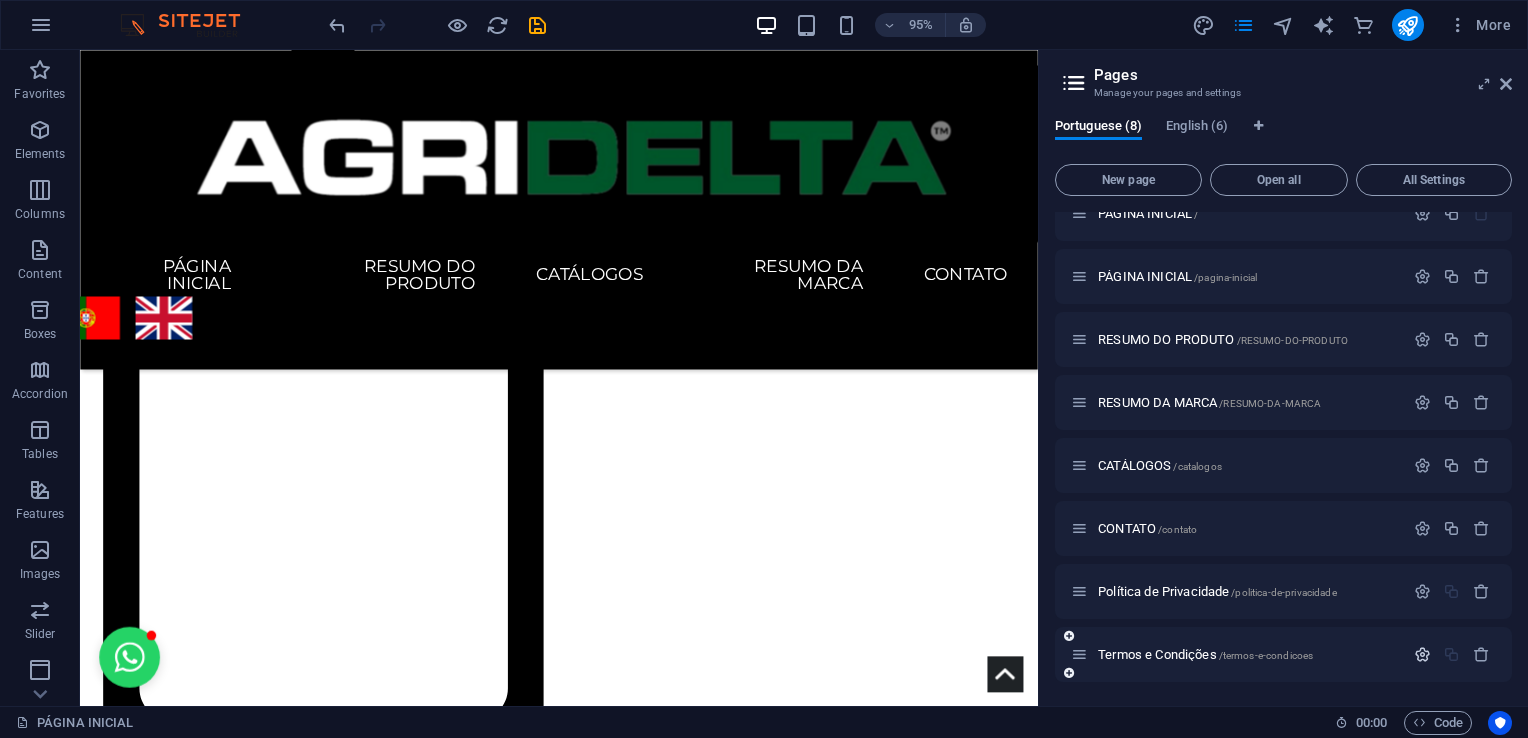 scroll, scrollTop: 25, scrollLeft: 0, axis: vertical 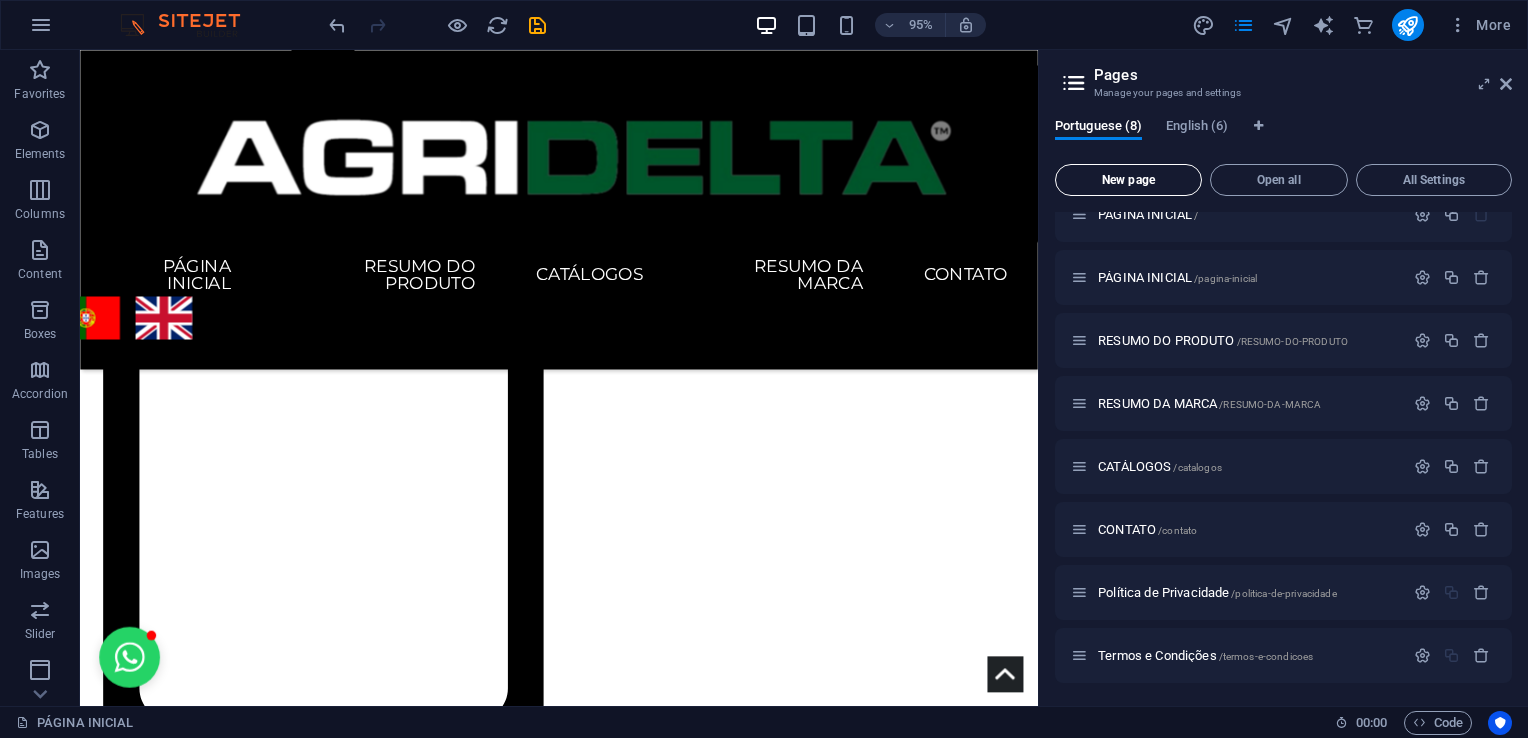 click on "New page" at bounding box center (1128, 180) 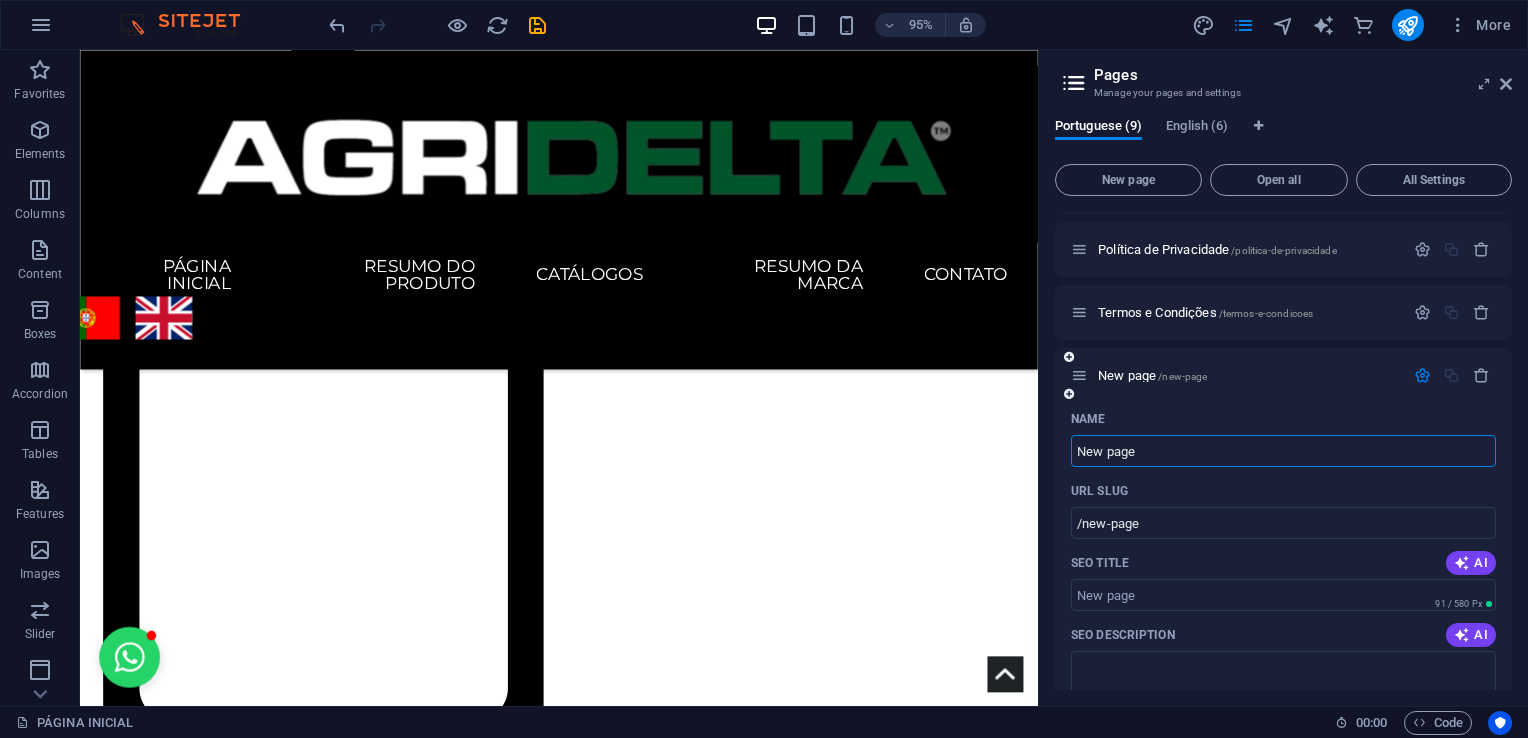 scroll, scrollTop: 555, scrollLeft: 0, axis: vertical 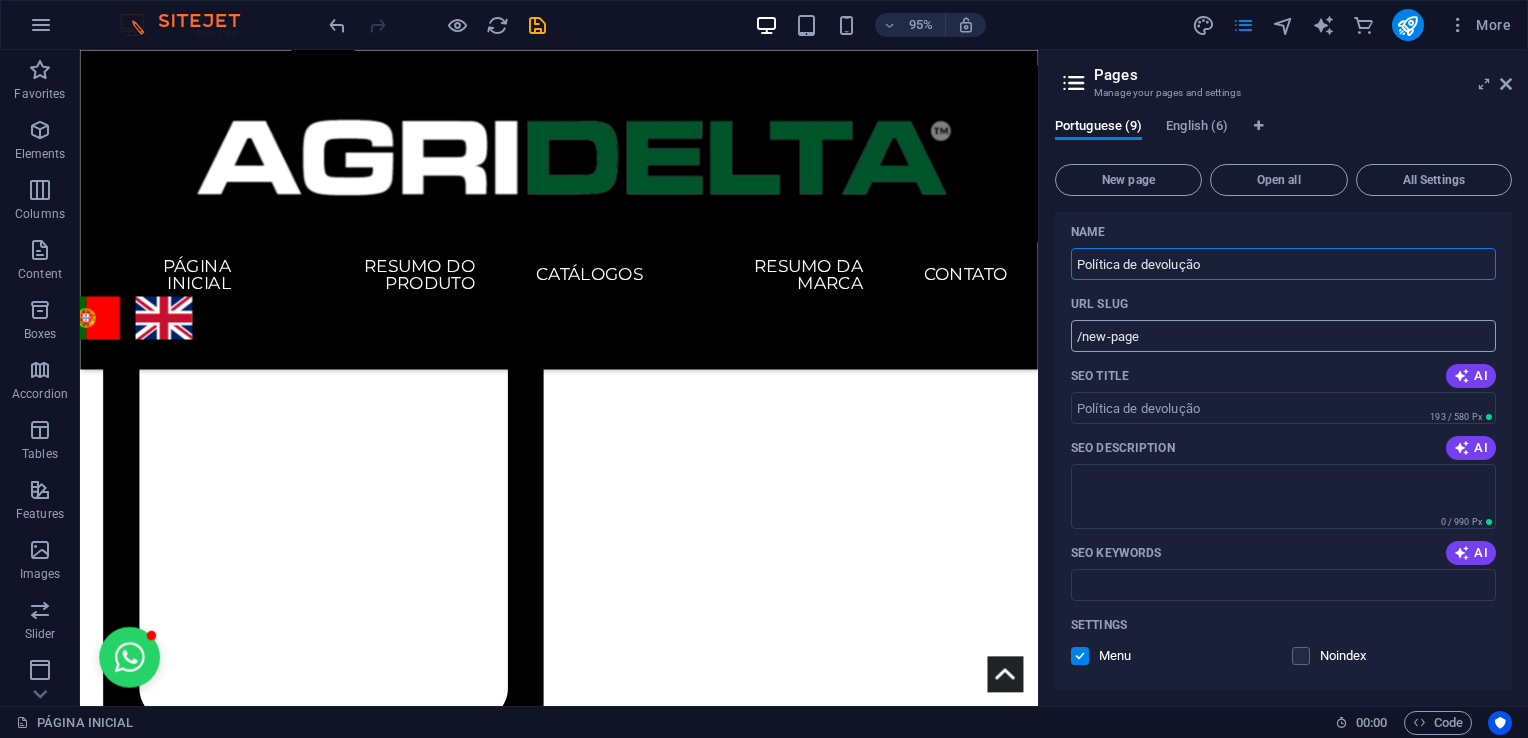 type on "Política de devolução" 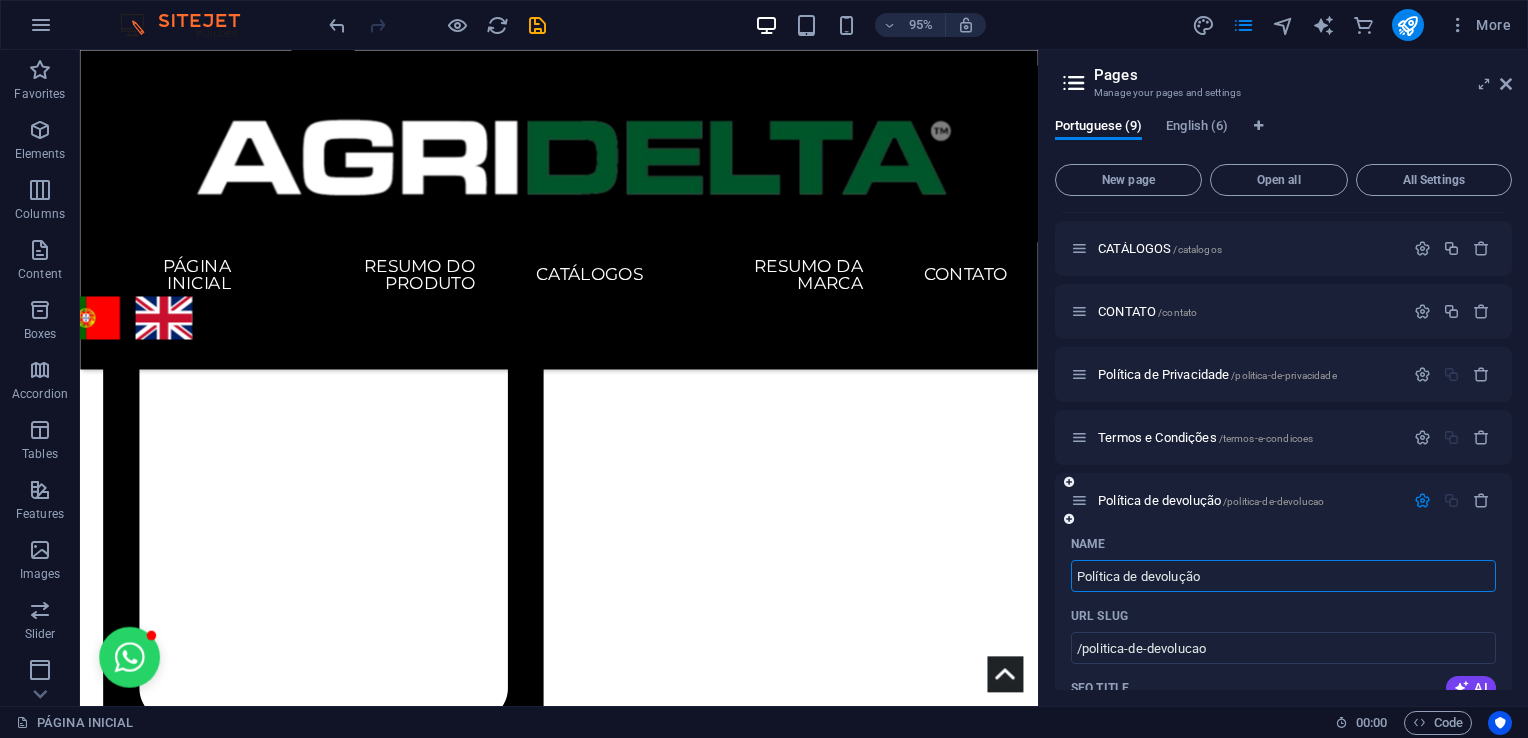 scroll, scrollTop: 238, scrollLeft: 0, axis: vertical 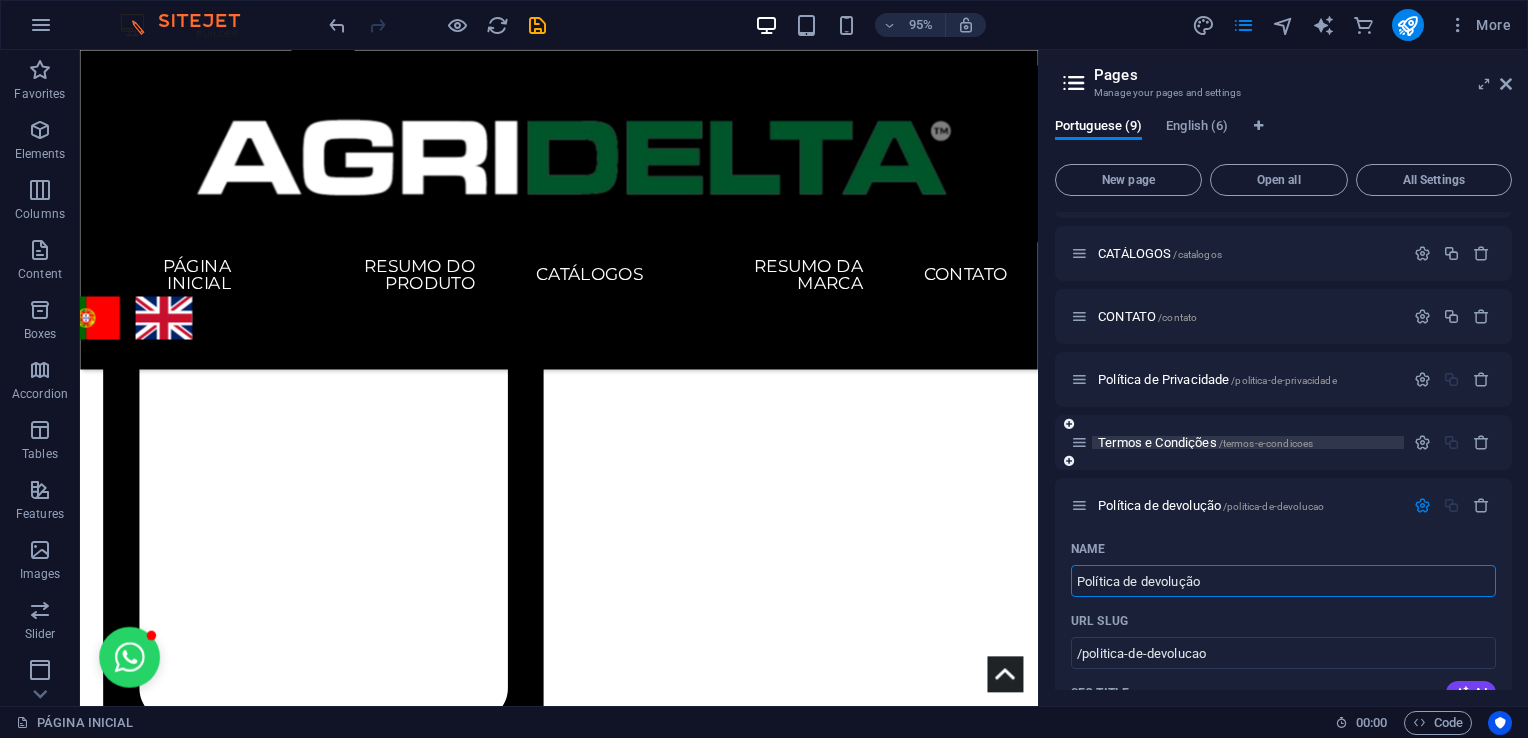 type on "Política de devolução" 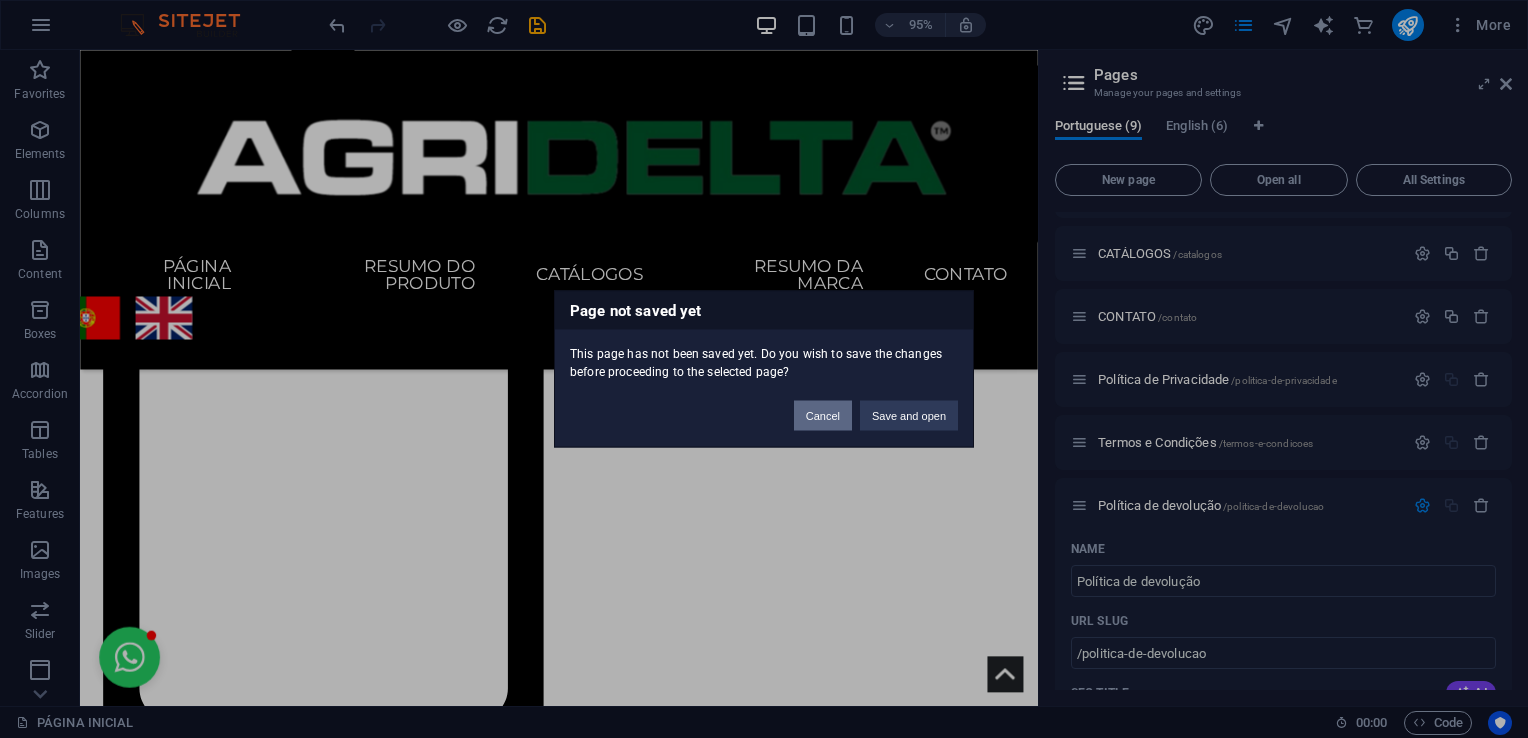 click on "Cancel" at bounding box center (823, 416) 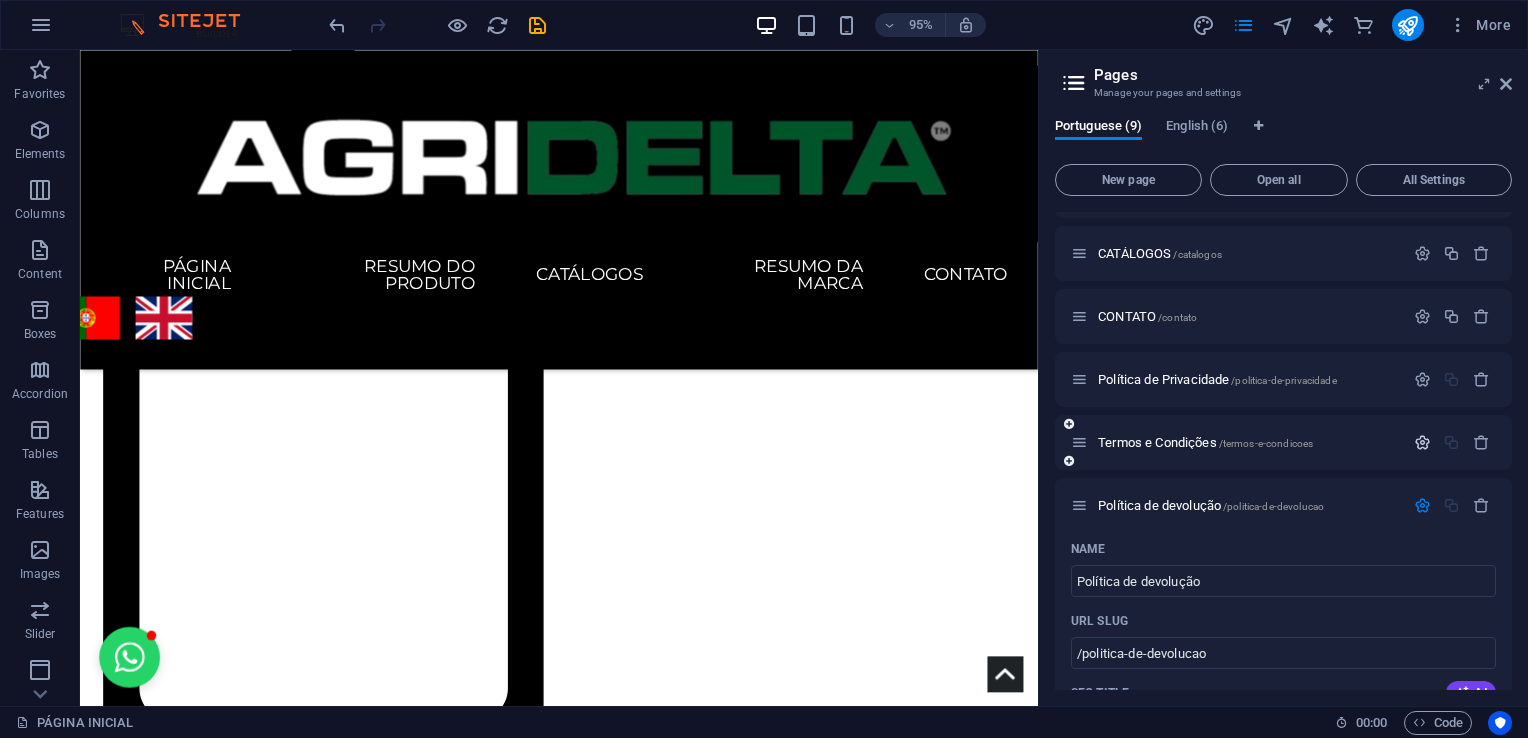click at bounding box center [1422, 442] 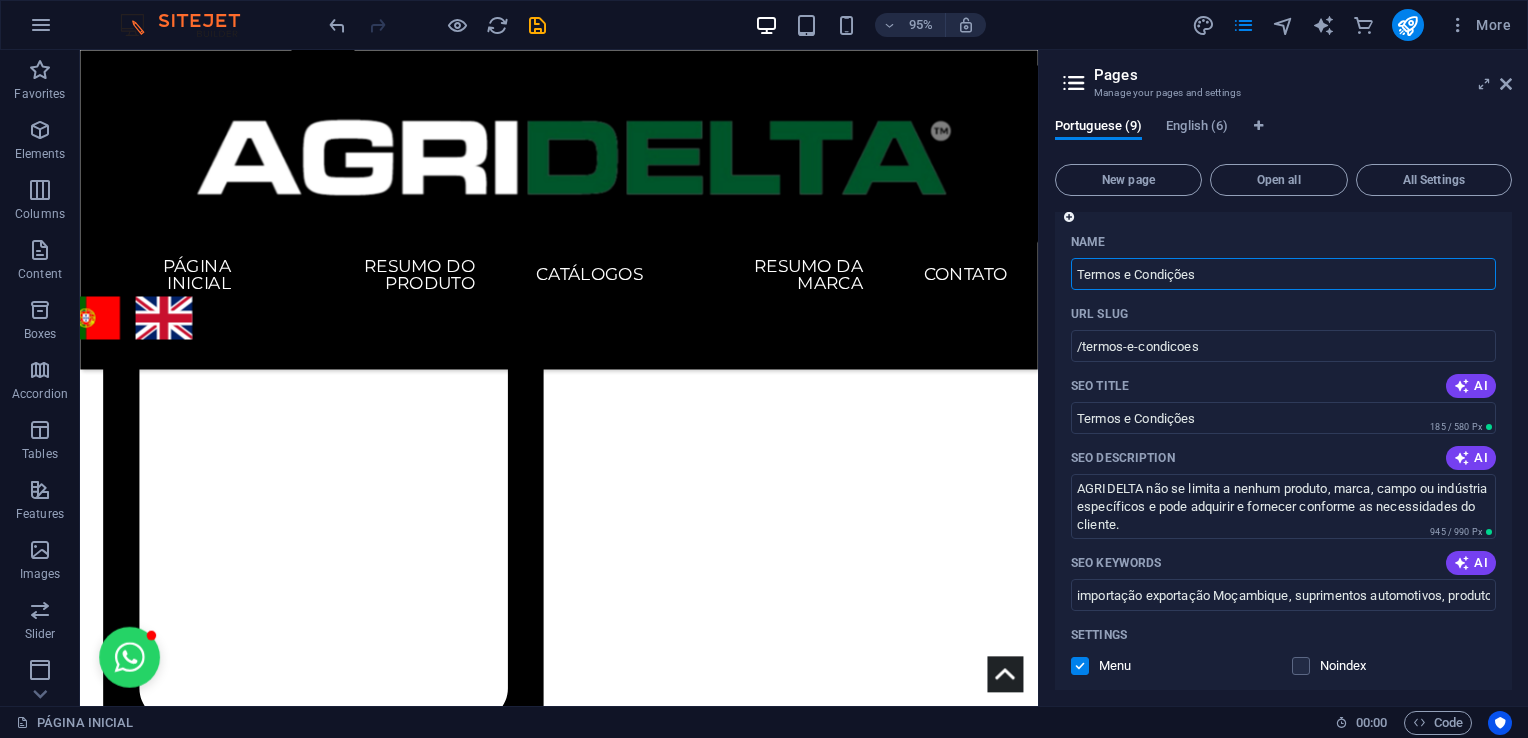 scroll, scrollTop: 483, scrollLeft: 0, axis: vertical 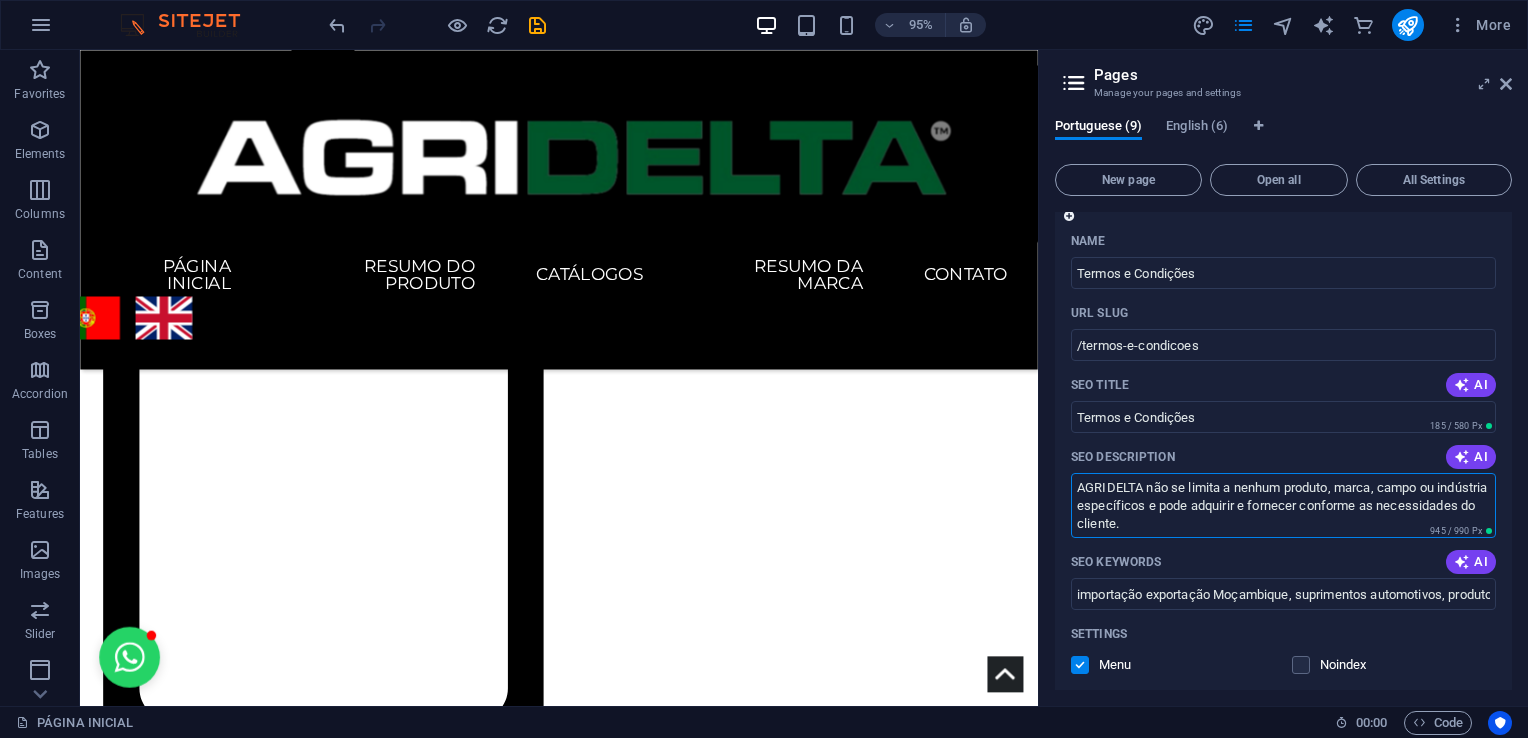 click on "AGRIDELTA não se limita a nenhum produto, marca, campo ou indústria específicos e pode adquirir e fornecer conforme as necessidades do cliente." at bounding box center [1283, 505] 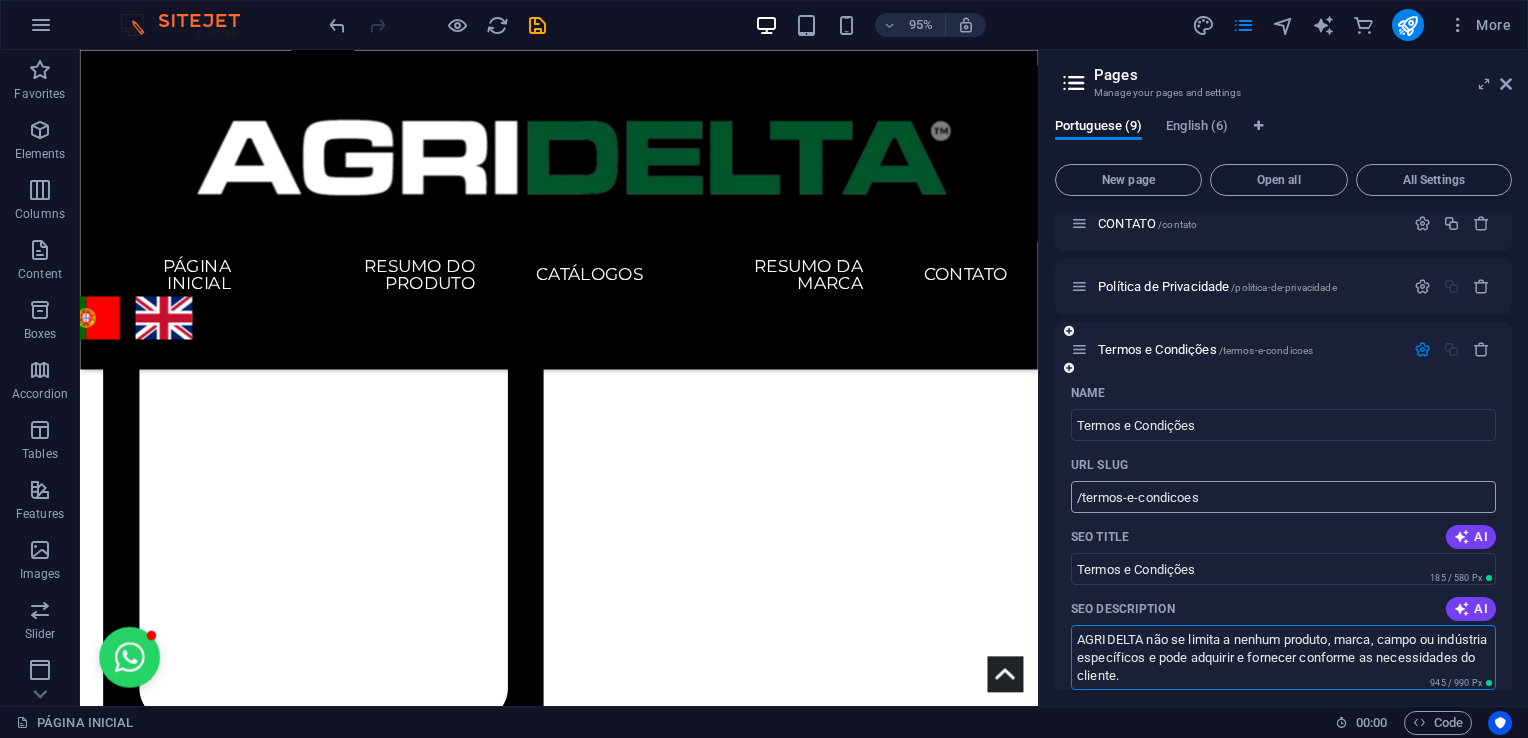 scroll, scrollTop: 330, scrollLeft: 0, axis: vertical 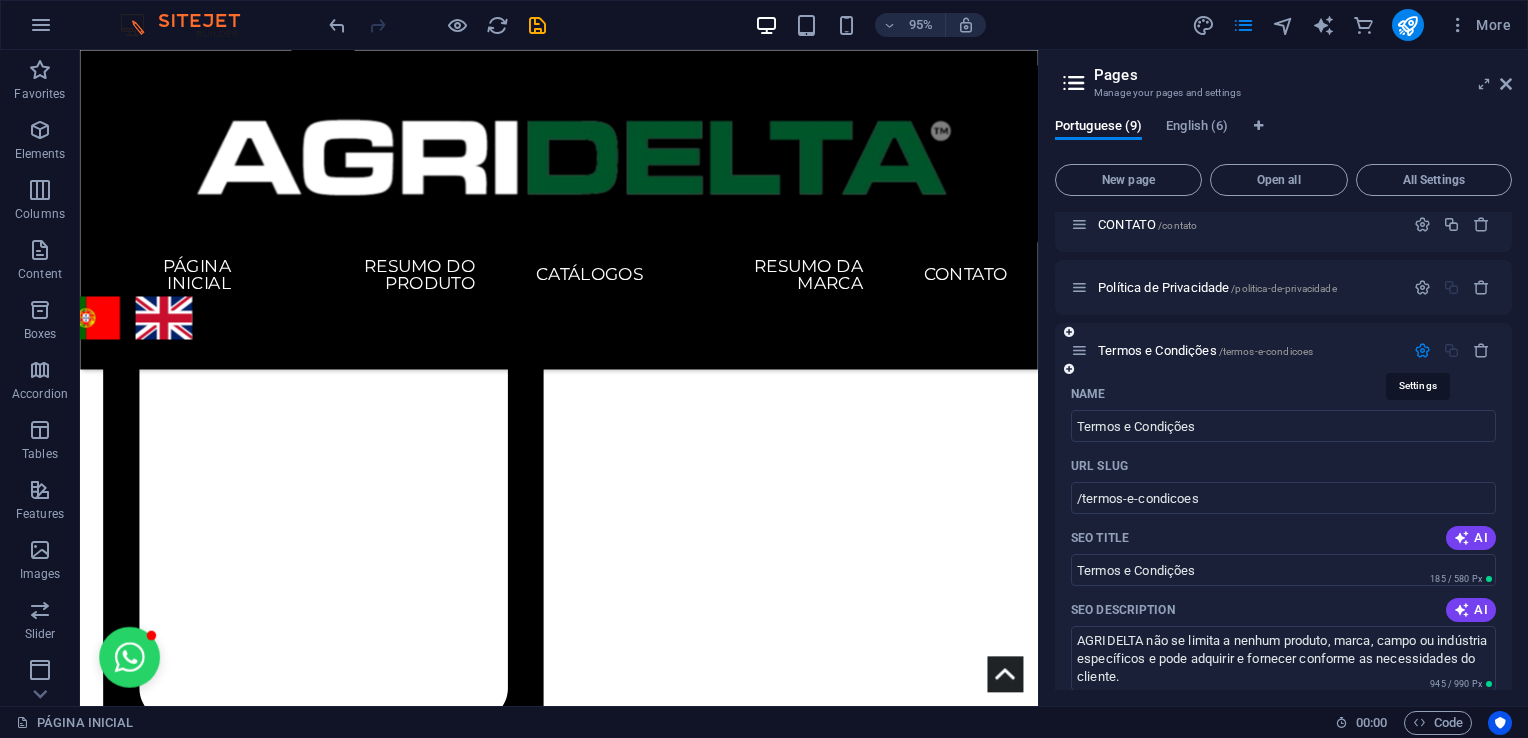 click at bounding box center [1422, 350] 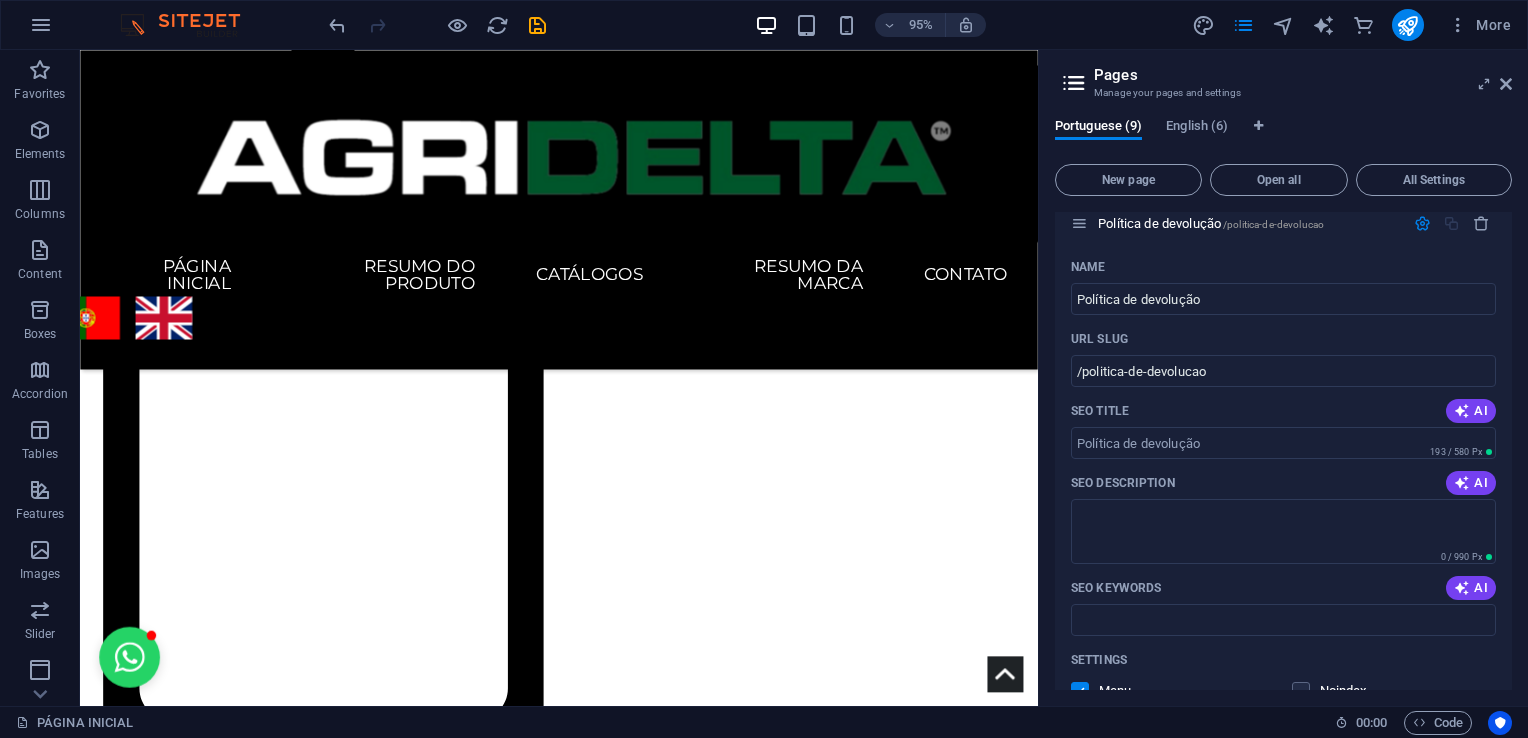 scroll, scrollTop: 523, scrollLeft: 0, axis: vertical 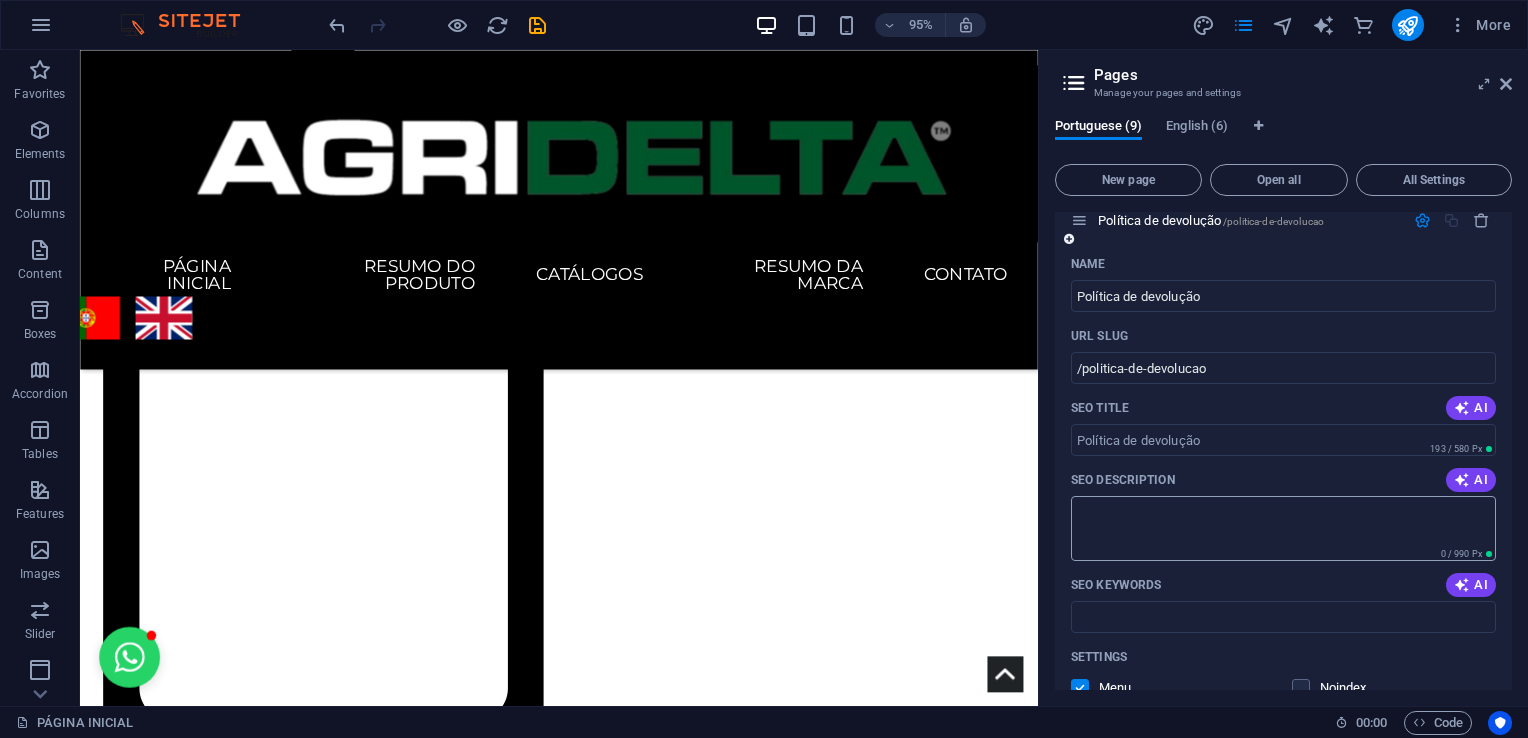 click on "SEO Description" at bounding box center [1283, 528] 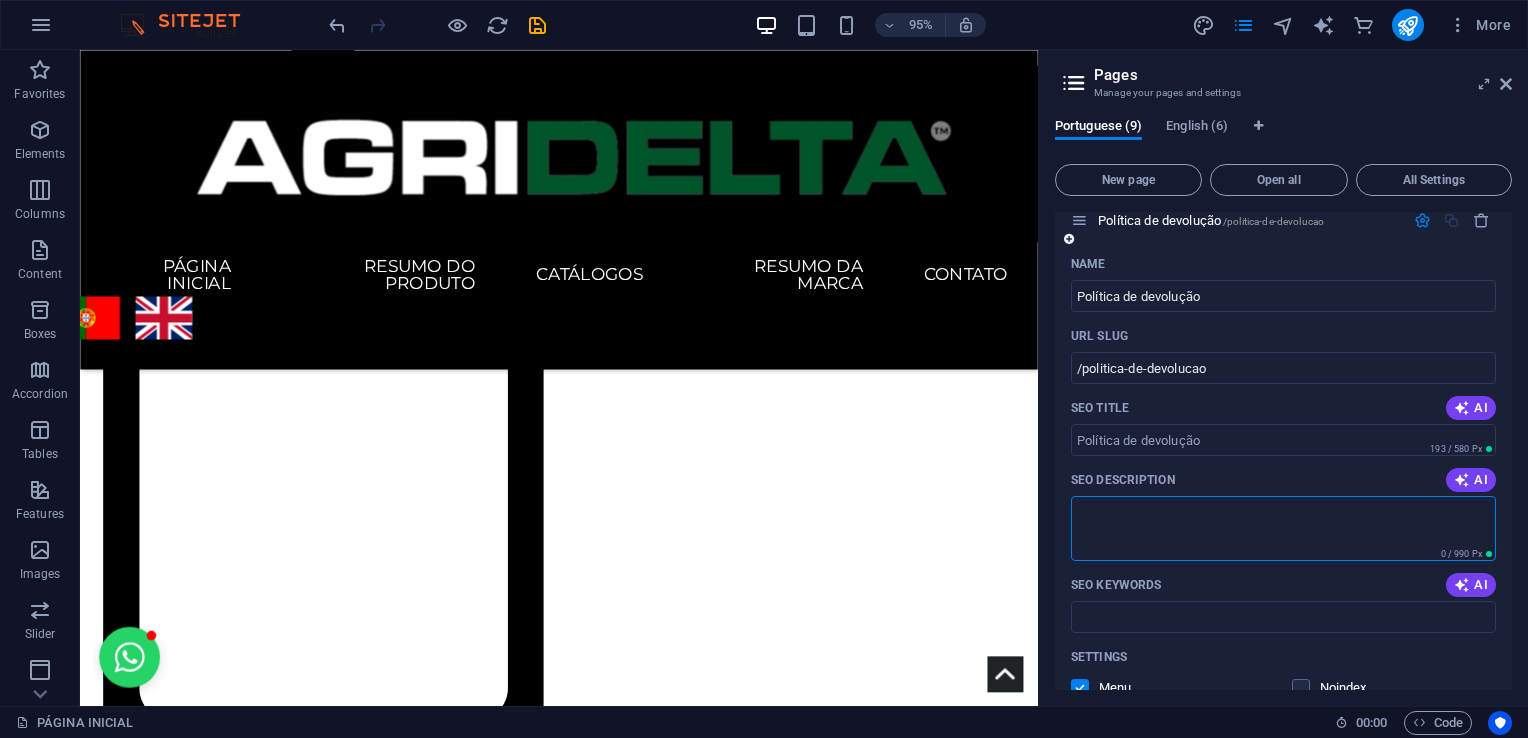 paste on "AGRIDELTA não se limita a nenhum produto, marca, campo ou indústria específicos e pode adquirir e fornecer conforme as necessidades do cliente." 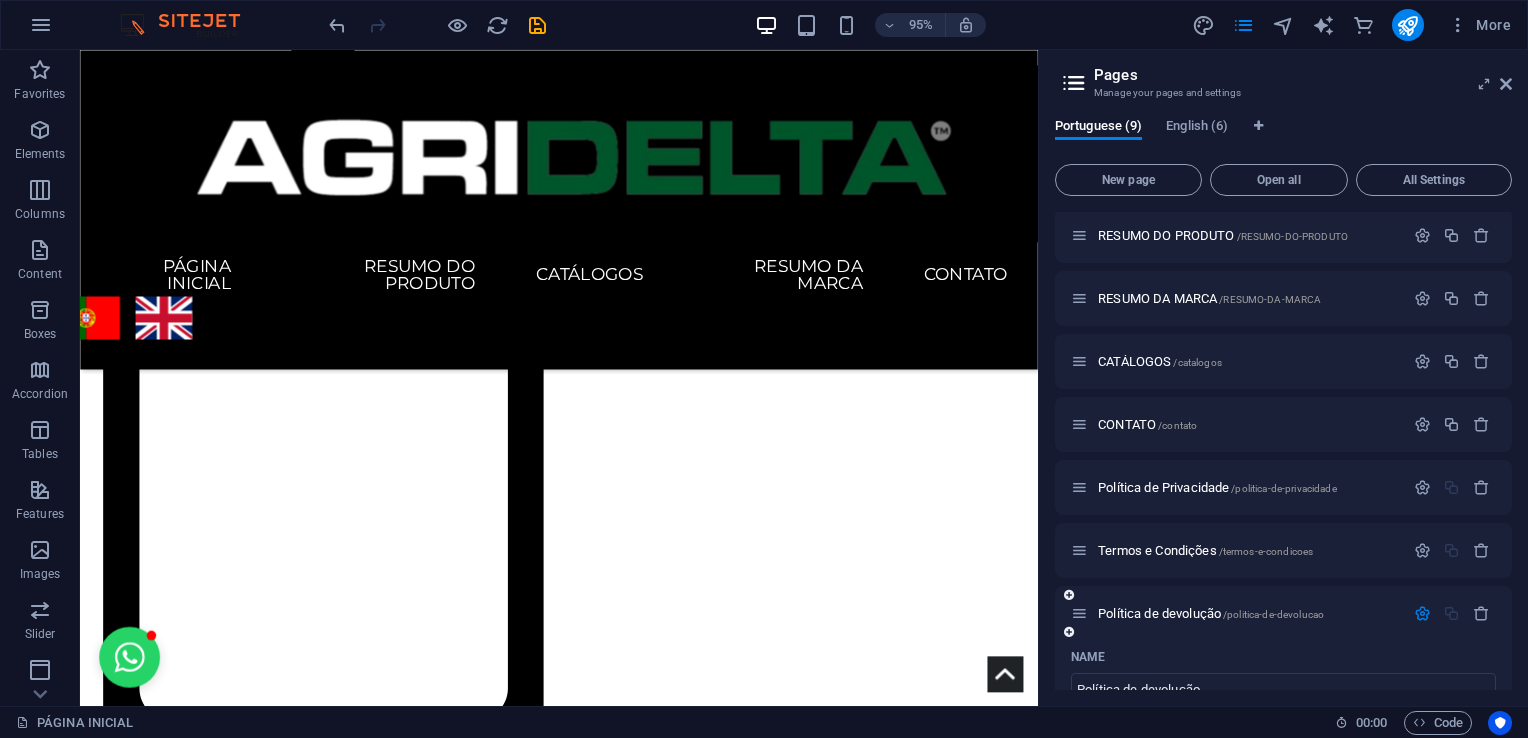 scroll, scrollTop: 119, scrollLeft: 0, axis: vertical 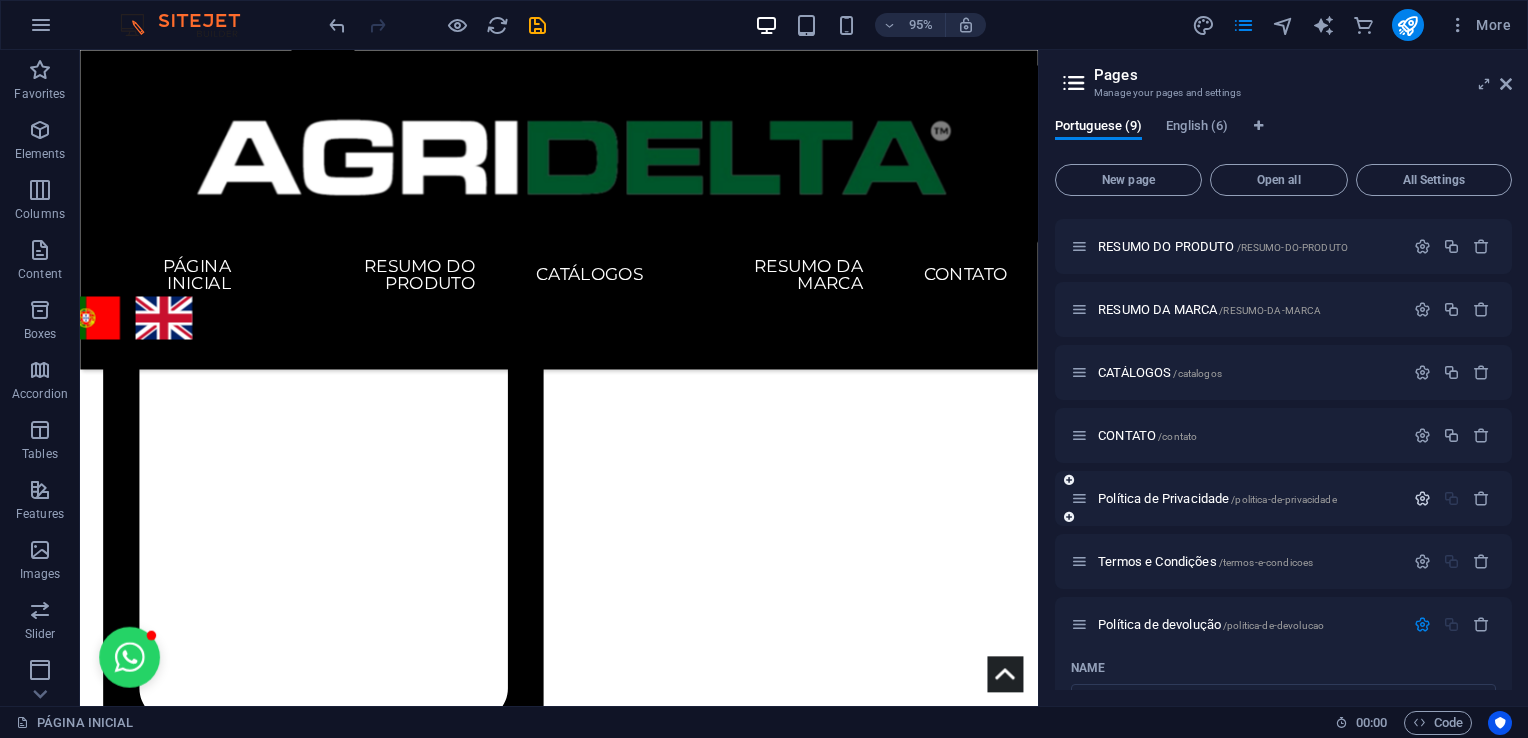 type on "AGRIDELTA não se limita a nenhum produto, marca, campo ou indústria específicos e pode adquirir e fornecer conforme as necessidades do cliente." 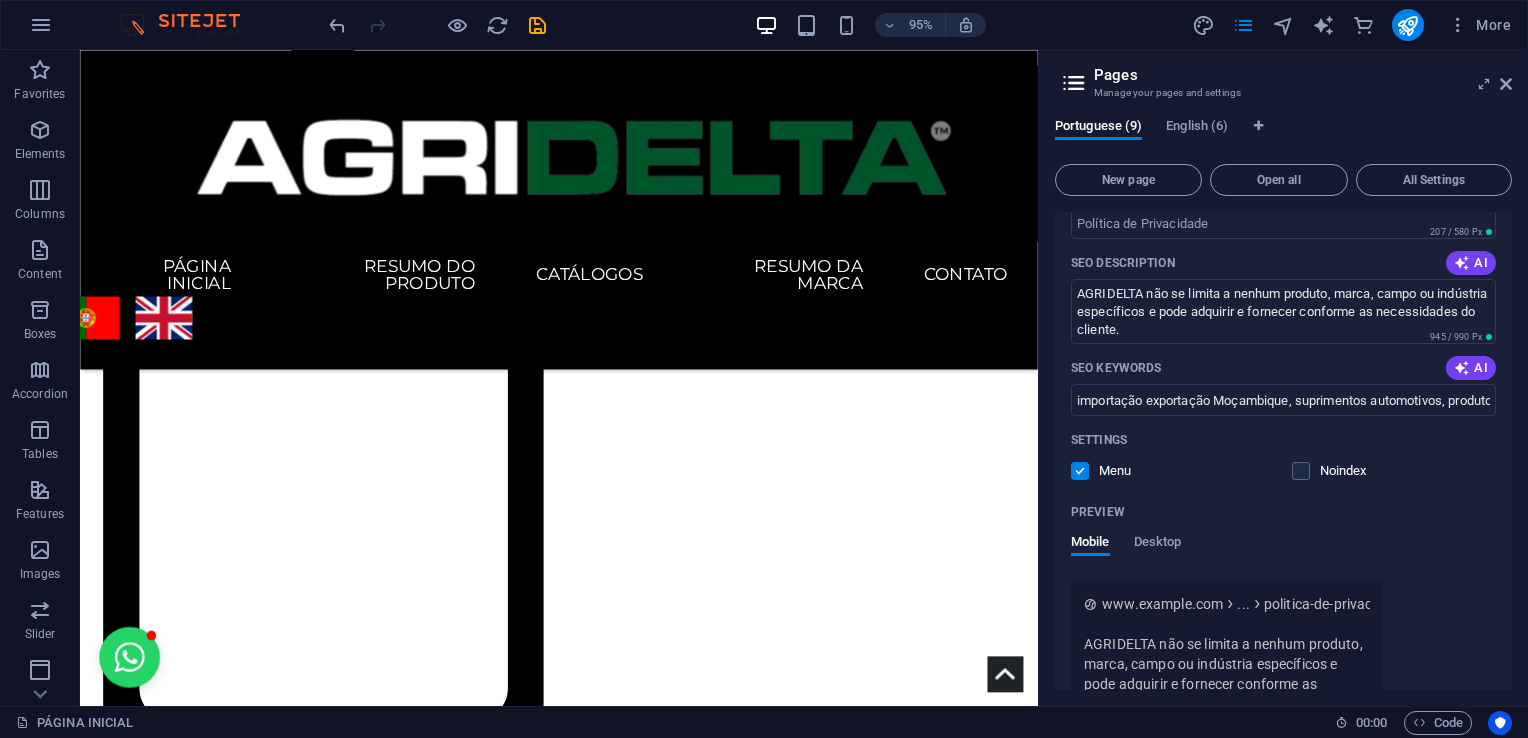 scroll, scrollTop: 615, scrollLeft: 0, axis: vertical 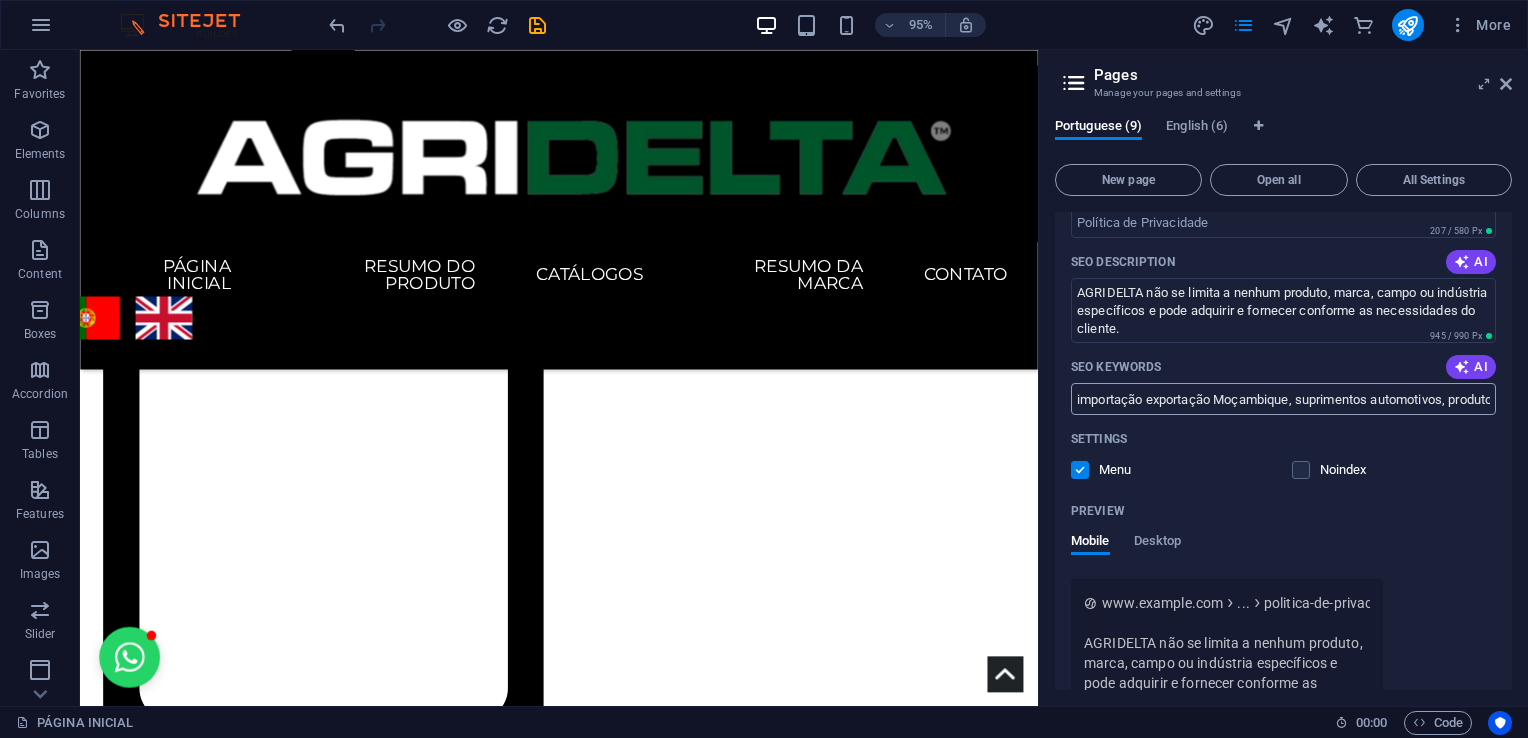 click on "importação exportação Moçambique, suprimentos automotivos, produtos agrícolas, equipamentos de mineração, serviços de logística, Agri Delta" at bounding box center (1283, 399) 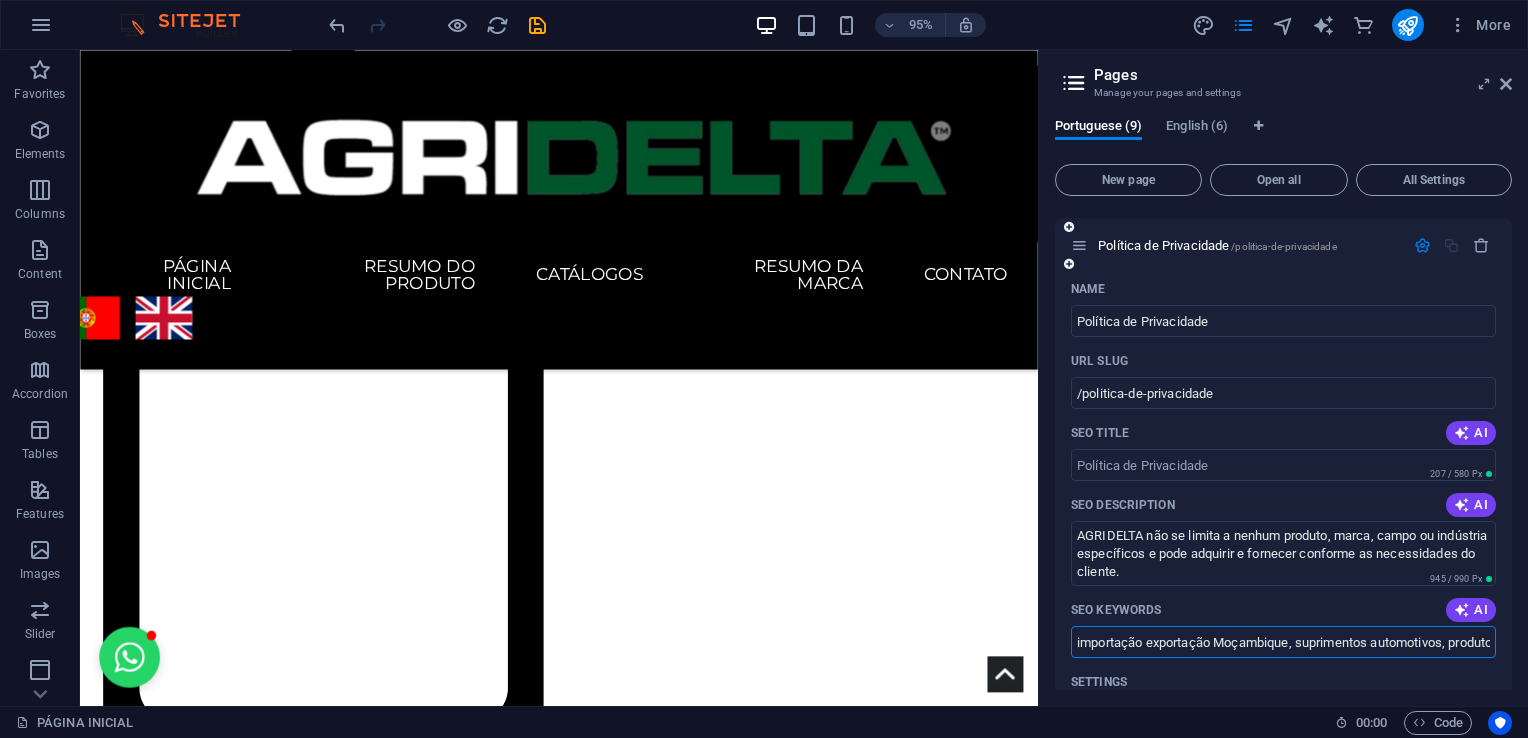 scroll, scrollTop: 292, scrollLeft: 0, axis: vertical 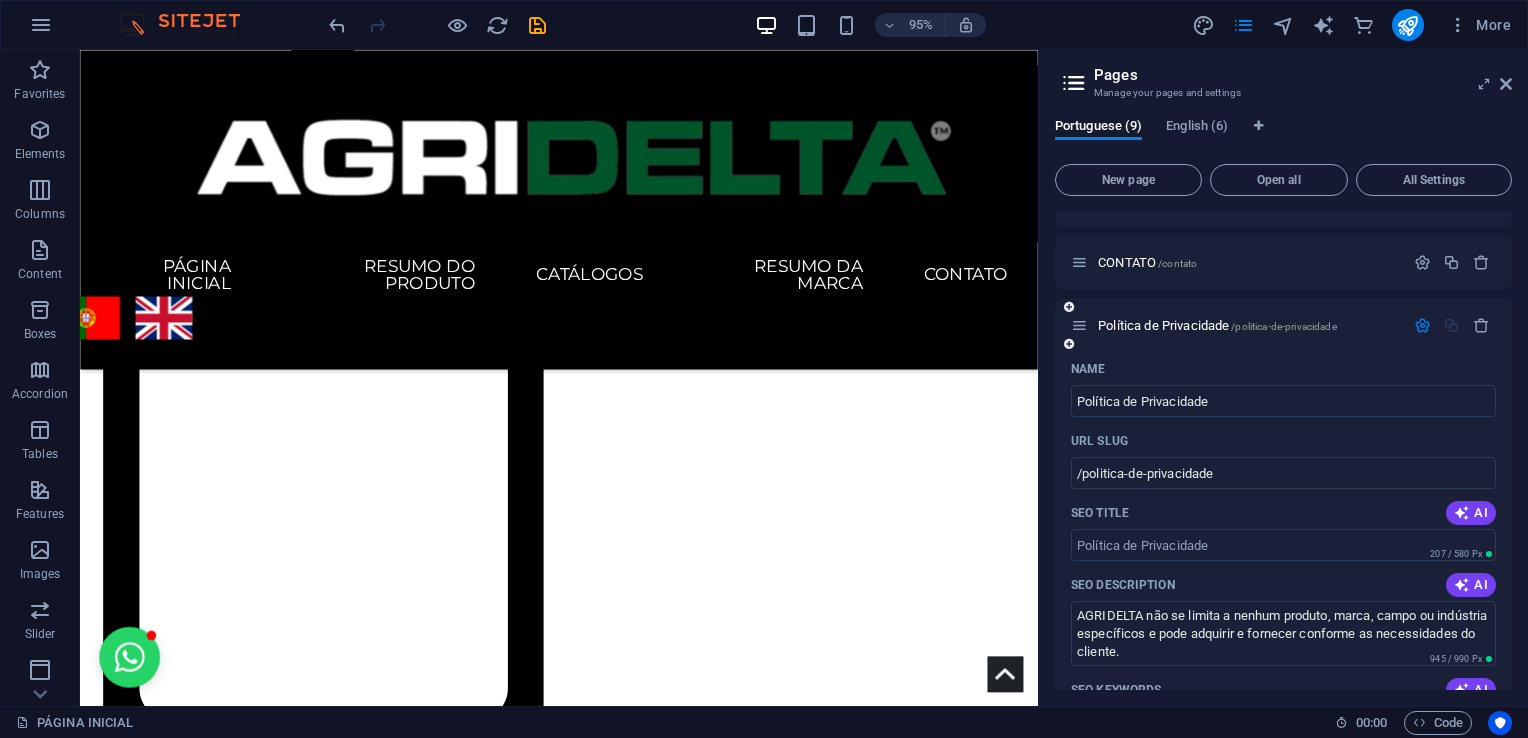 click at bounding box center [1422, 325] 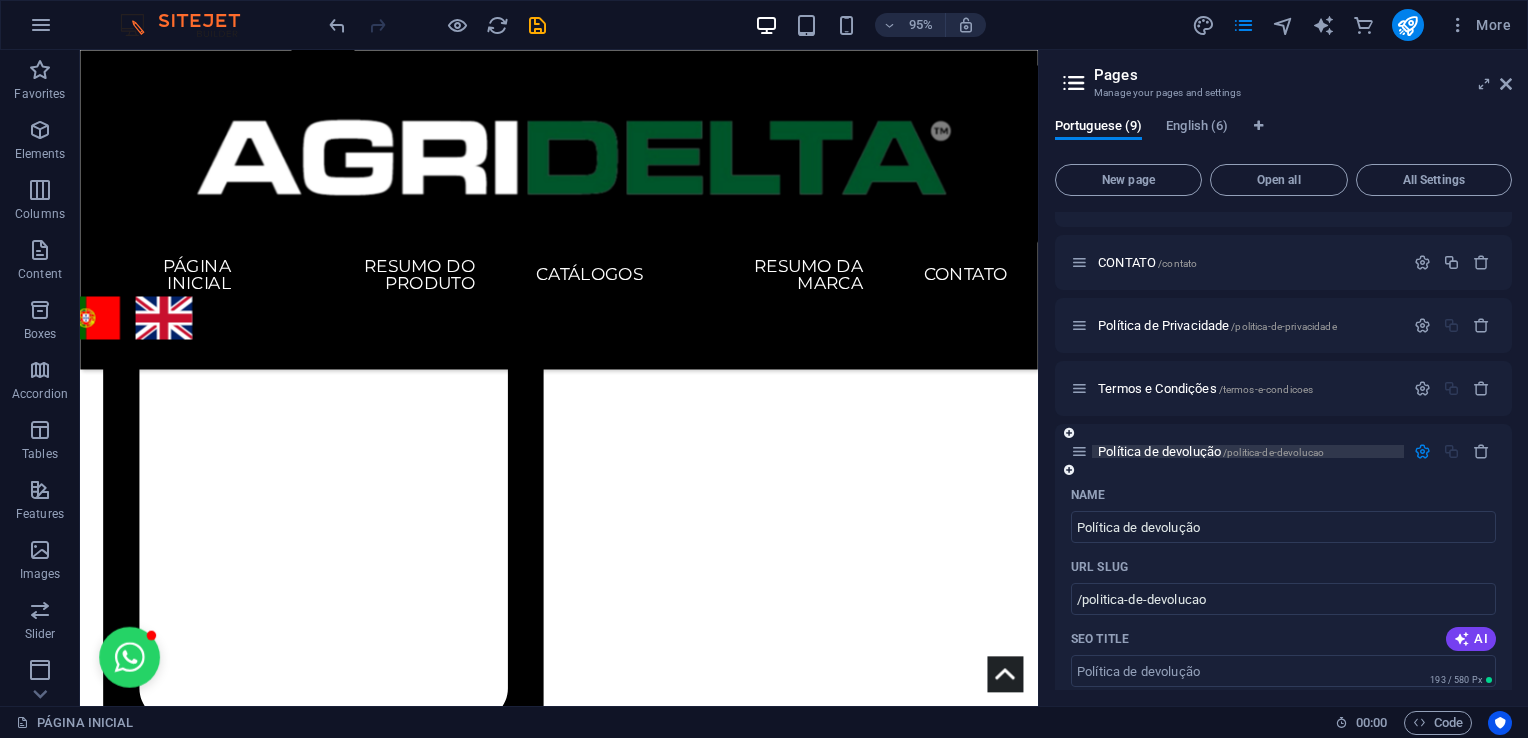 scroll, scrollTop: 865, scrollLeft: 0, axis: vertical 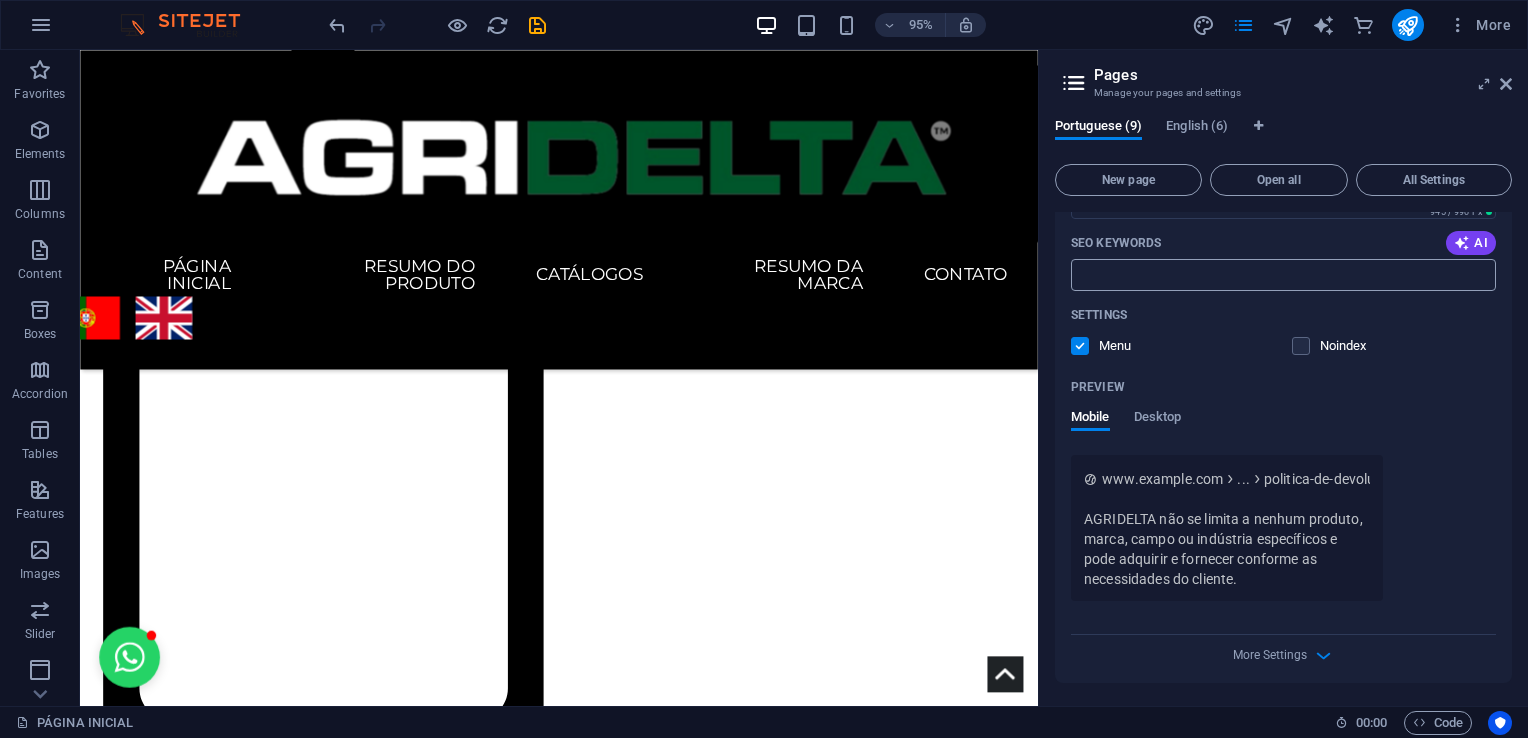 click on "SEO Keywords" at bounding box center (1283, 275) 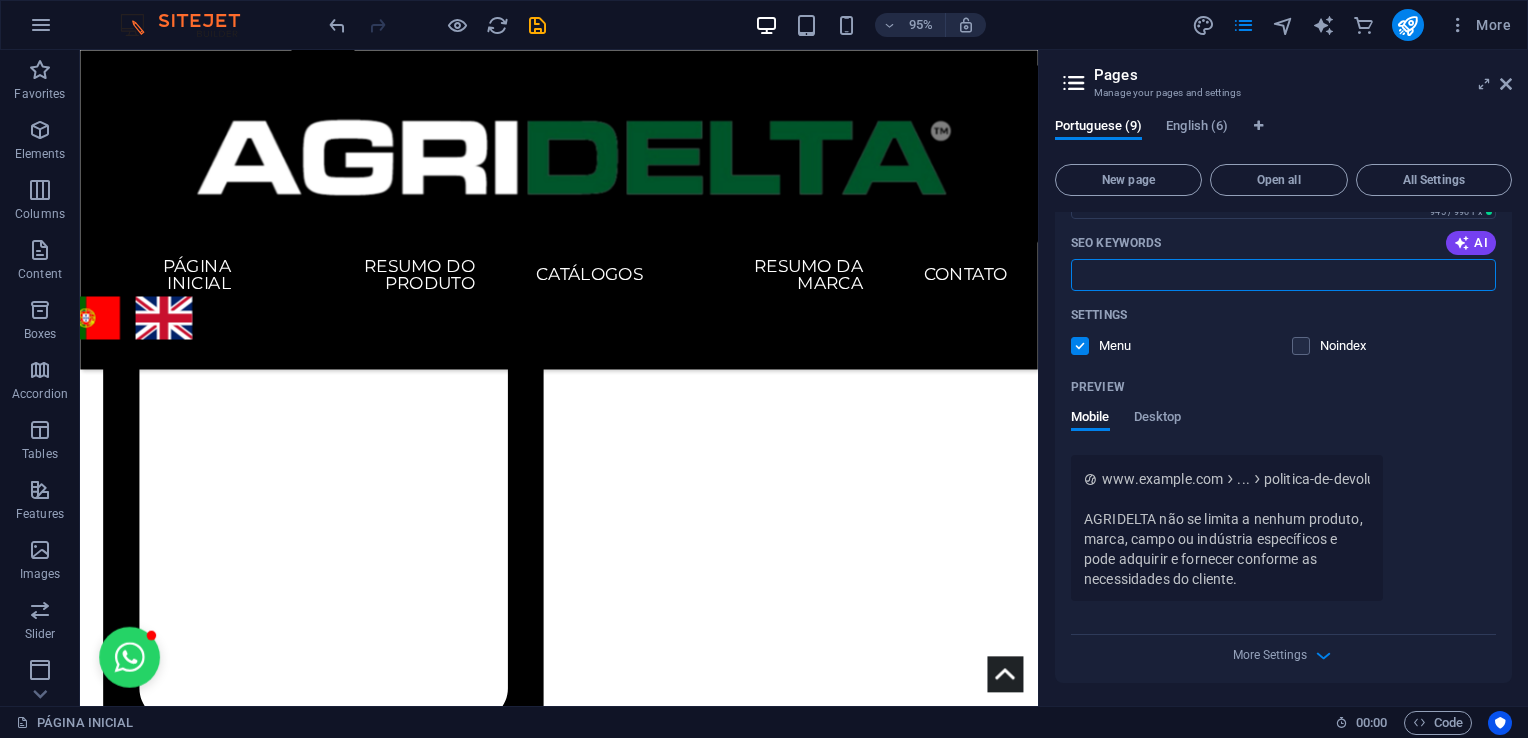paste on "importação exportação Moçambique, suprimentos automotivos, produtos agrícolas, equipamentos de mineração, serviços de logística, Agri Delta" 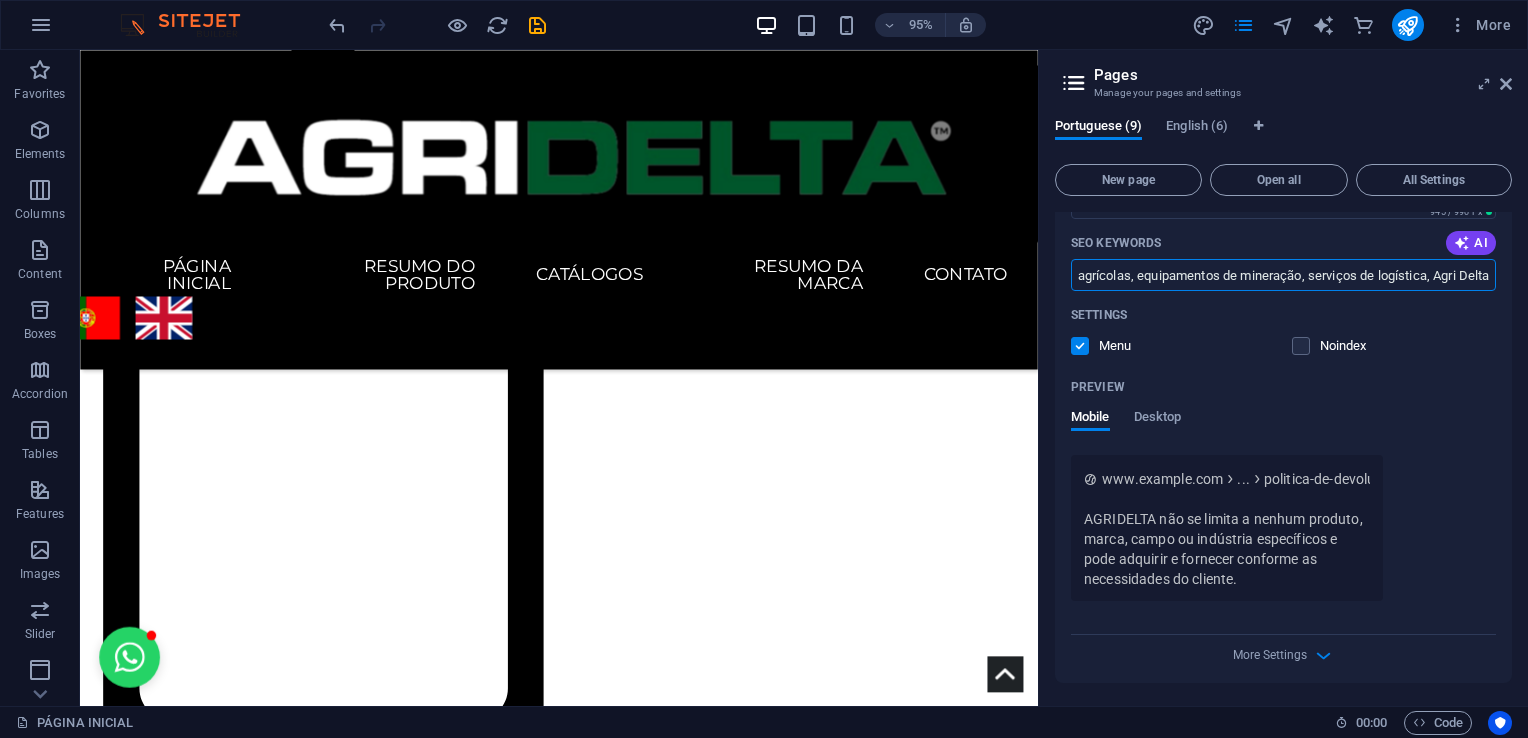 scroll, scrollTop: 0, scrollLeft: 0, axis: both 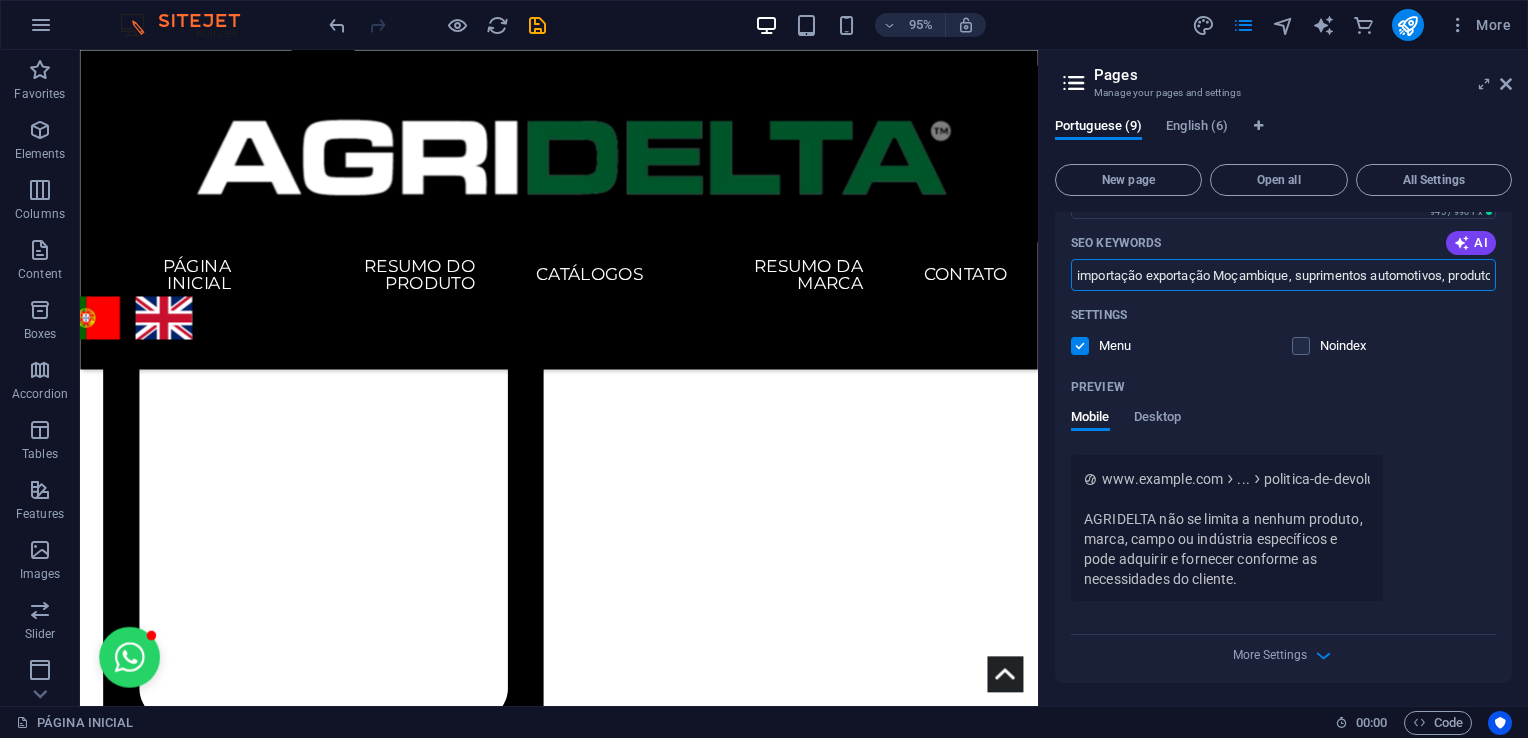 type on "importação exportação Moçambique, suprimentos automotivos, produtos agrícolas, equipamentos de mineração, serviços de logística, Agri Delta" 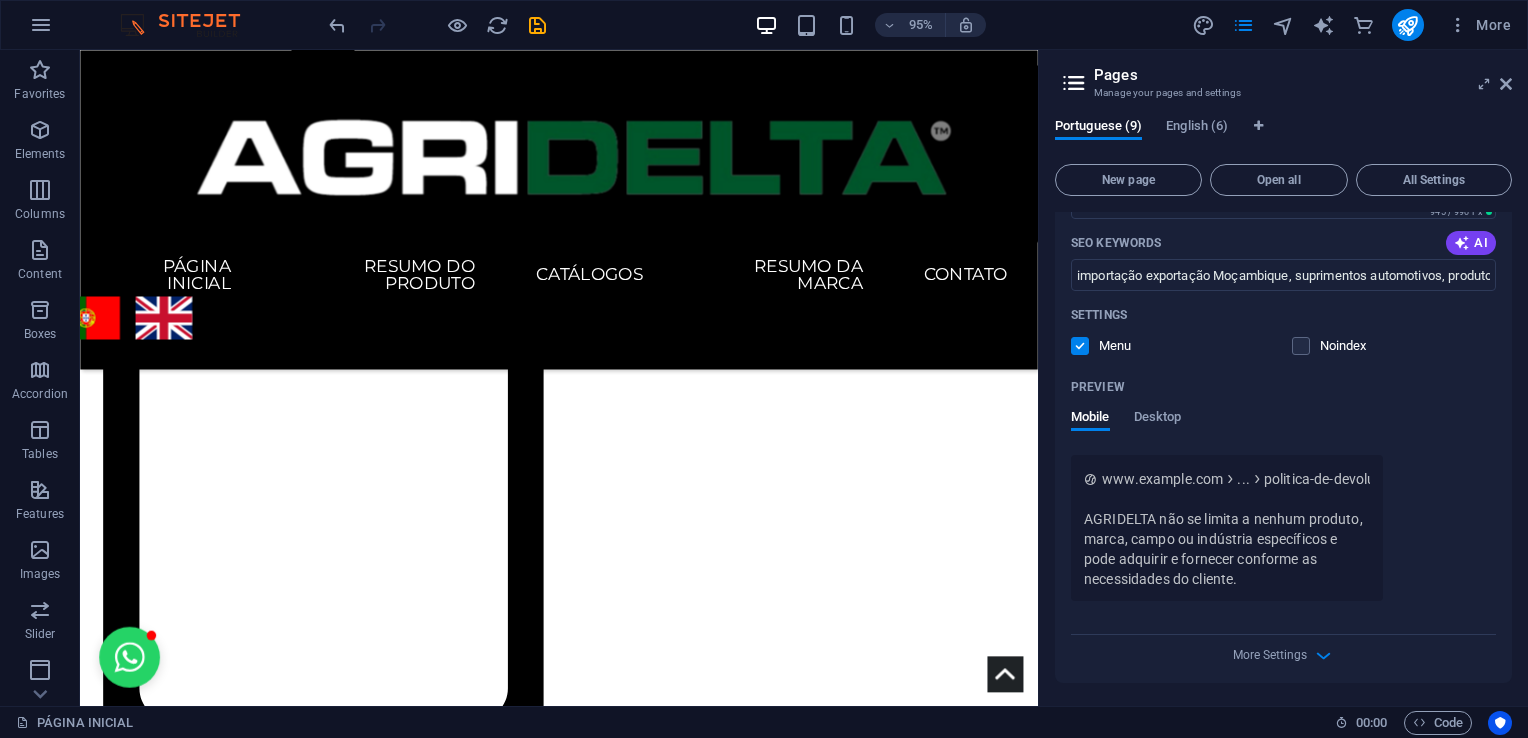 click on "Settings Menu Noindex" at bounding box center [1283, 331] 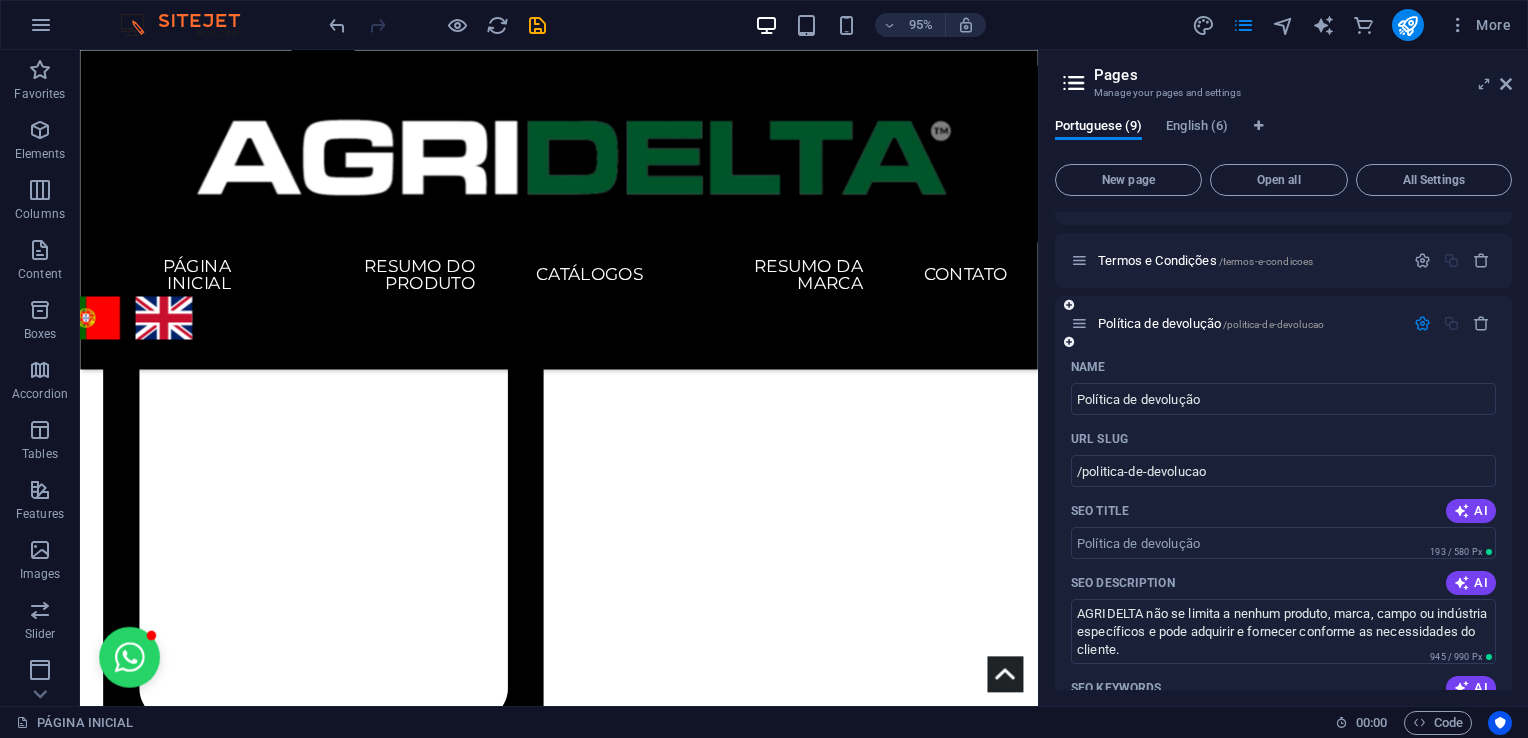 click at bounding box center [1422, 323] 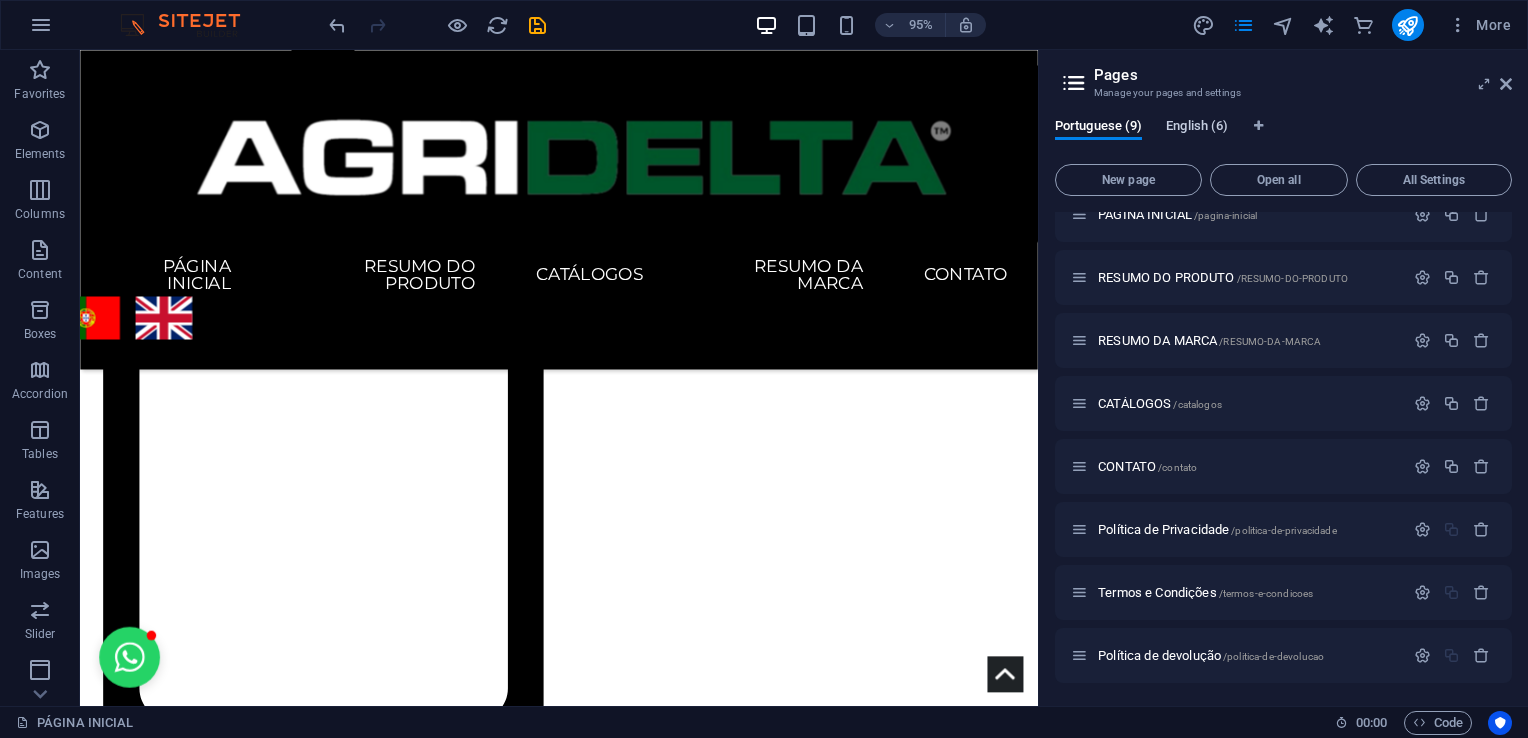 click on "English (6)" at bounding box center [1197, 128] 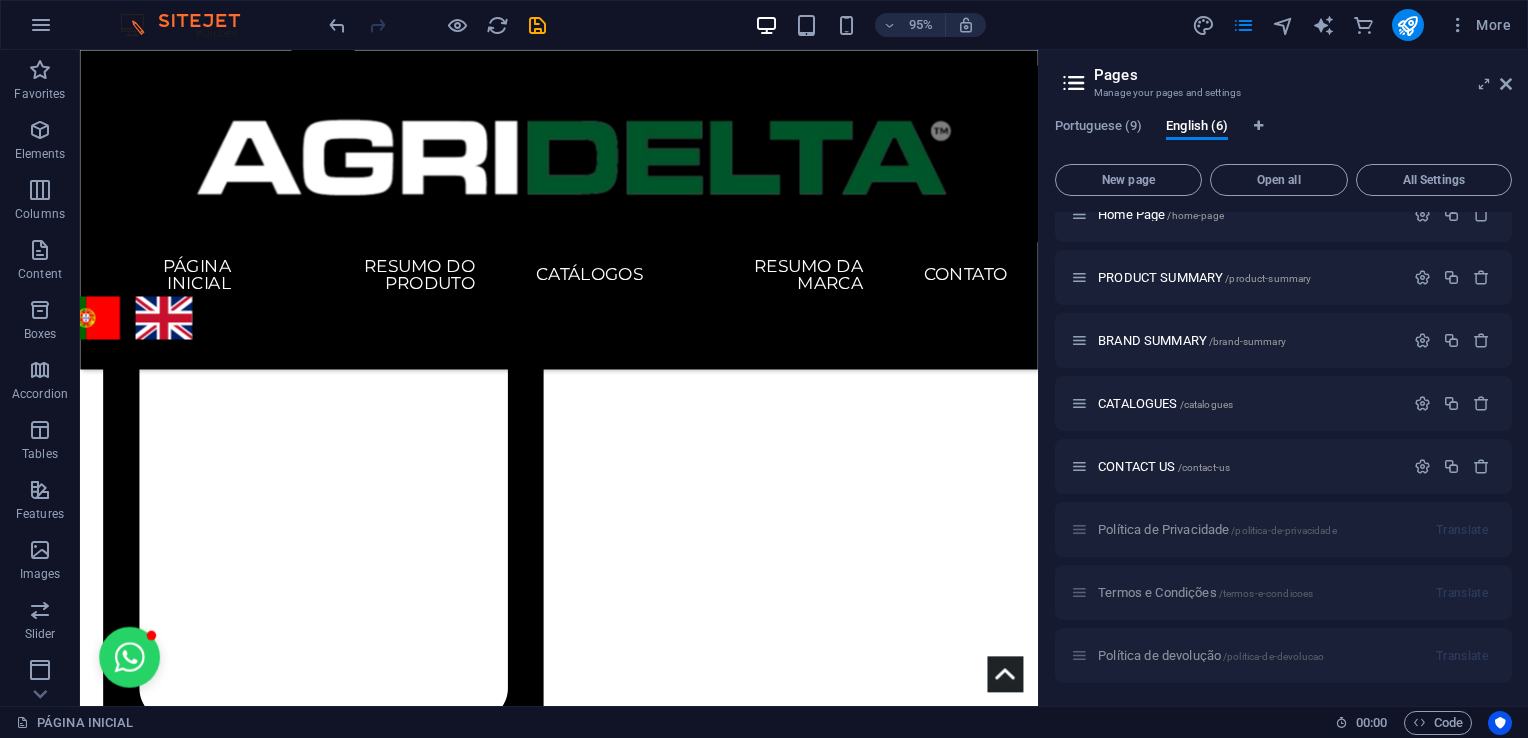 scroll, scrollTop: 0, scrollLeft: 0, axis: both 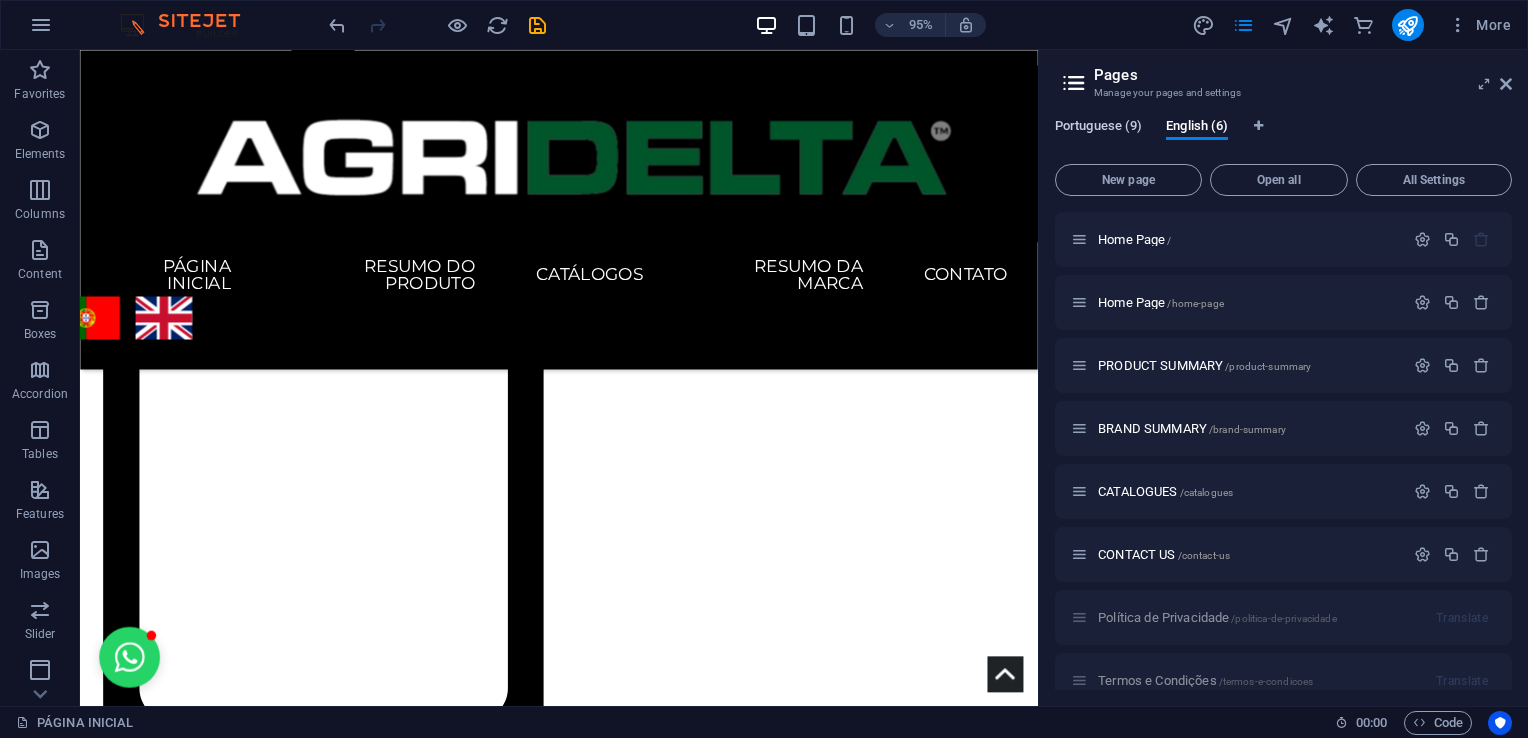click on "Portuguese (9)" at bounding box center (1098, 128) 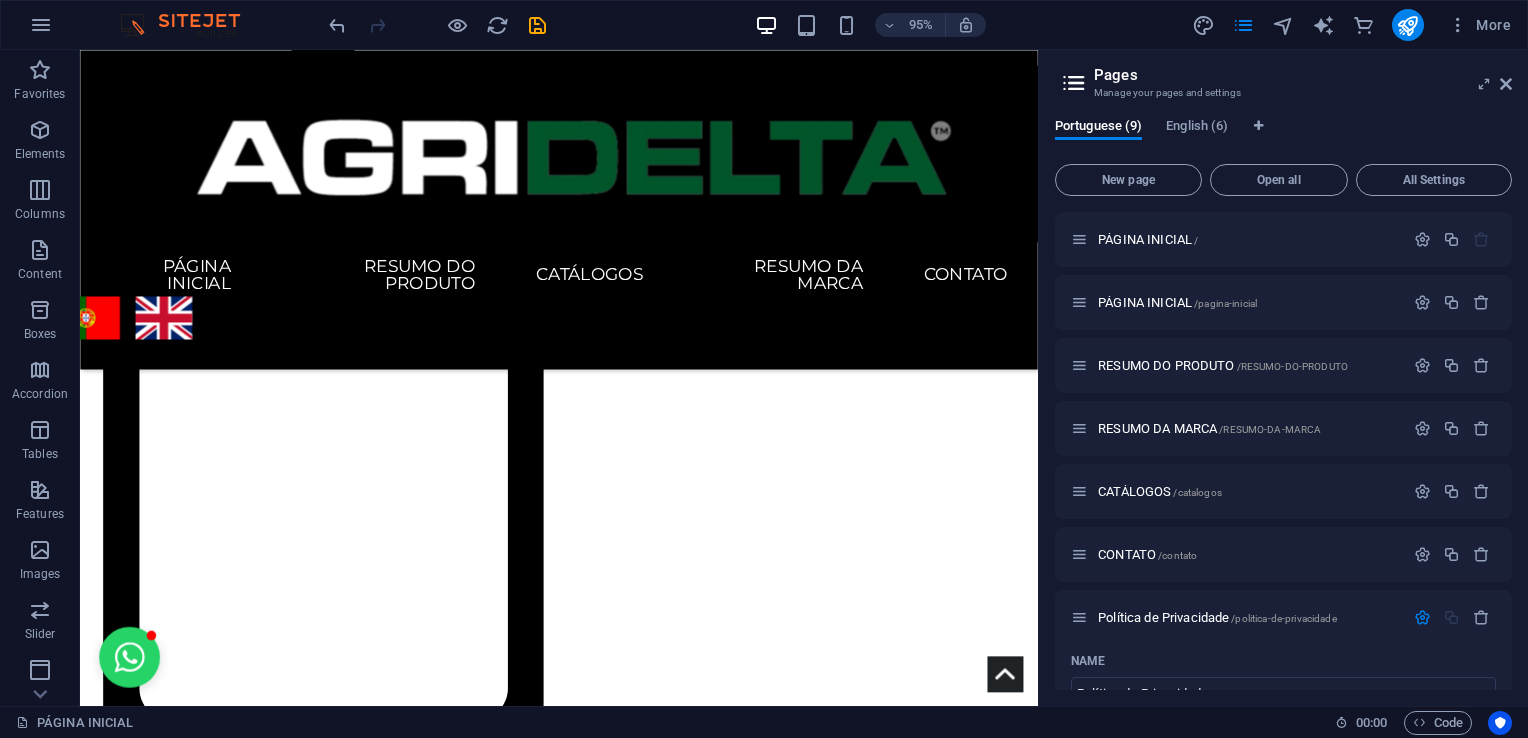 scroll, scrollTop: 1949, scrollLeft: 0, axis: vertical 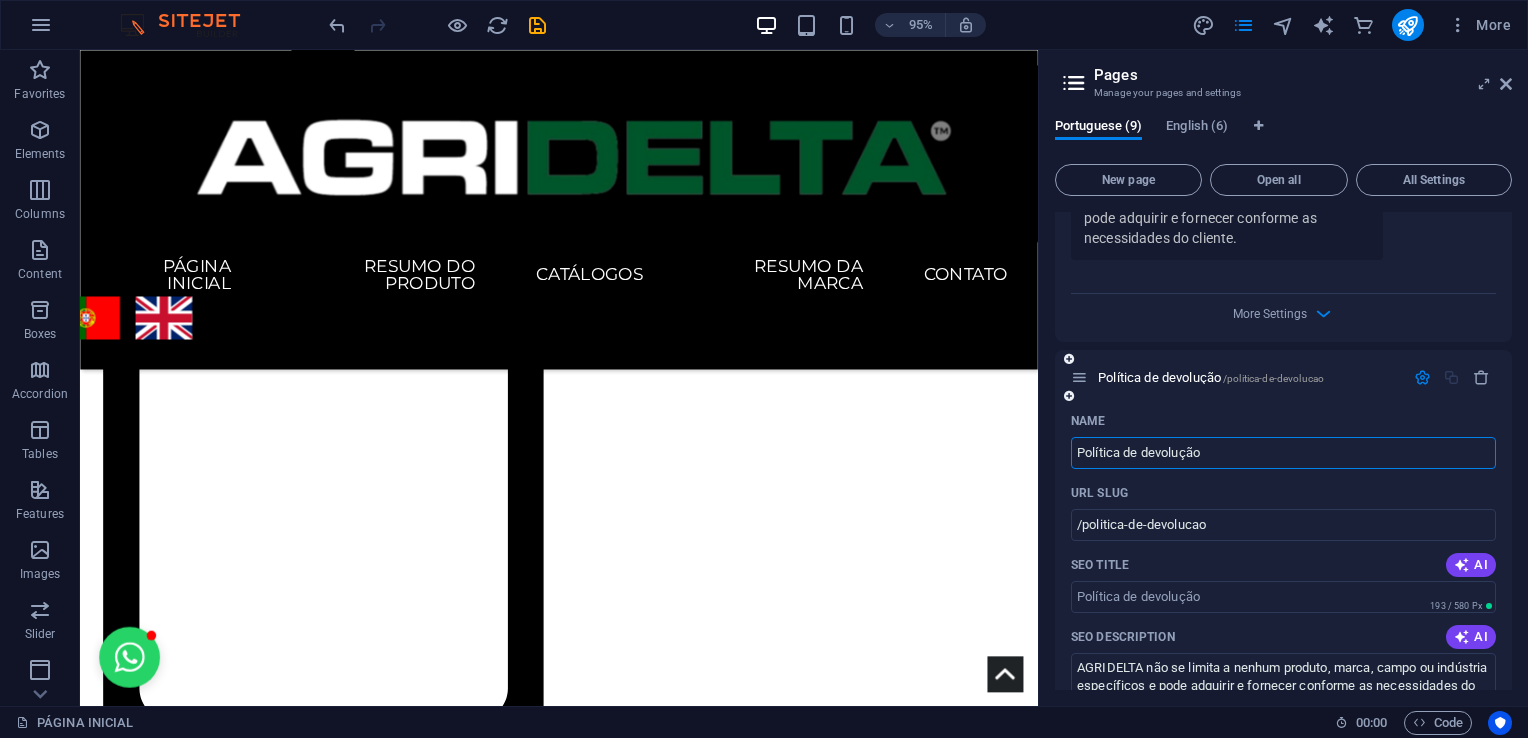 click at bounding box center [1422, 377] 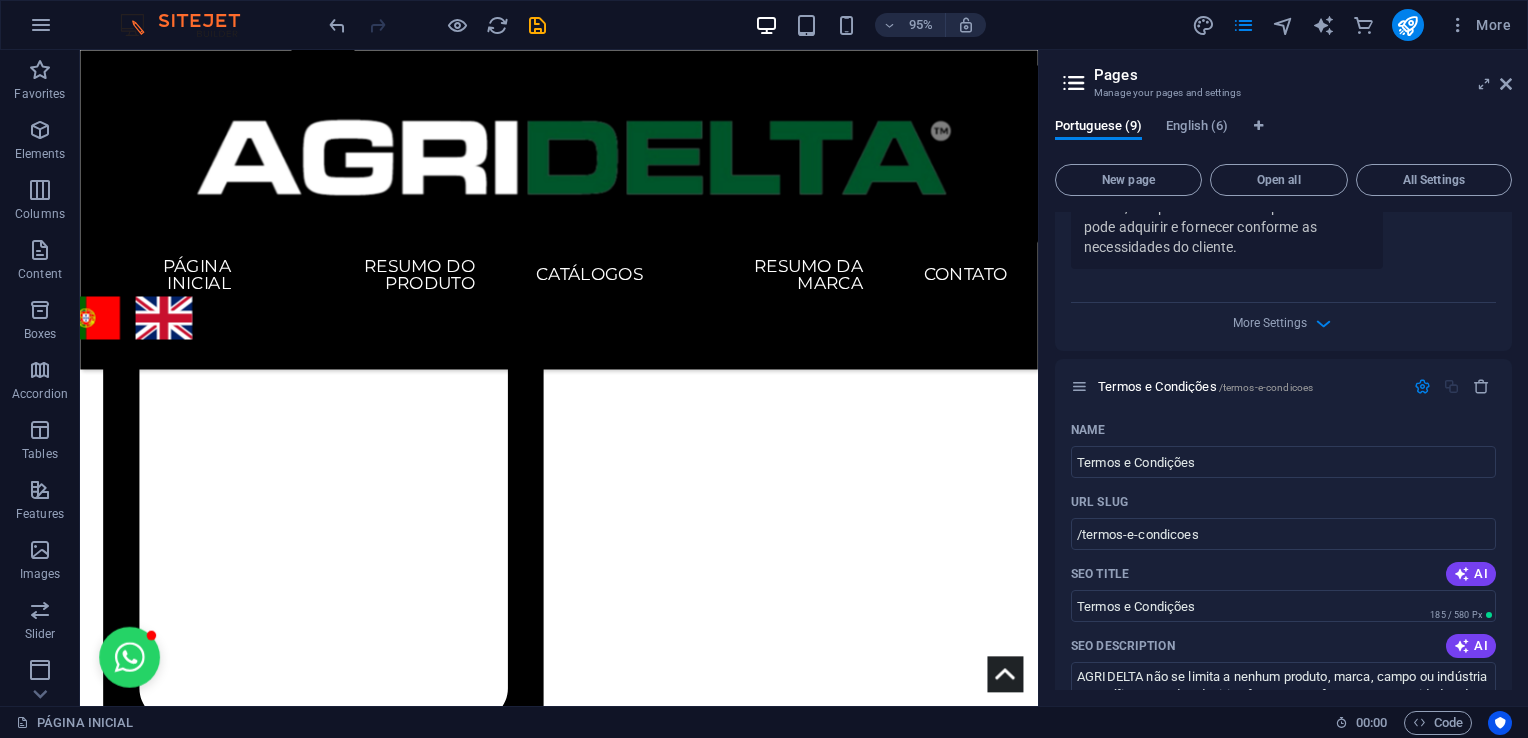 scroll, scrollTop: 907, scrollLeft: 0, axis: vertical 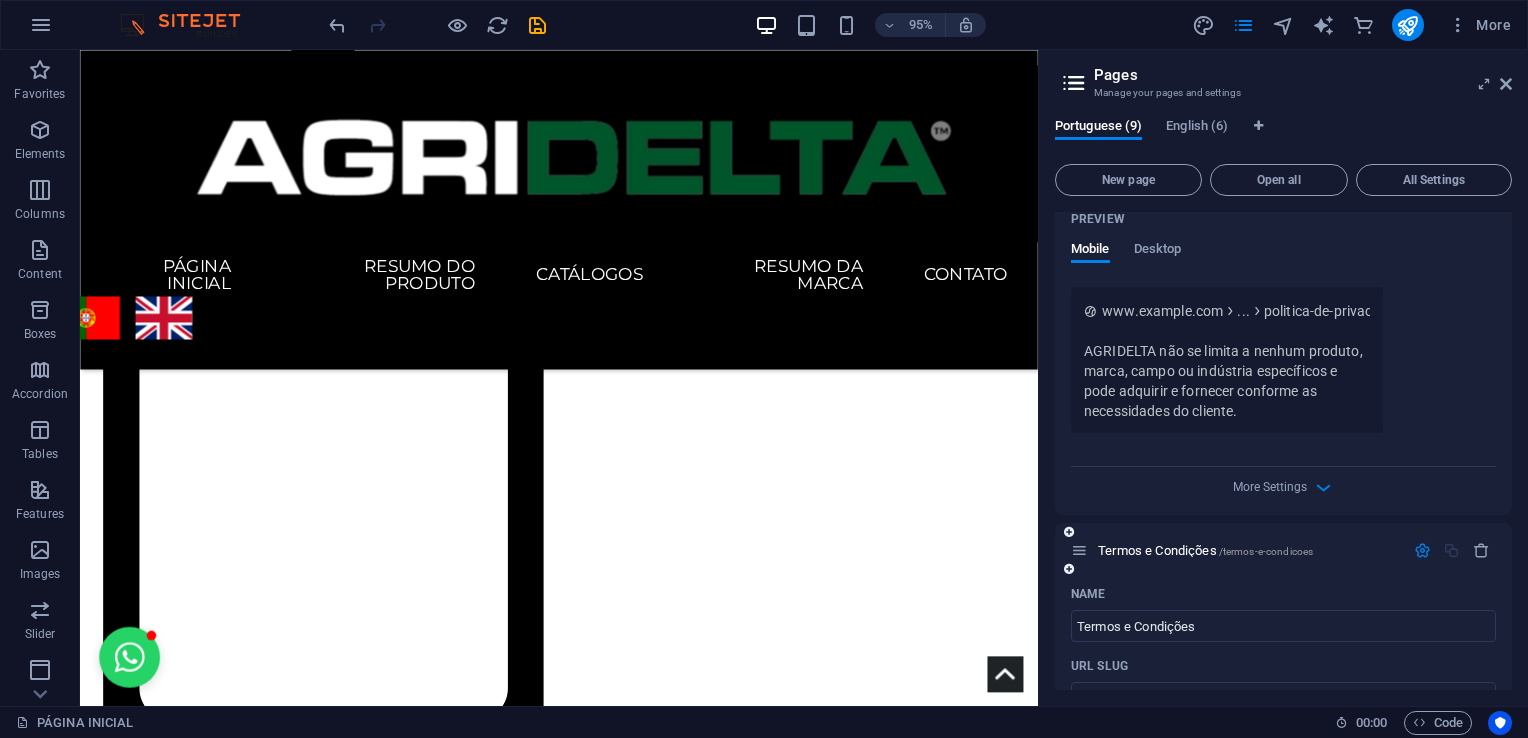 click at bounding box center [1422, 550] 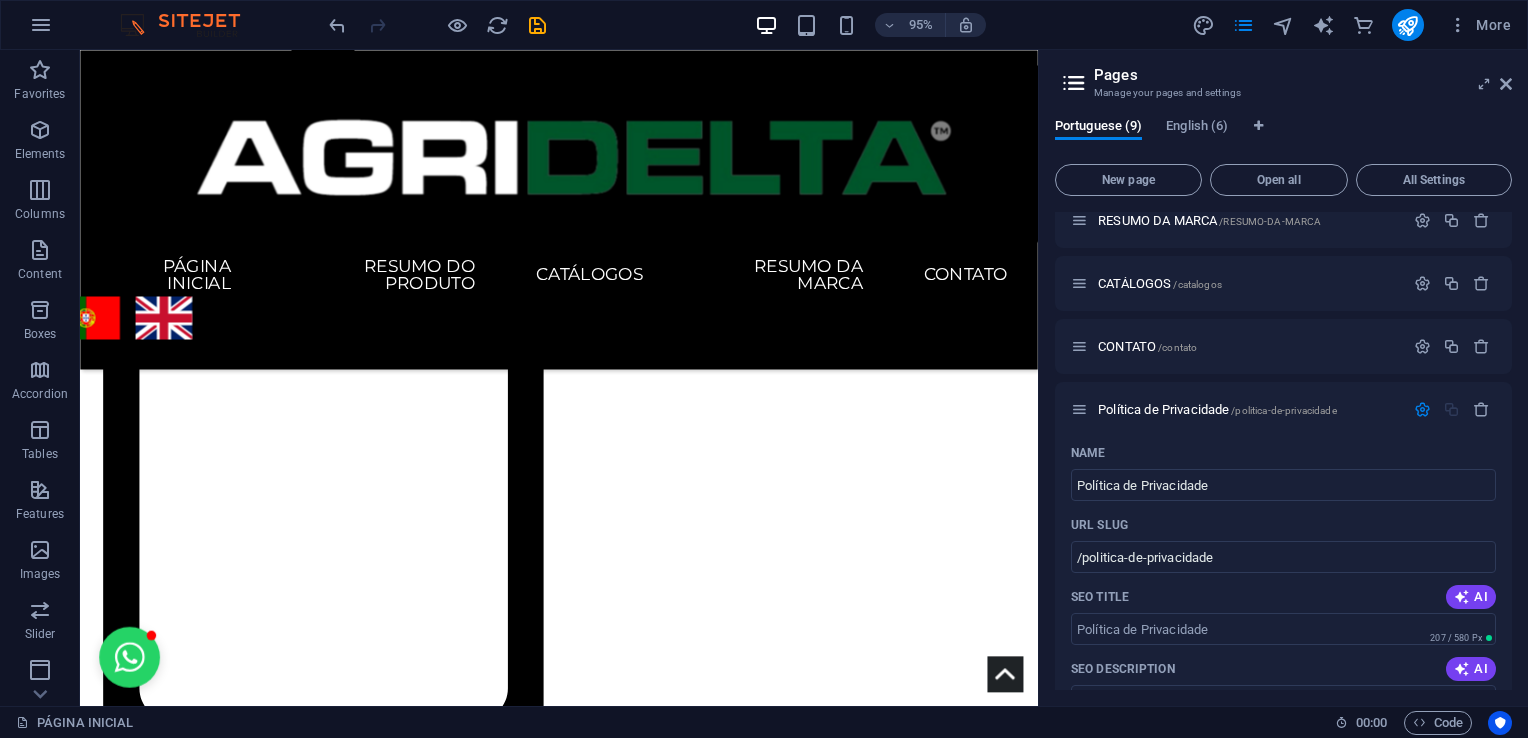 scroll, scrollTop: 200, scrollLeft: 0, axis: vertical 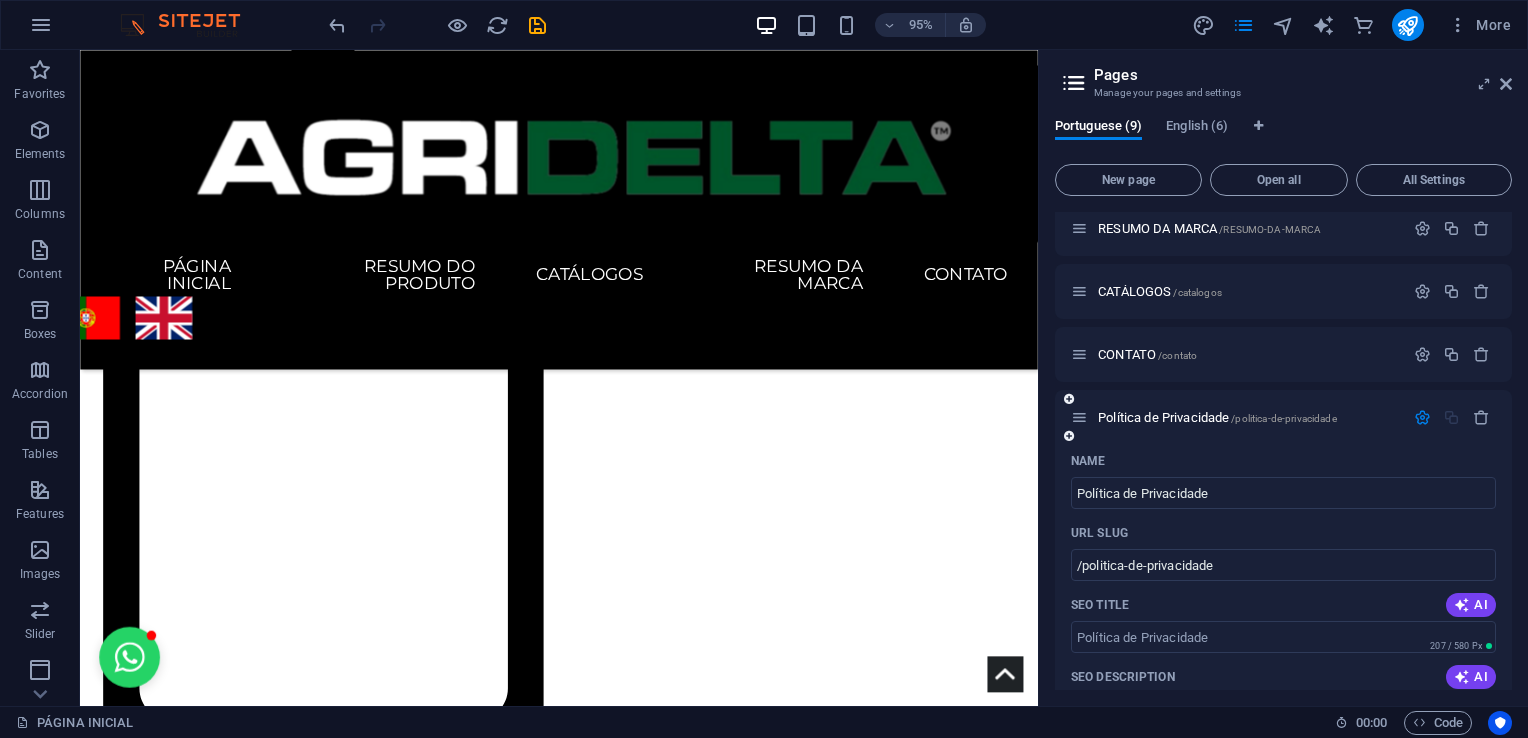 click at bounding box center (1422, 417) 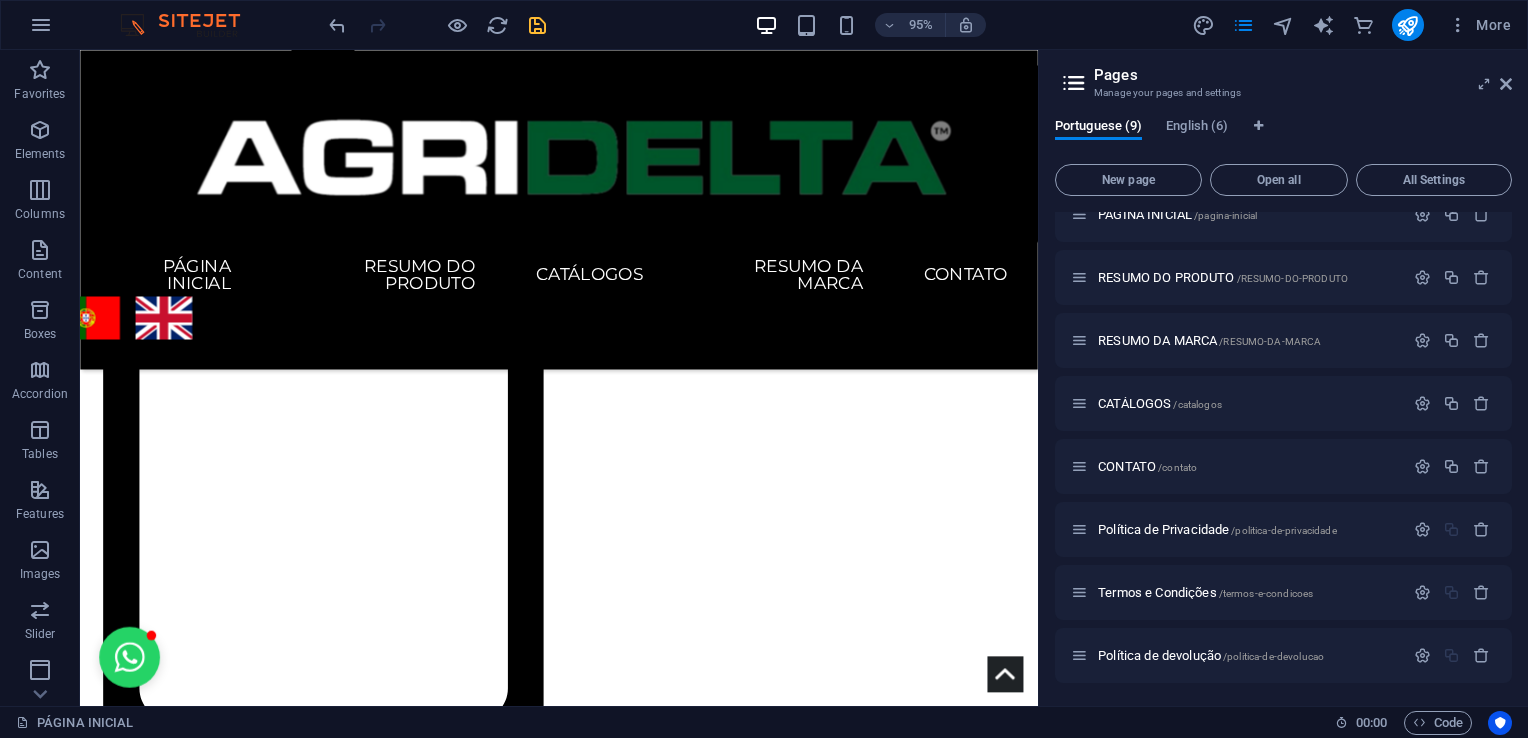 click at bounding box center [537, 25] 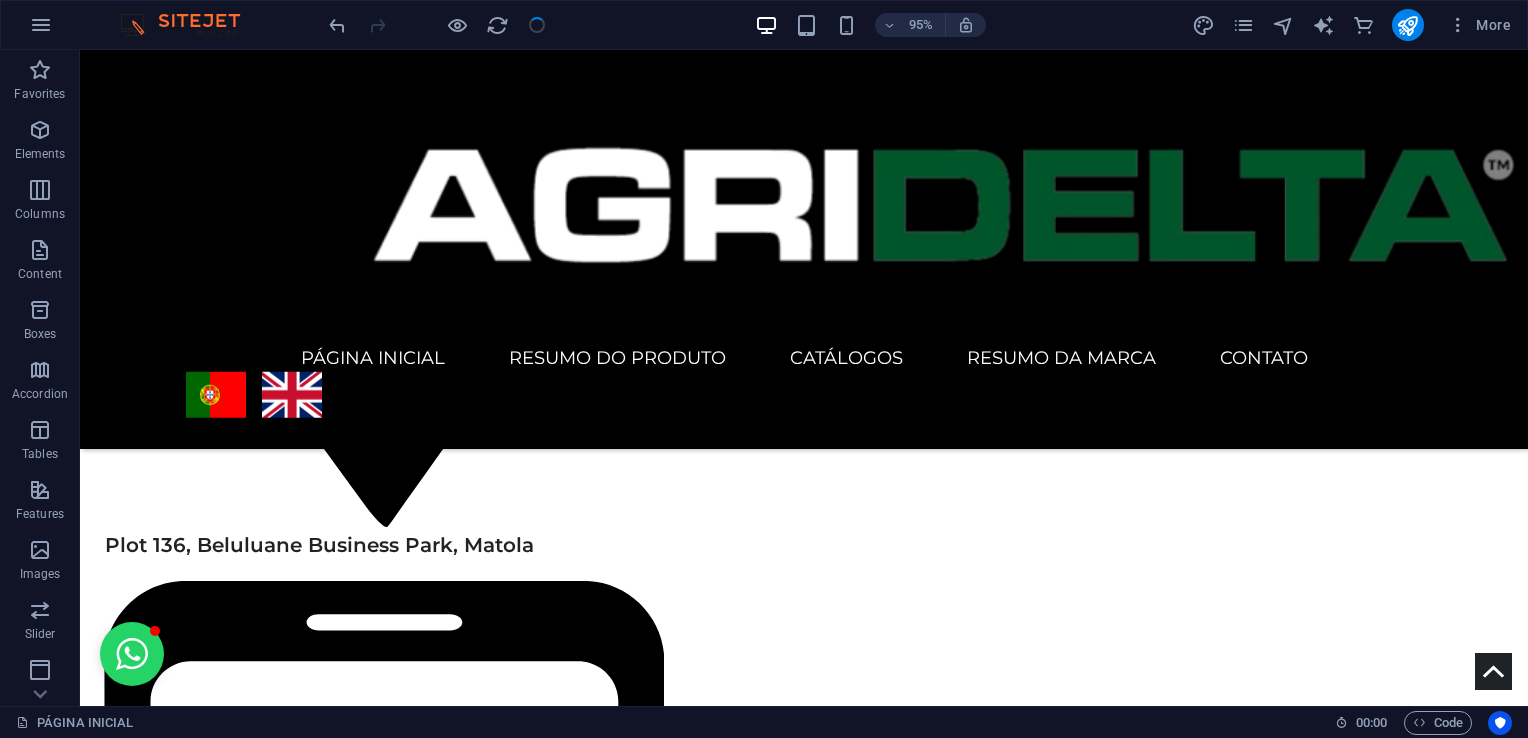 scroll, scrollTop: 4876, scrollLeft: 0, axis: vertical 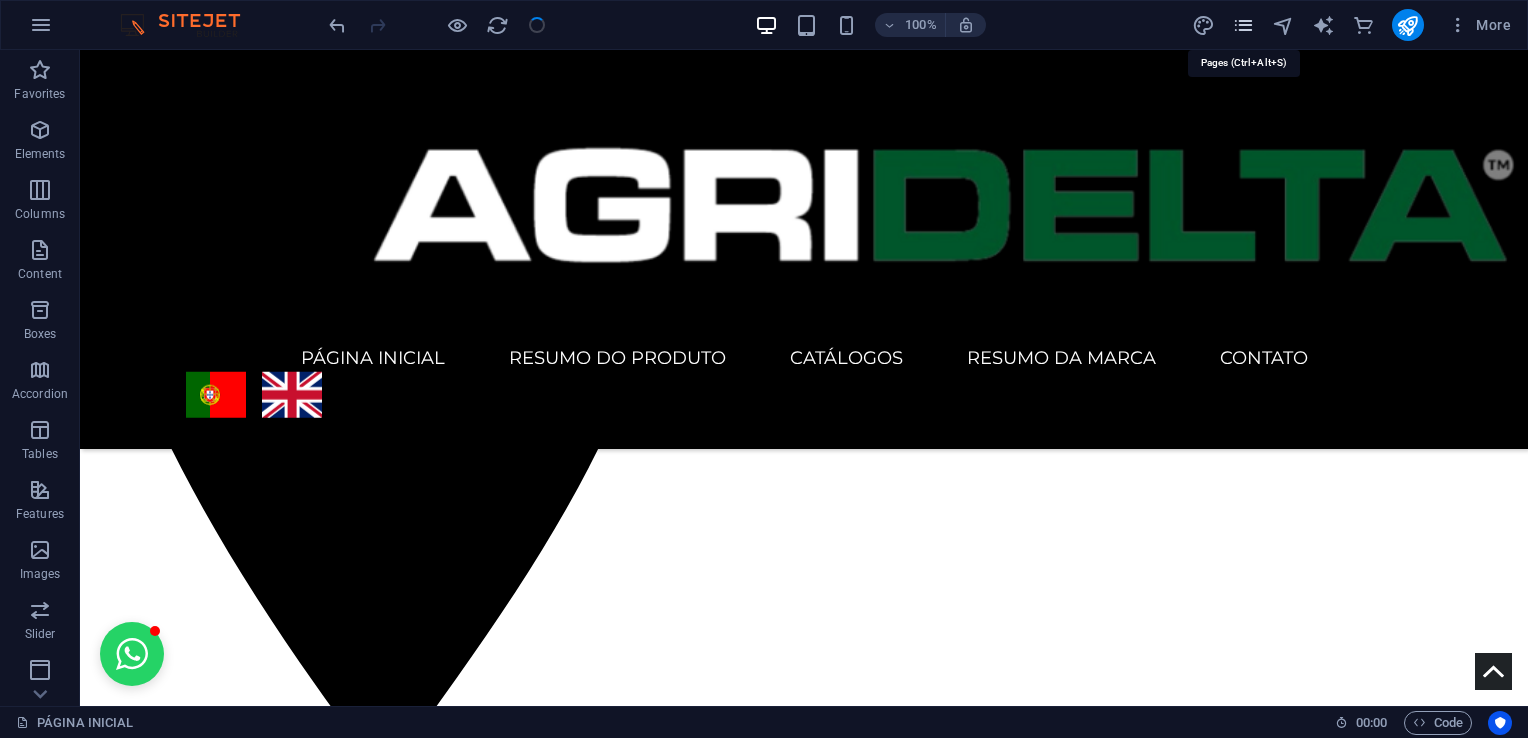 click at bounding box center (1243, 25) 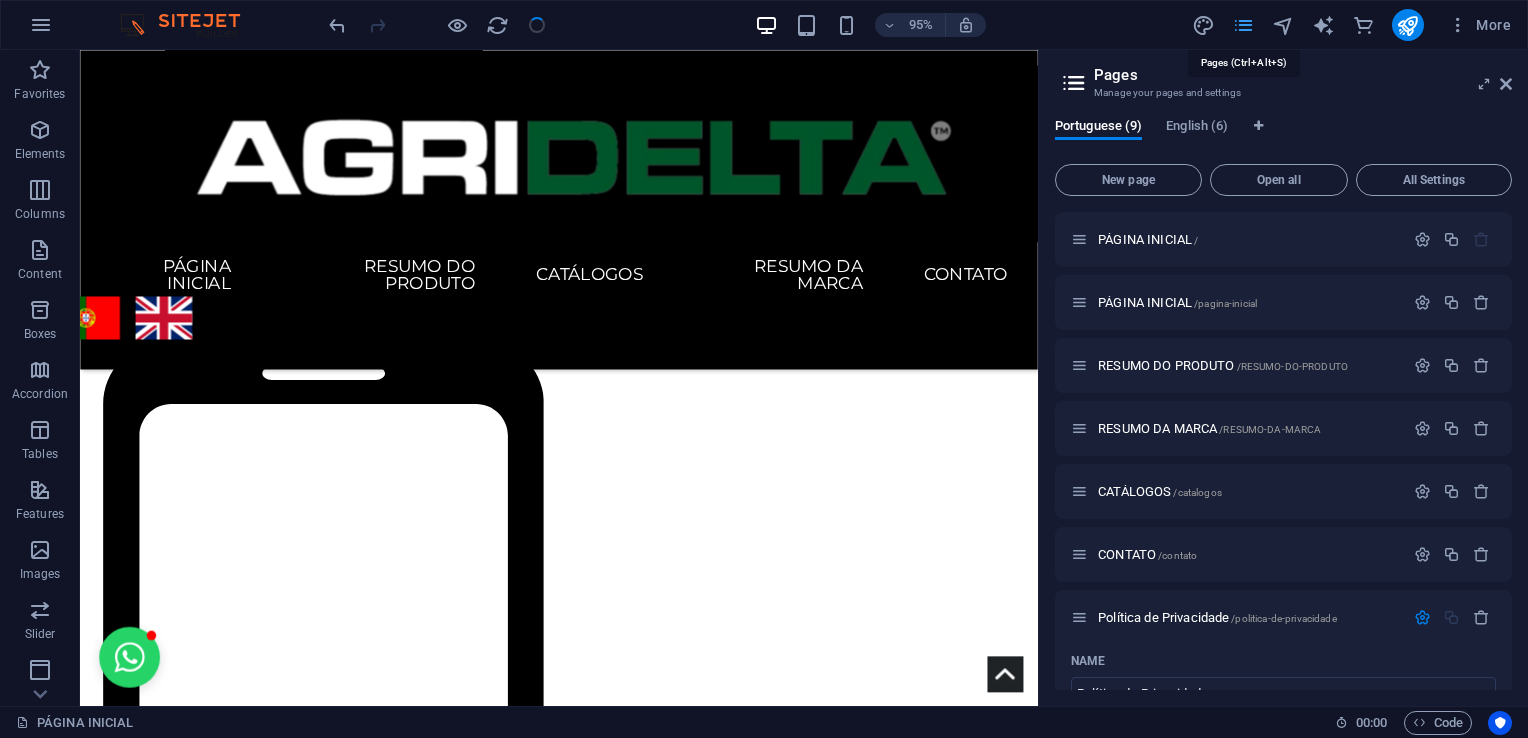 scroll, scrollTop: 5086, scrollLeft: 0, axis: vertical 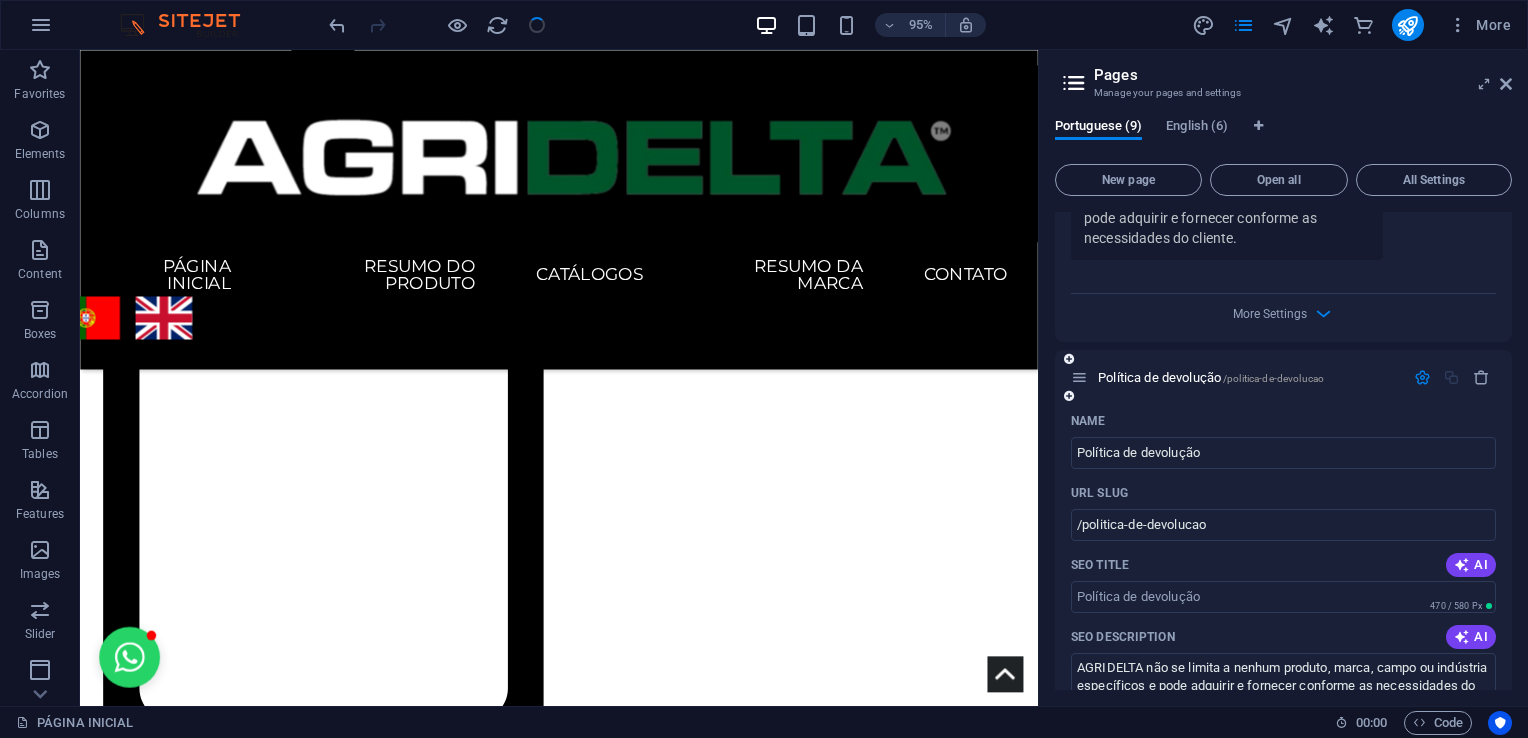 click on "Política de devolução /politica-de-devolucao" at bounding box center [1283, 377] 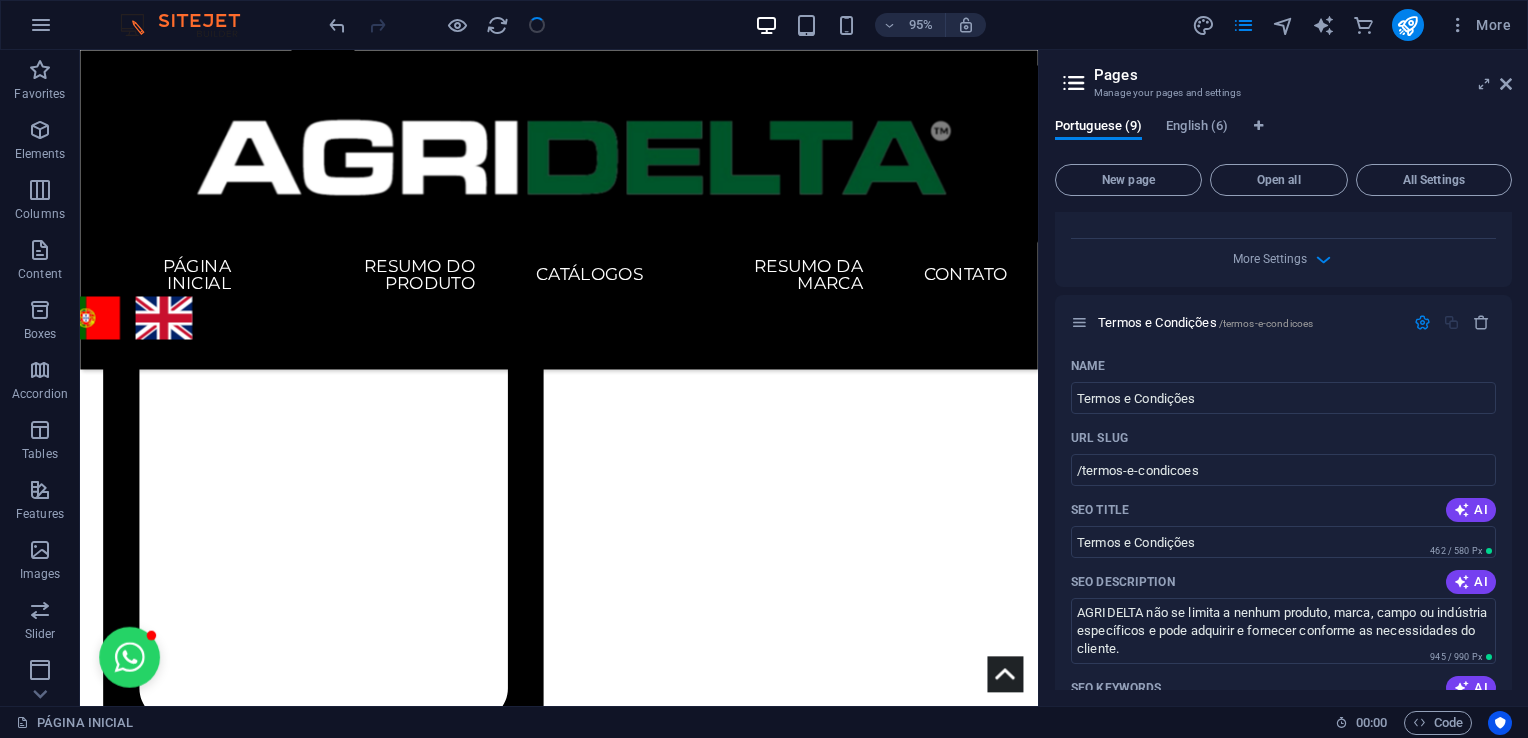 scroll, scrollTop: 1190, scrollLeft: 0, axis: vertical 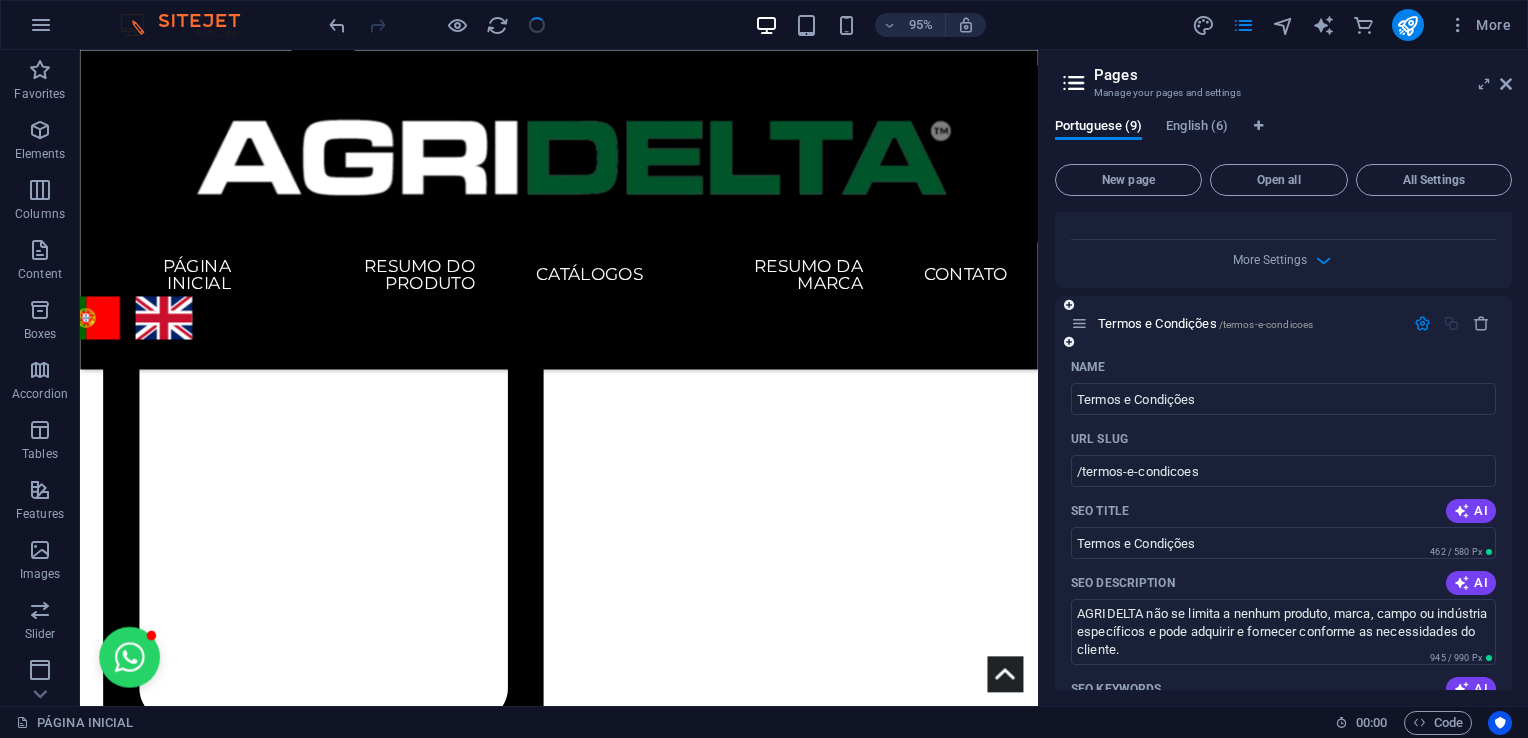click at bounding box center [1422, 323] 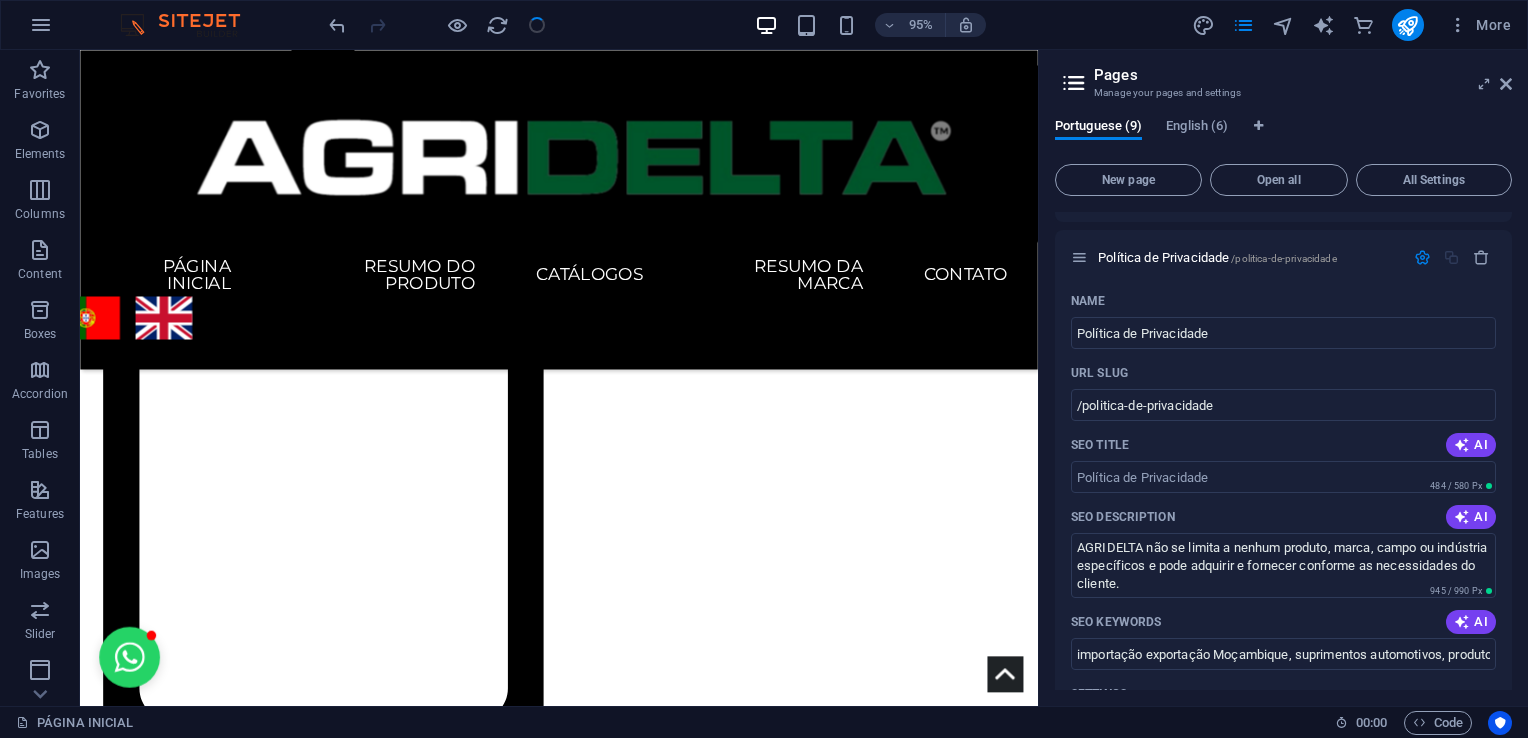 scroll, scrollTop: 356, scrollLeft: 0, axis: vertical 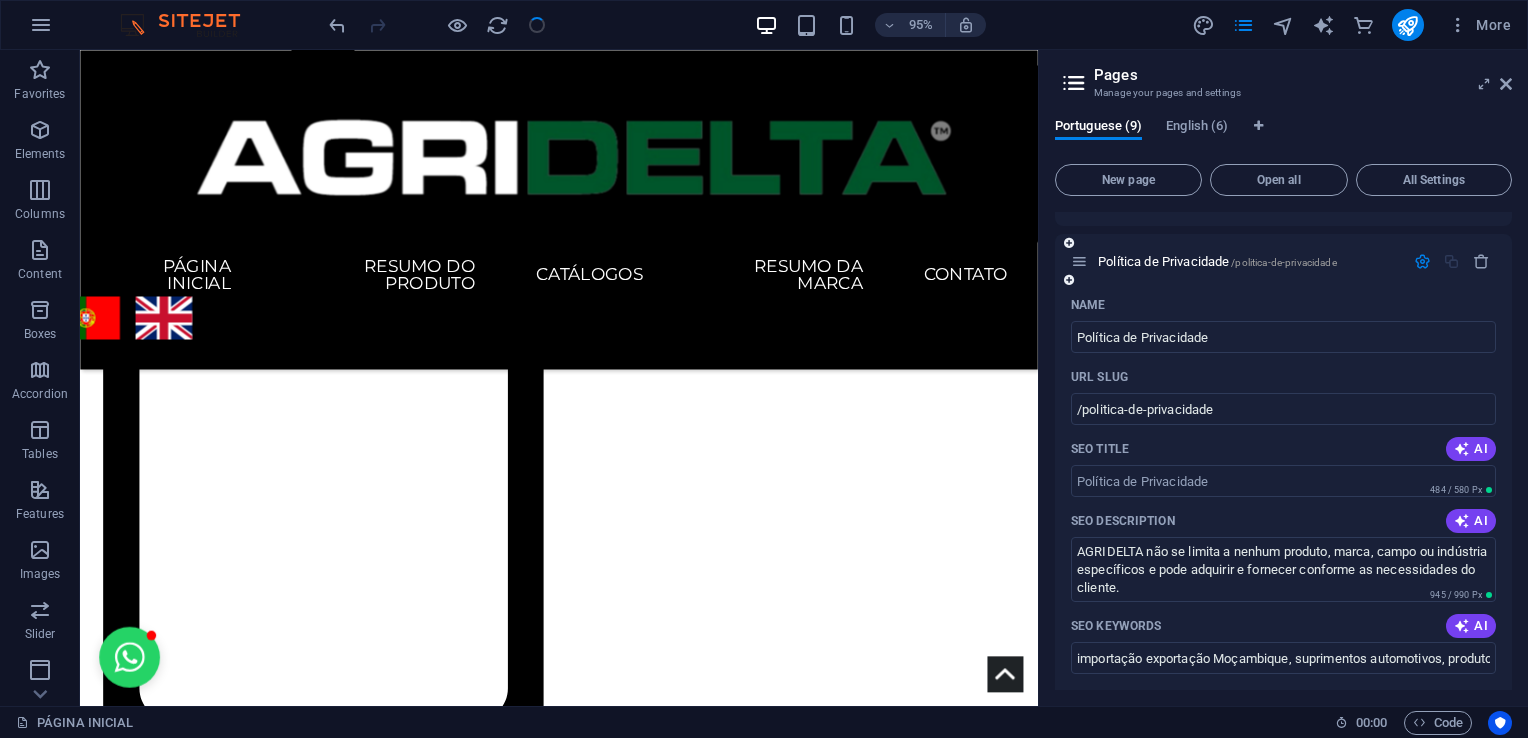 click at bounding box center (1422, 261) 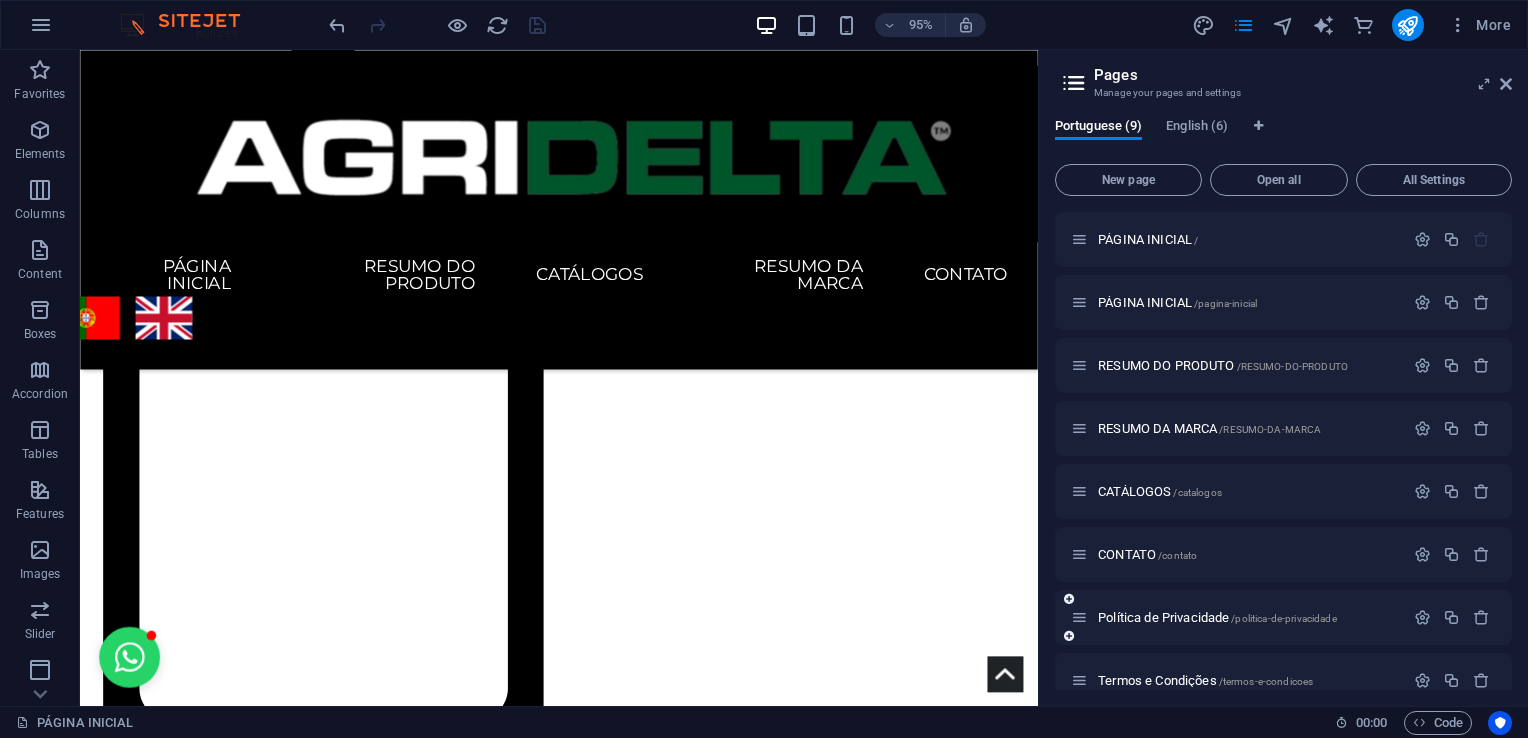scroll, scrollTop: 88, scrollLeft: 0, axis: vertical 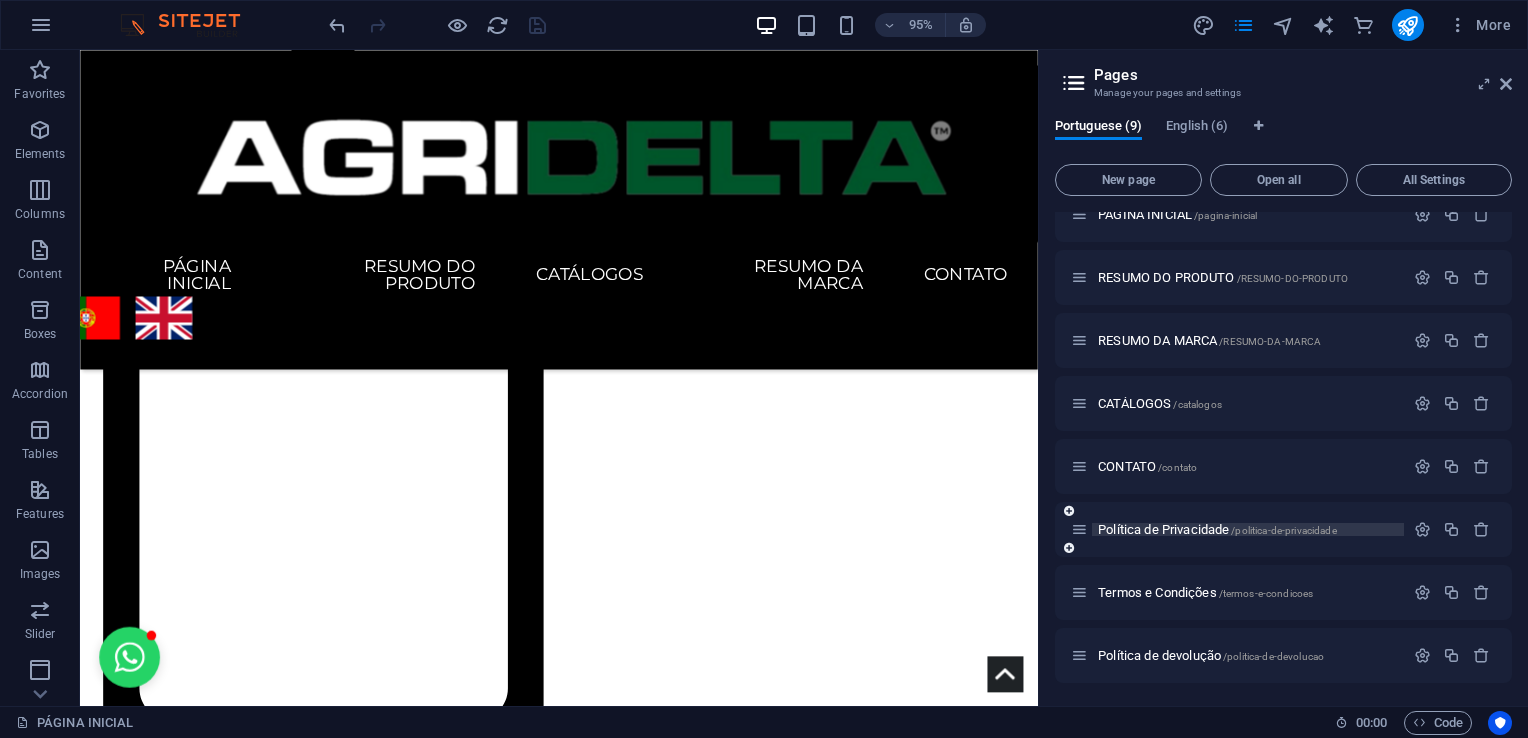 click on "Política de Privacidade /politica-de-privacidade" at bounding box center (1217, 529) 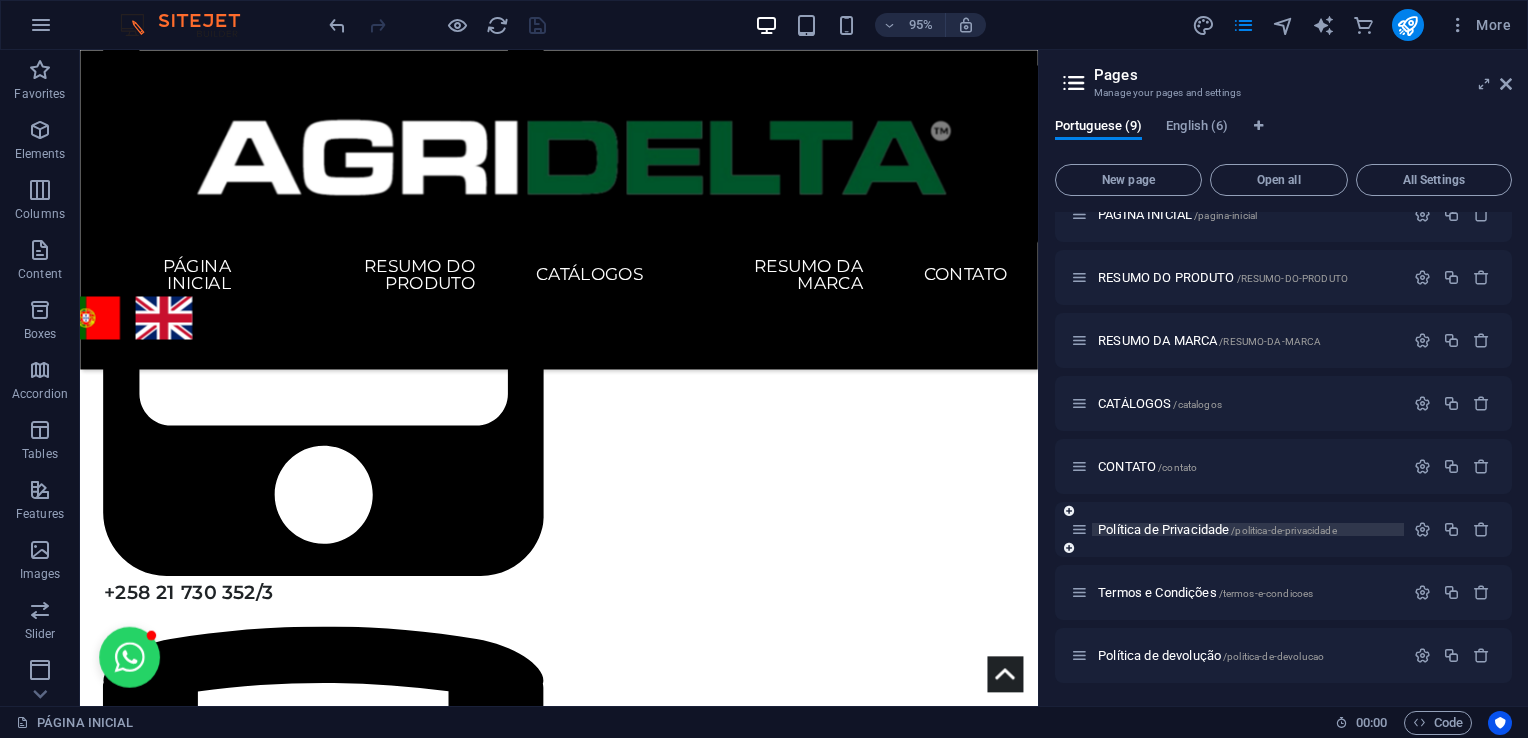 scroll, scrollTop: 37, scrollLeft: 0, axis: vertical 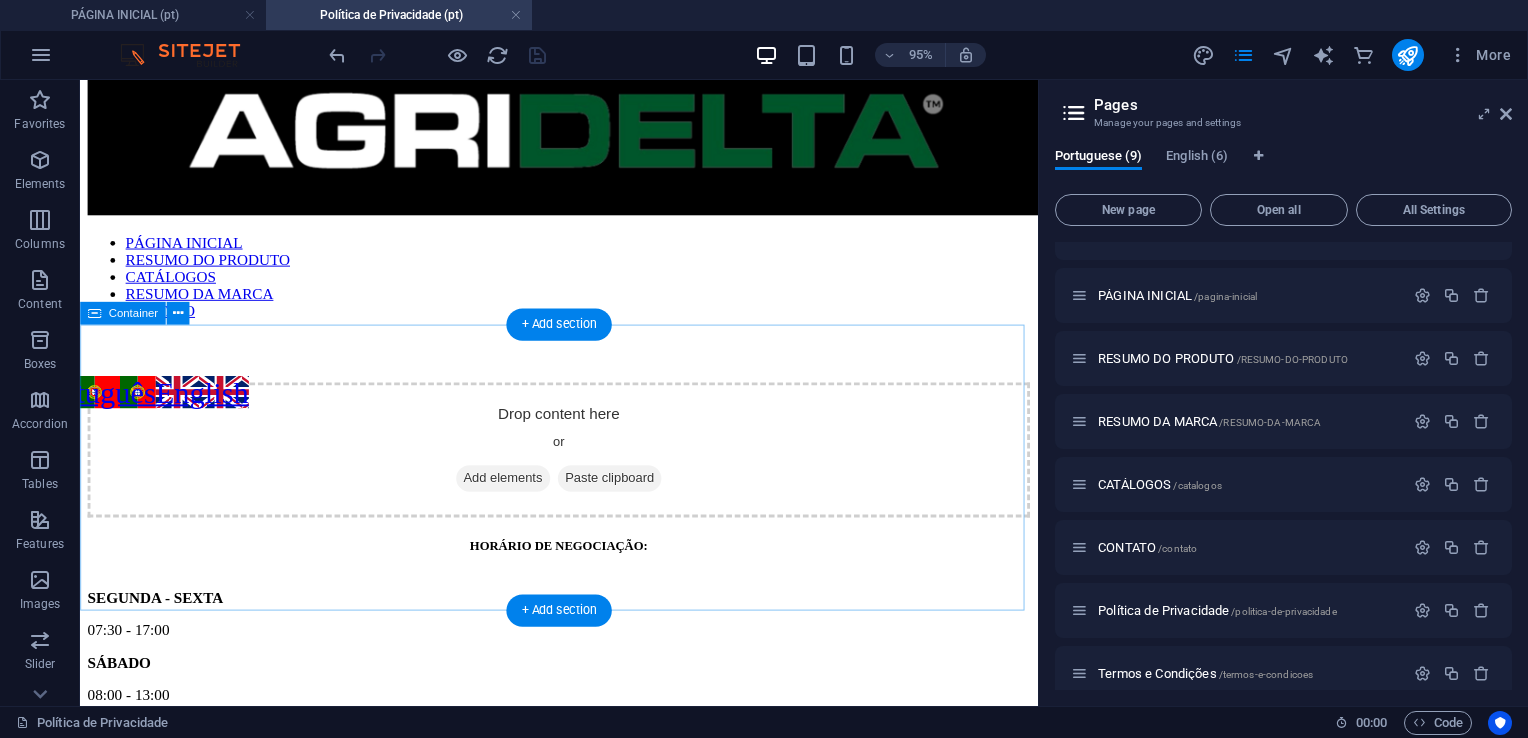 click on "Add elements" at bounding box center [525, 499] 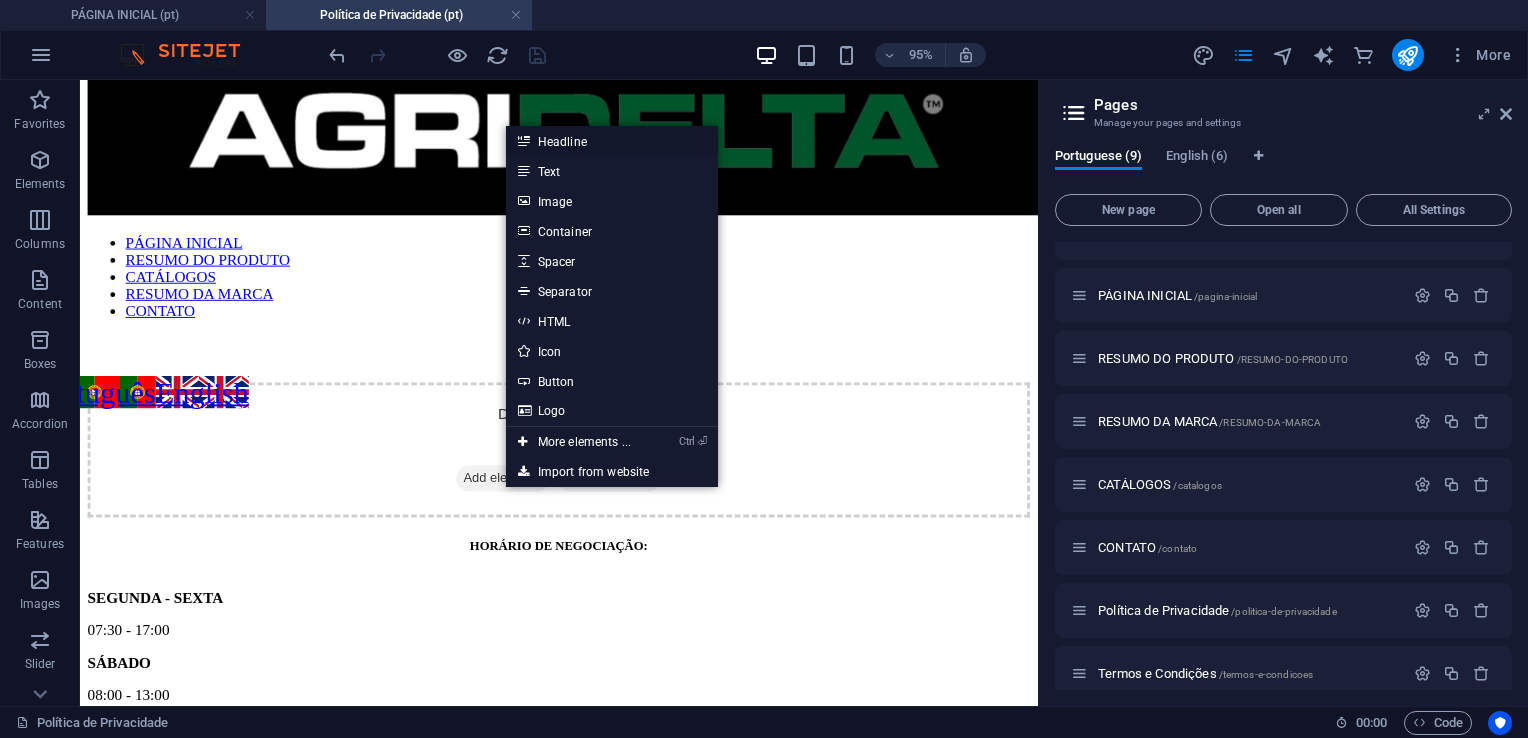 click on "Headline" at bounding box center [612, 141] 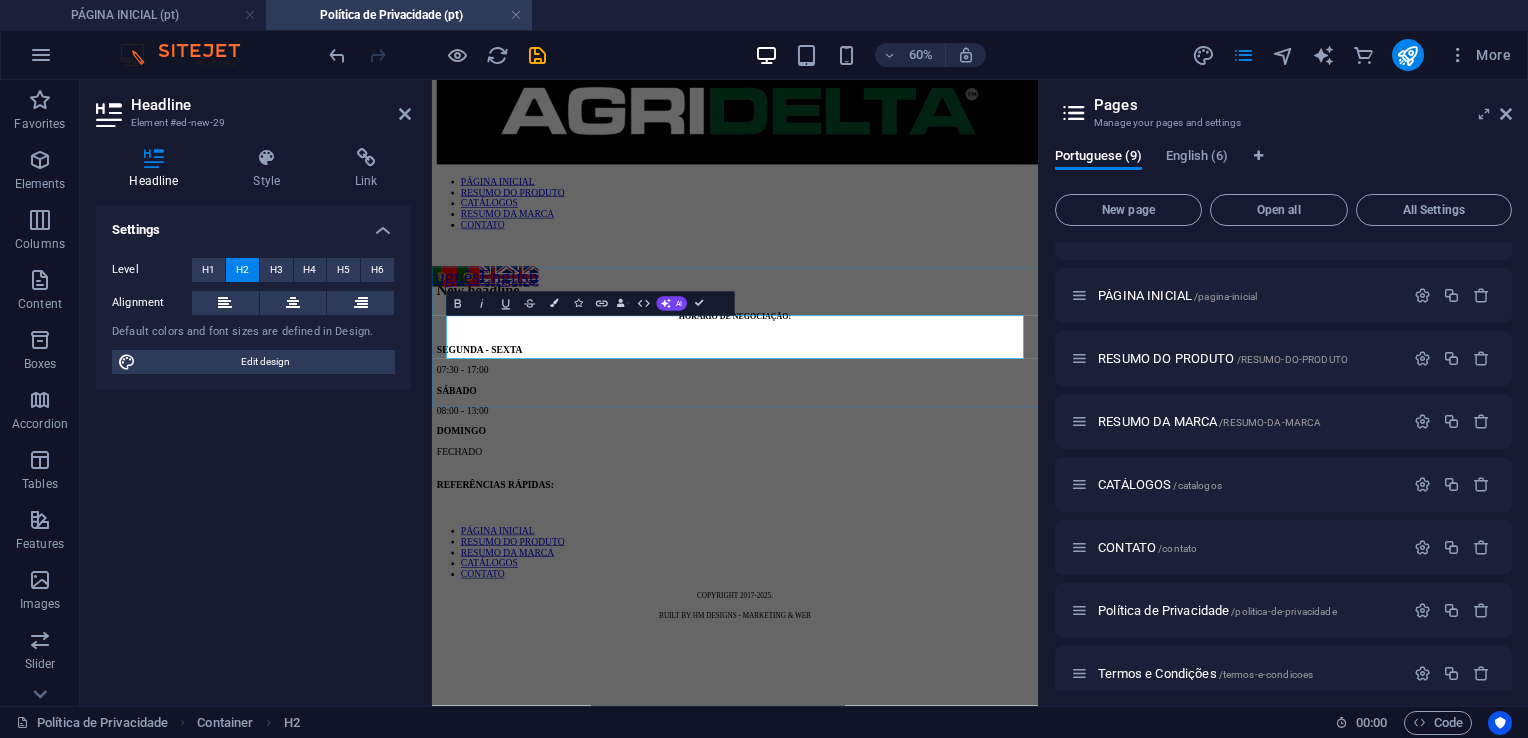 scroll, scrollTop: 0, scrollLeft: 0, axis: both 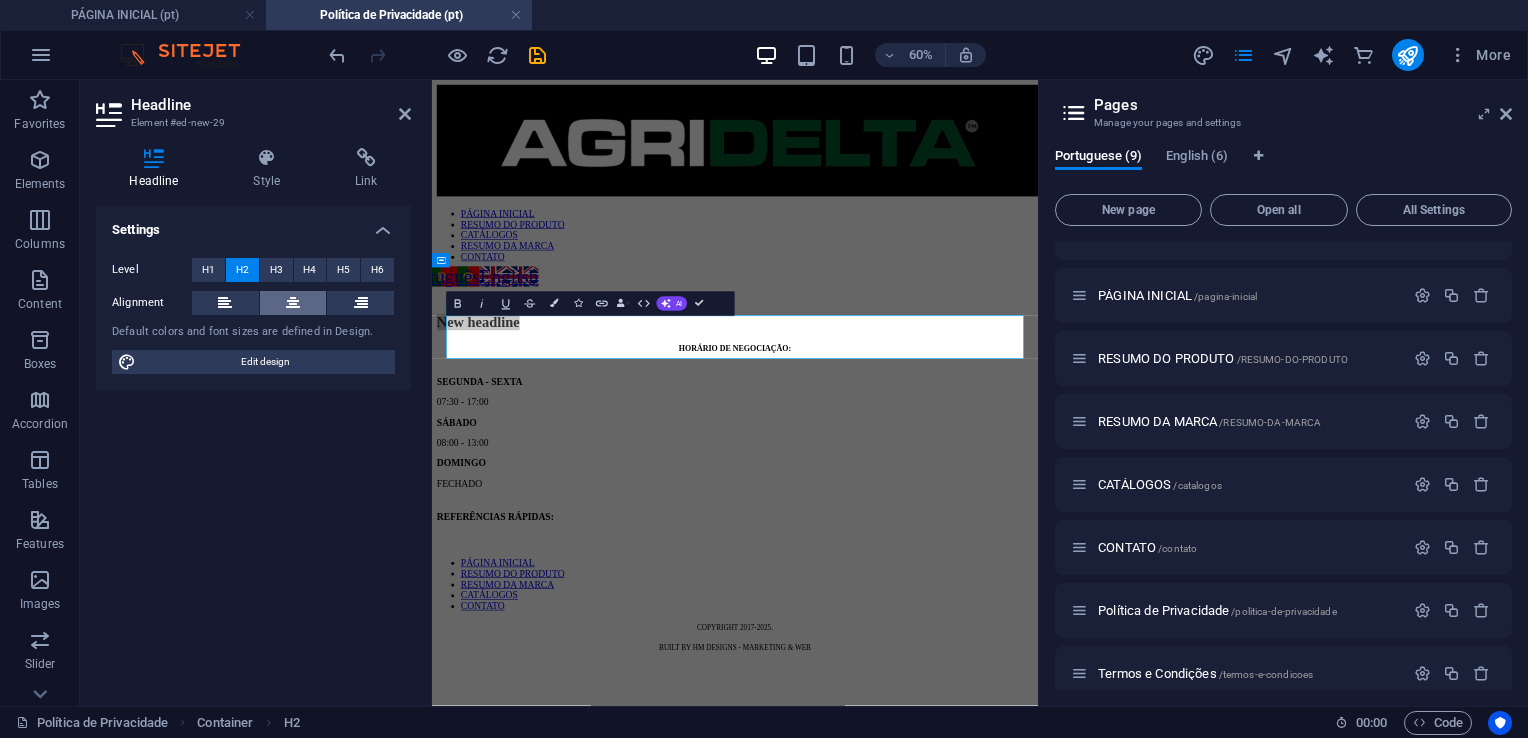 click at bounding box center (293, 303) 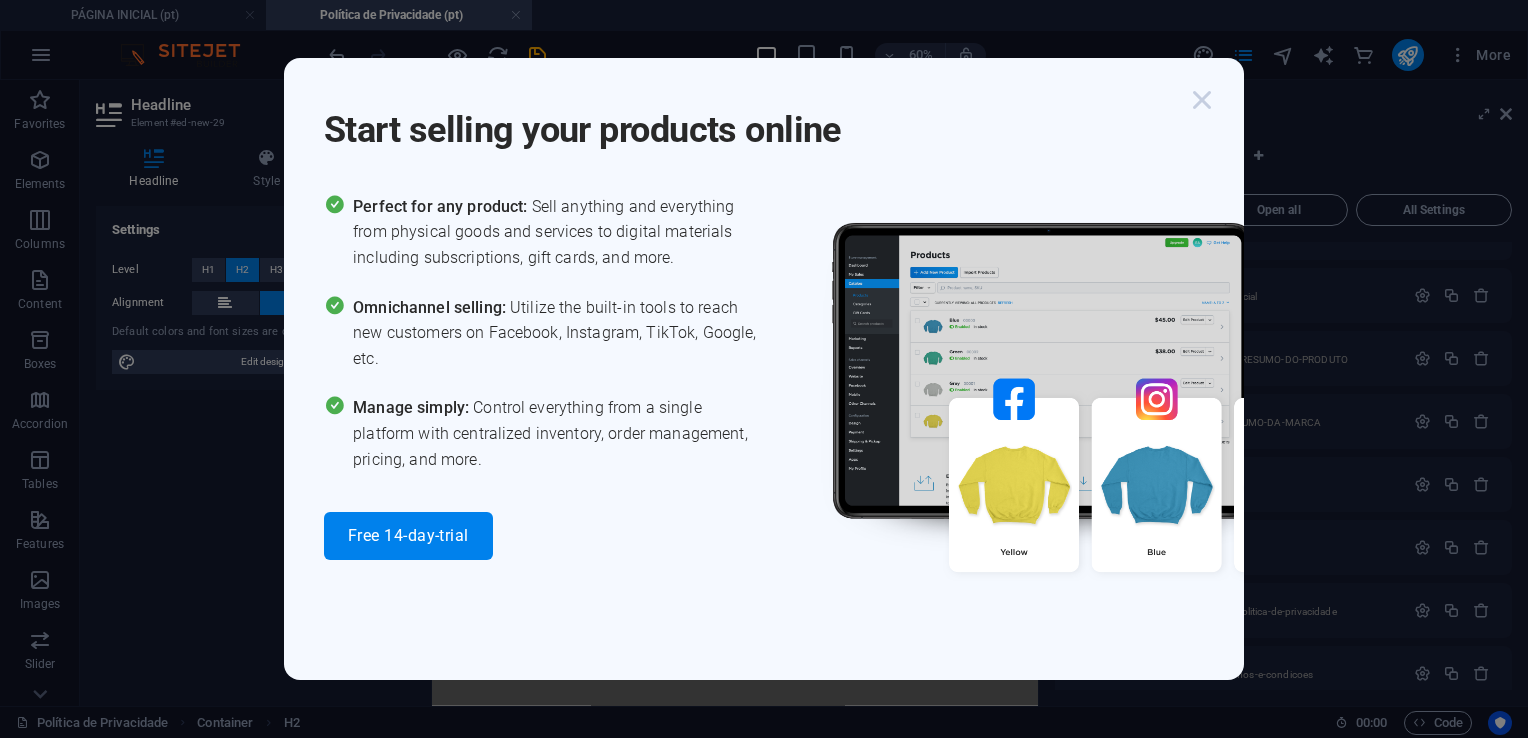 click at bounding box center (1202, 100) 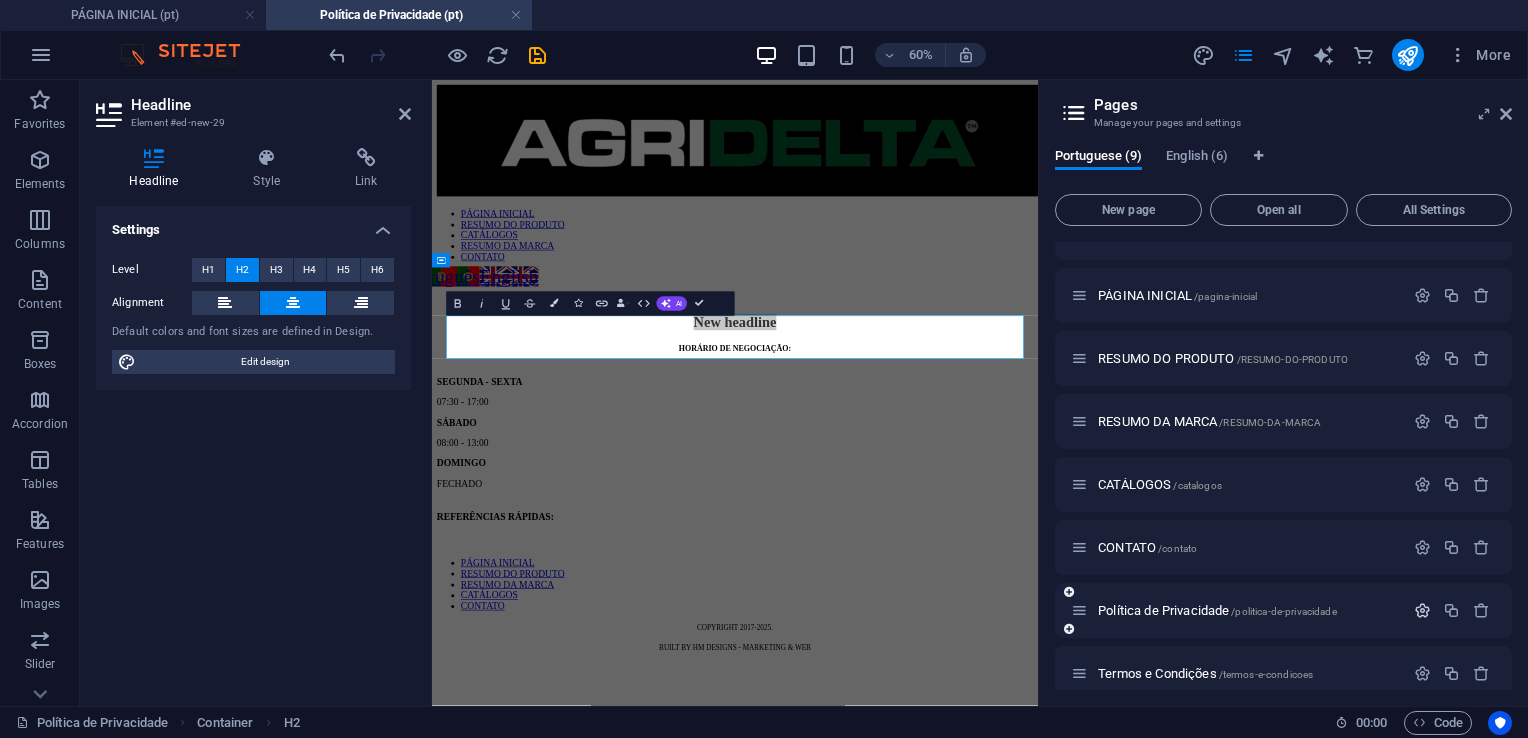 click at bounding box center (1422, 610) 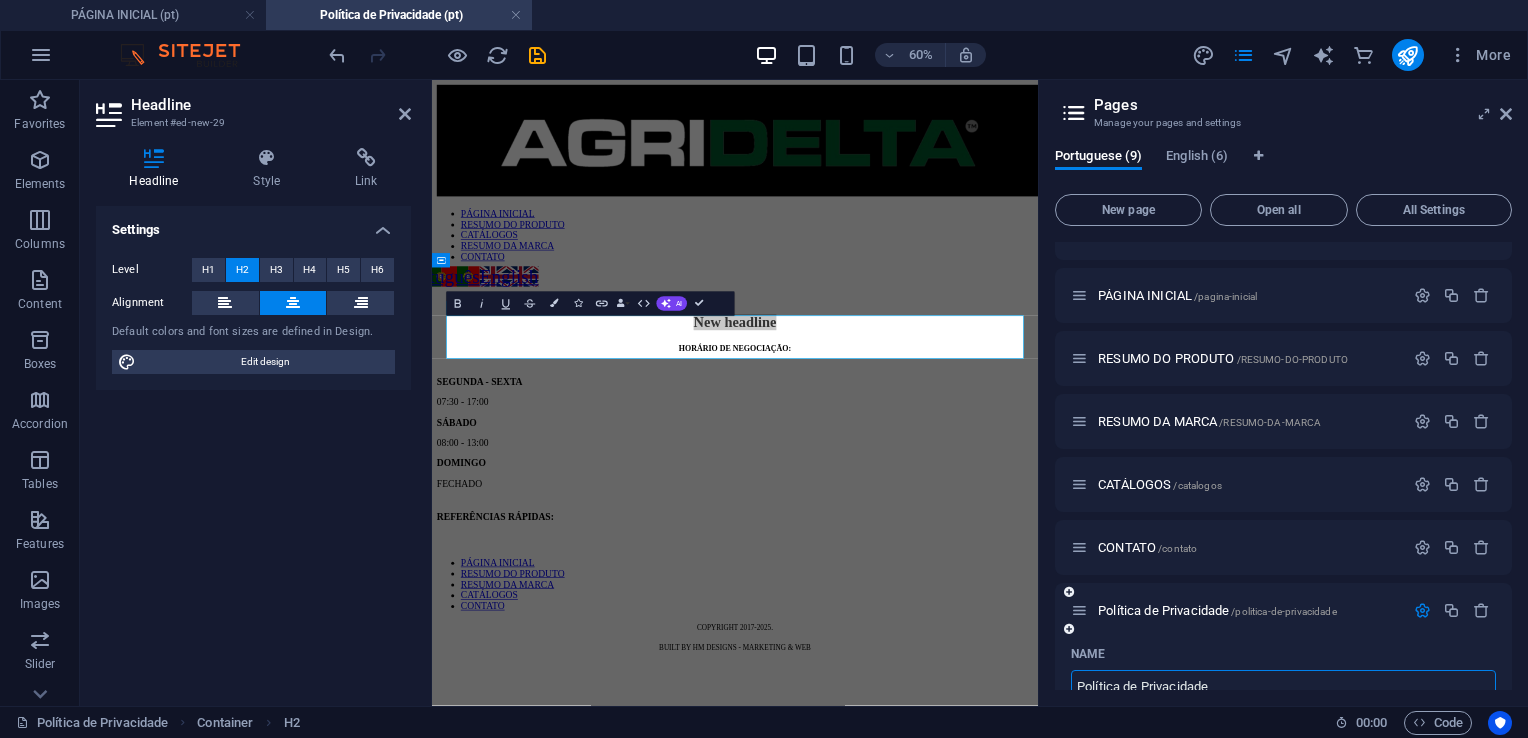 scroll, scrollTop: 48, scrollLeft: 0, axis: vertical 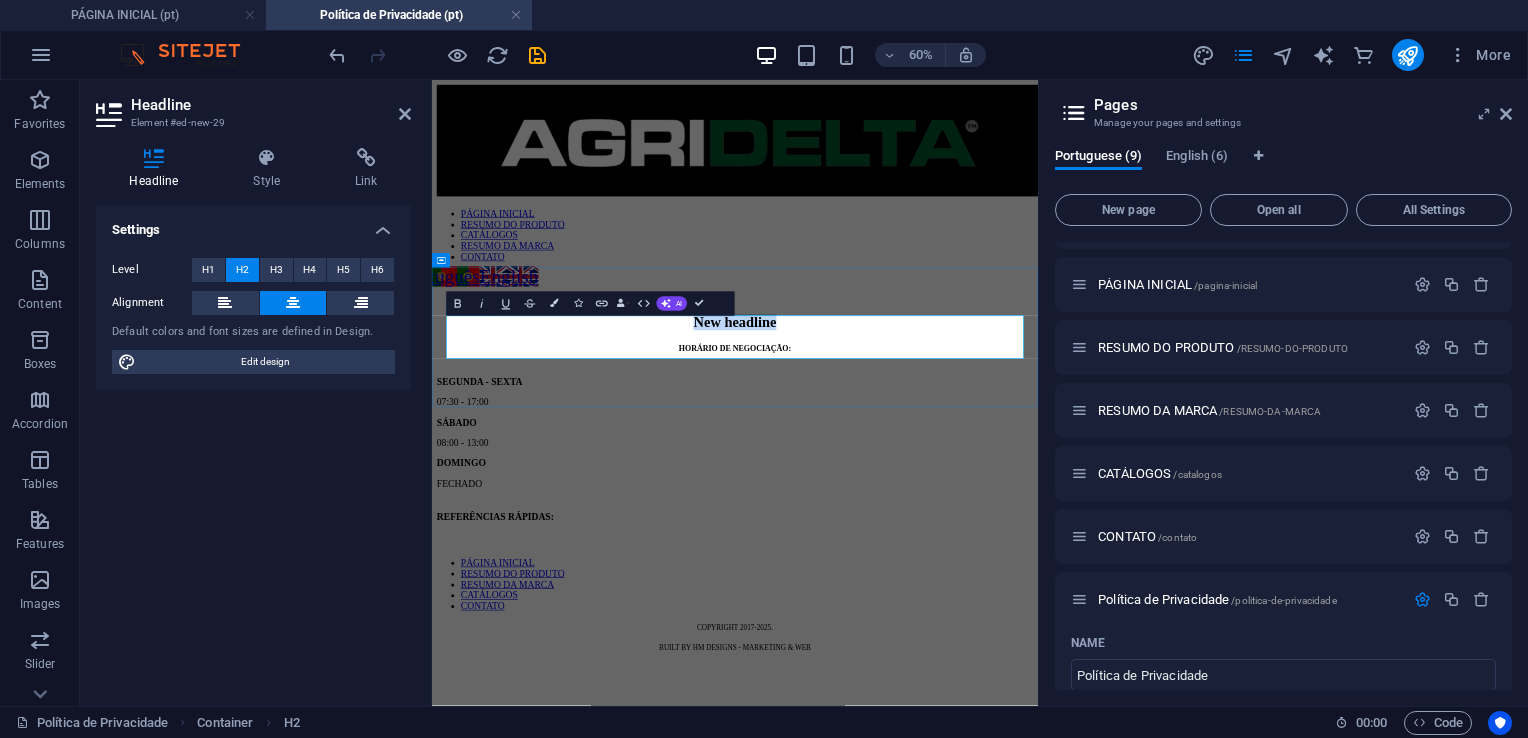 click on "New headline" at bounding box center (937, 483) 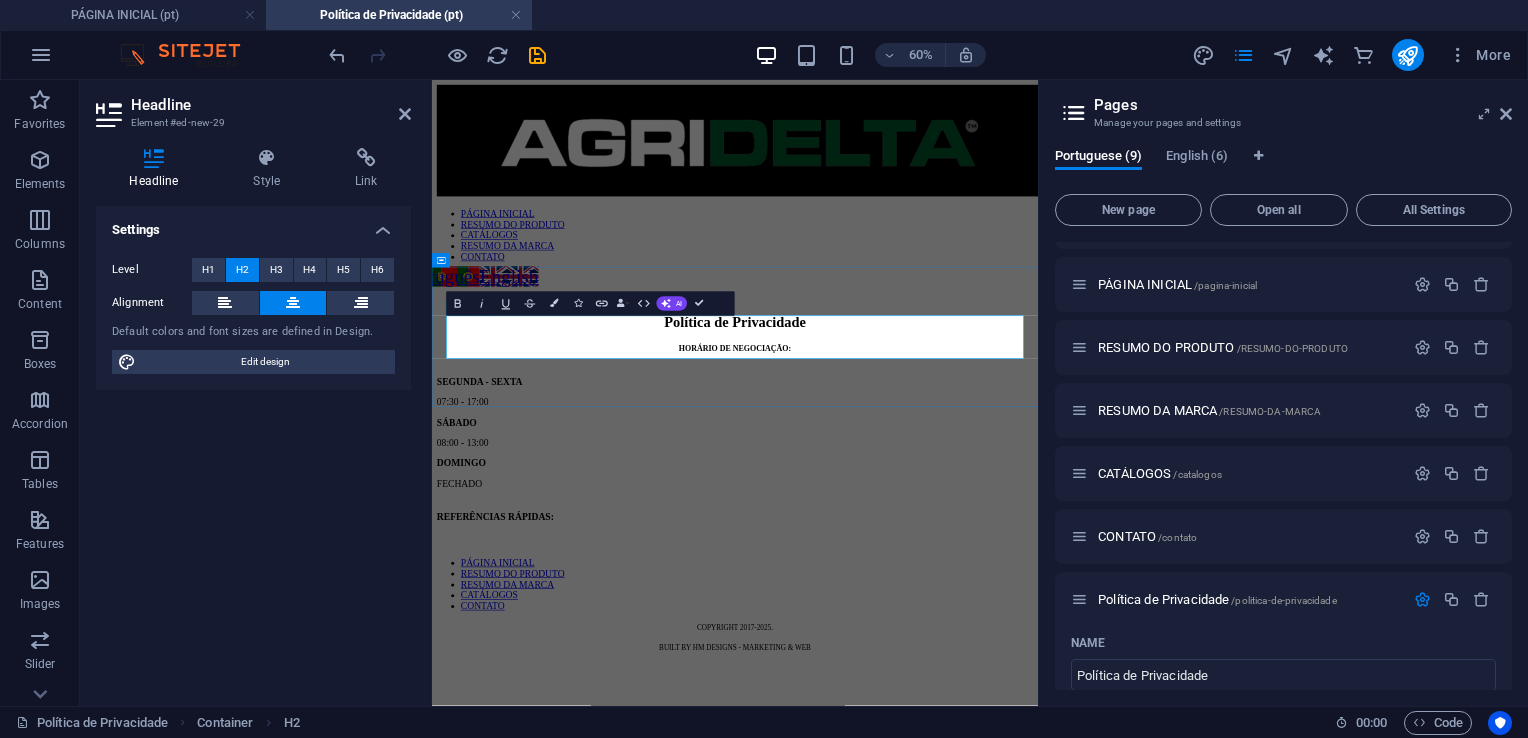 scroll, scrollTop: 0, scrollLeft: 9, axis: horizontal 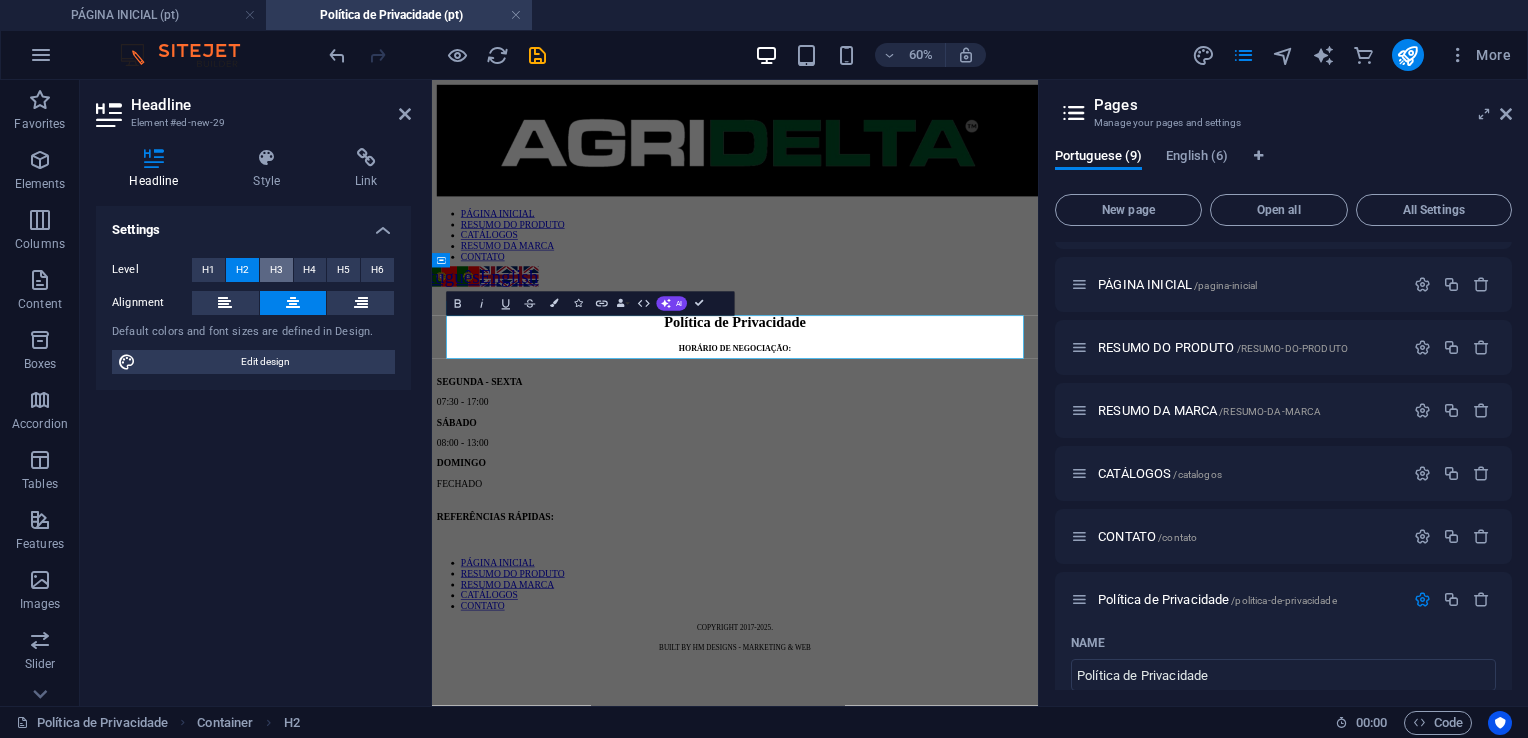 click on "H3" at bounding box center [276, 270] 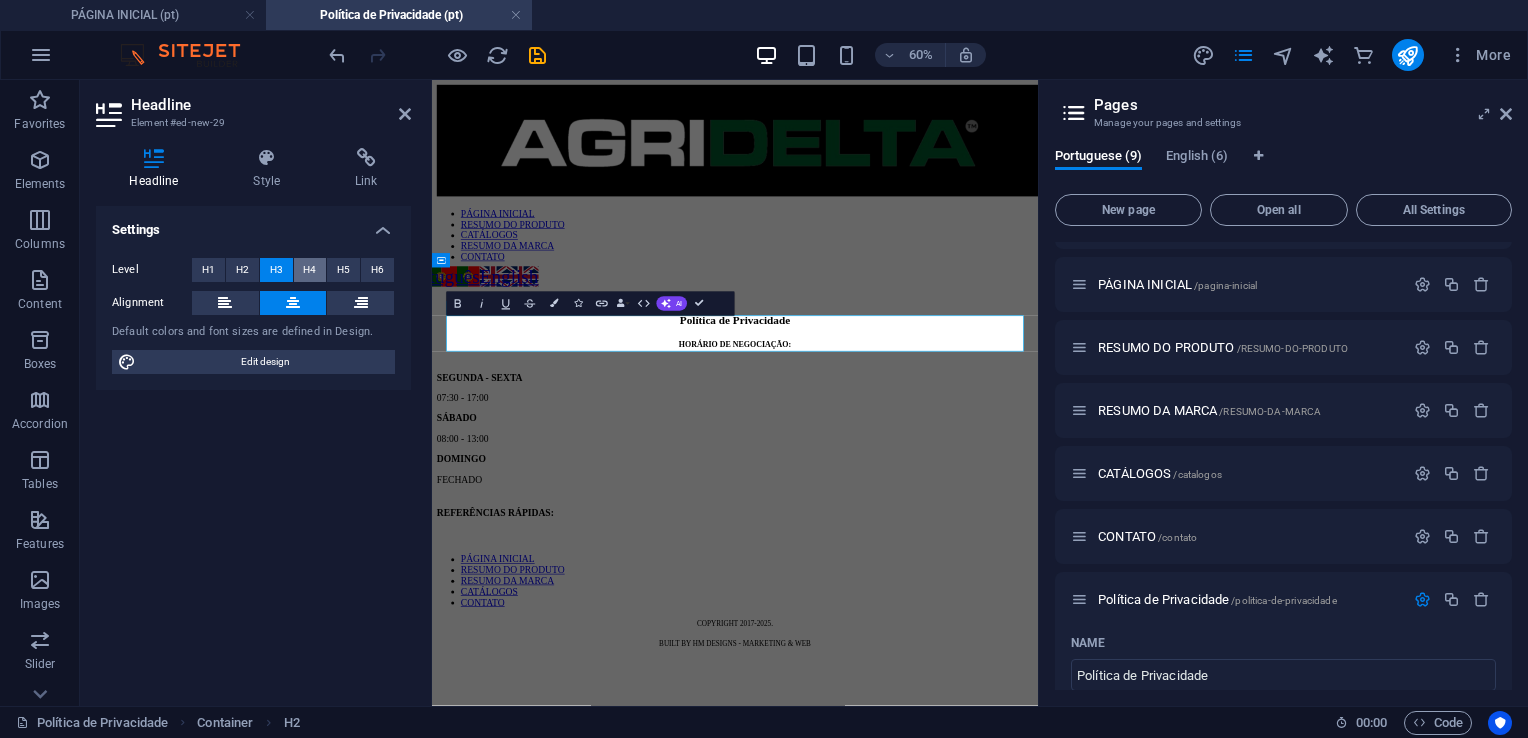 click on "H4" at bounding box center [309, 270] 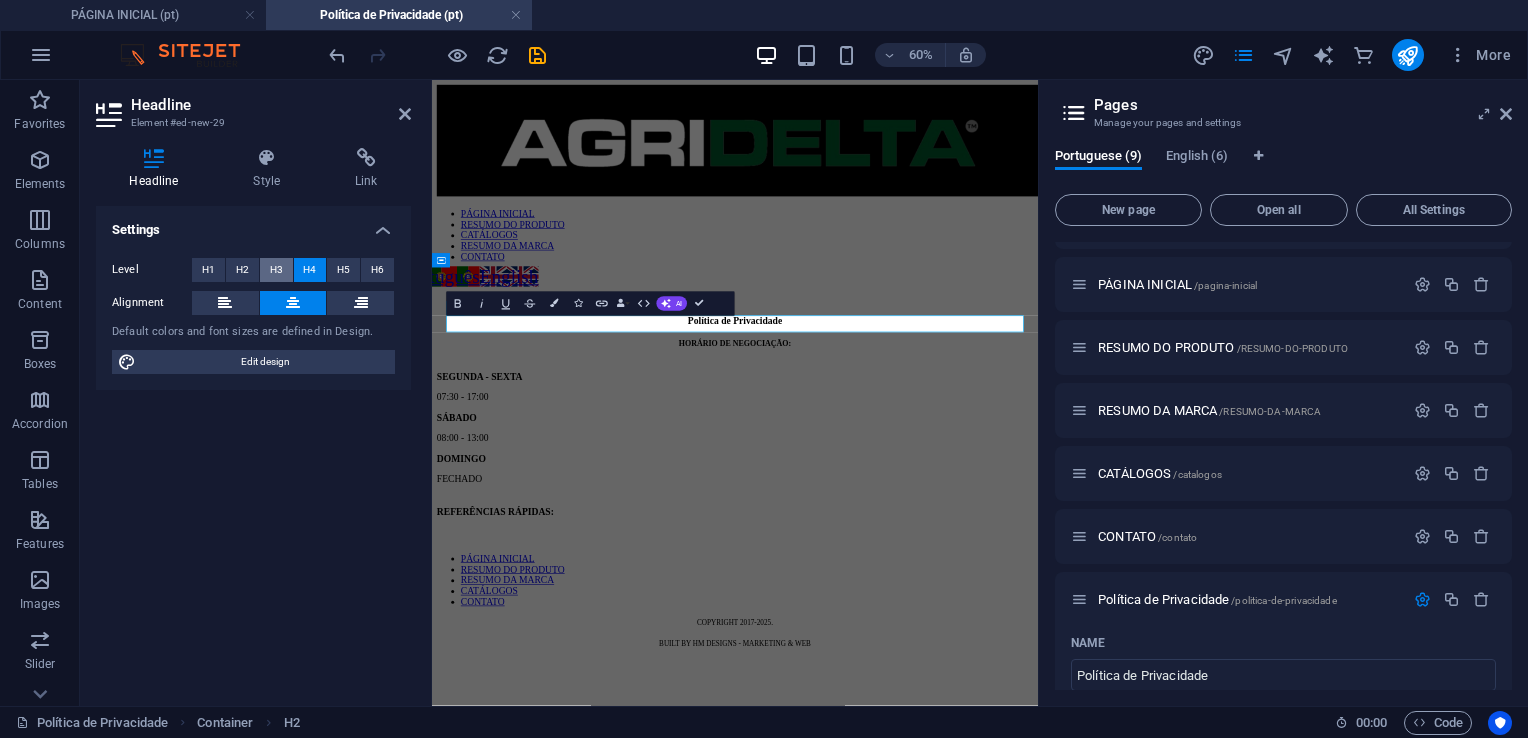 click on "H3" at bounding box center [276, 270] 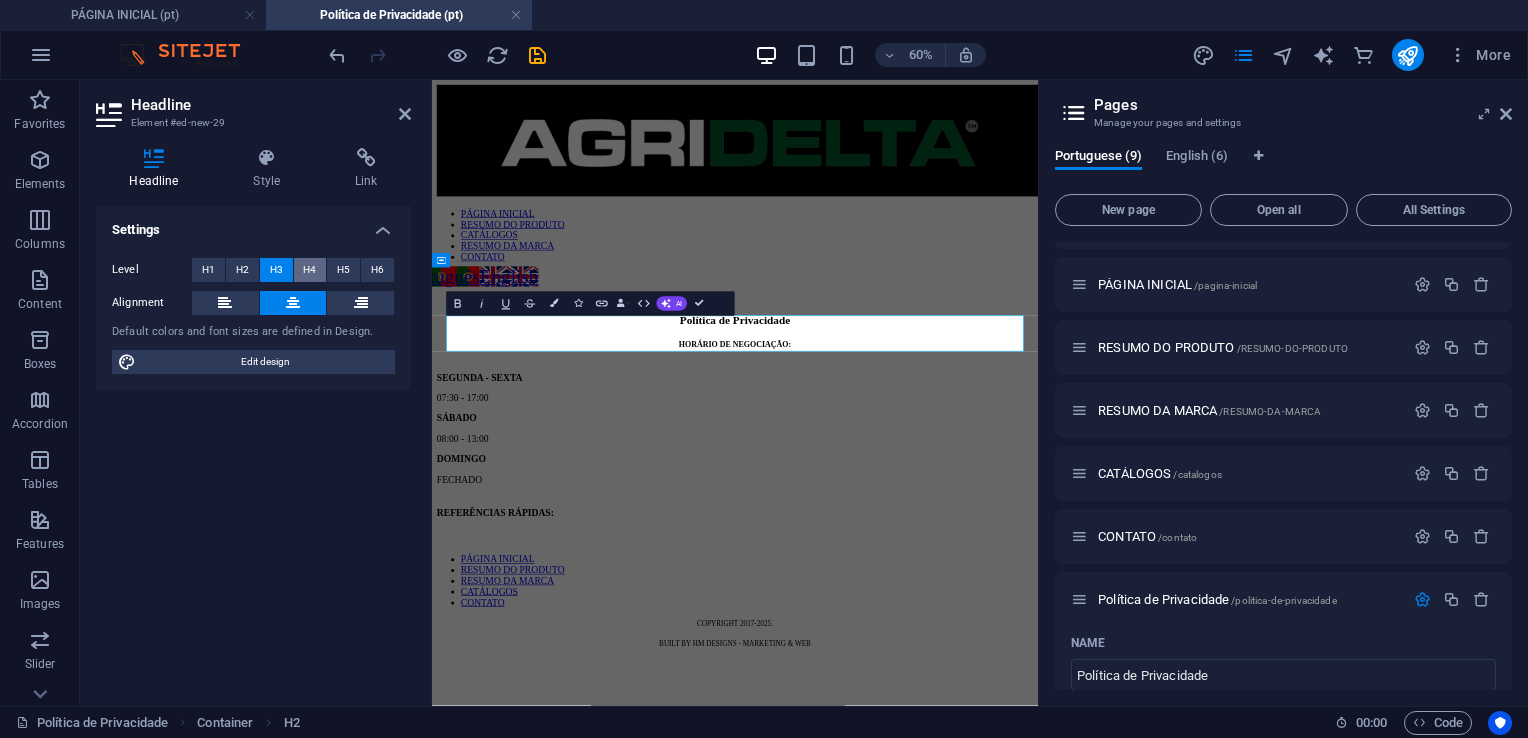 click on "H4" at bounding box center (309, 270) 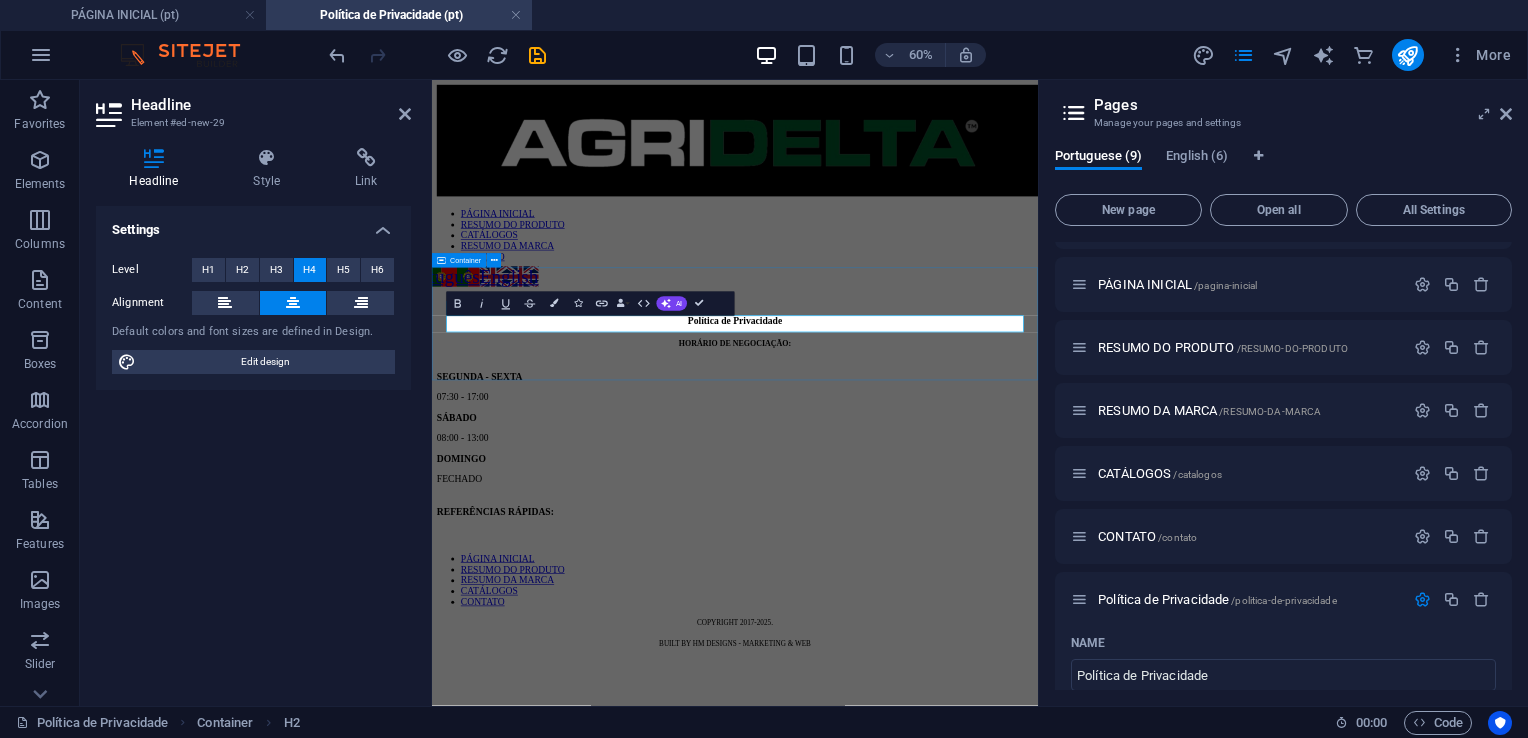 click on "Política de Privacidade Política de Privacidade" at bounding box center [937, 481] 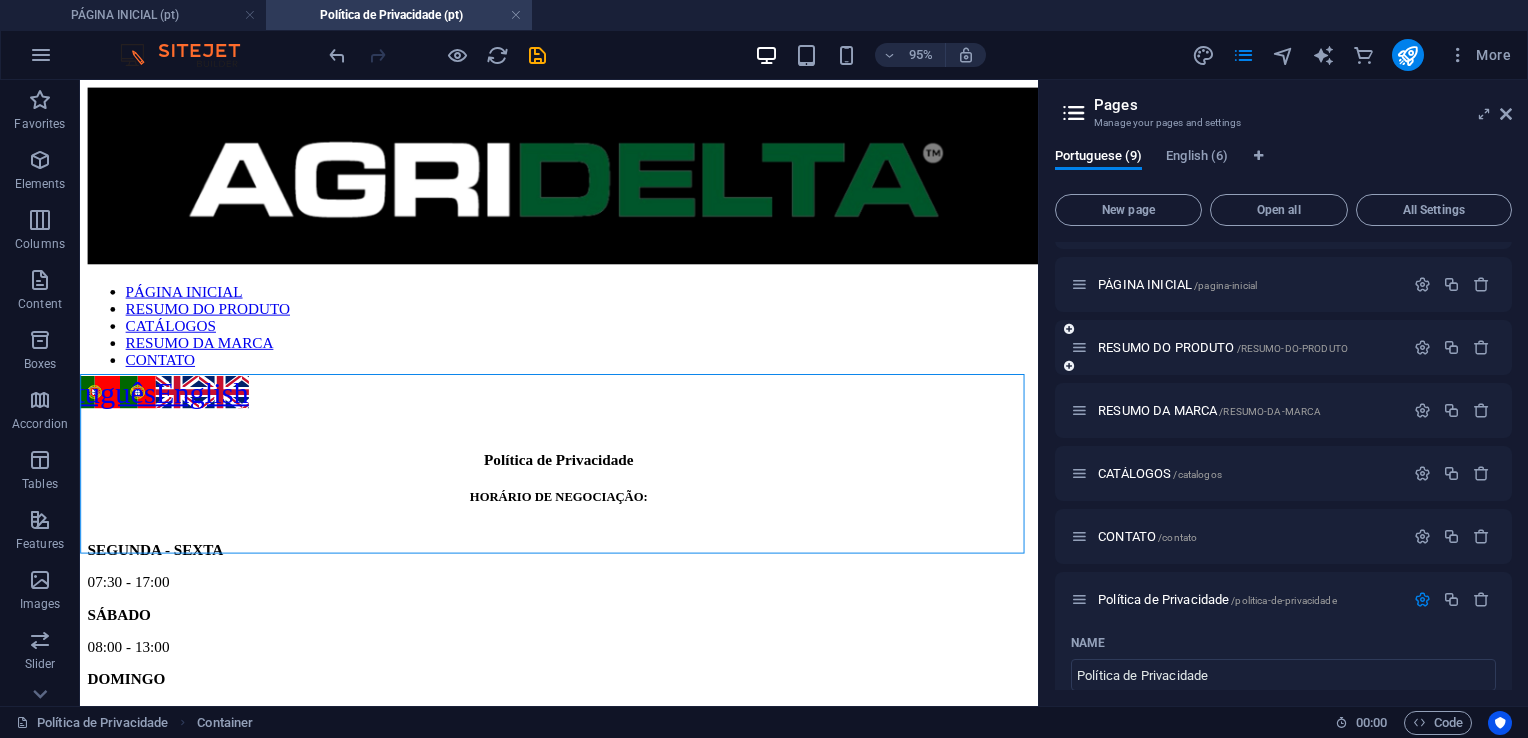 click on "RESUMO DO PRODUTO /RESUMO-DO-PRODUTO" at bounding box center (1237, 347) 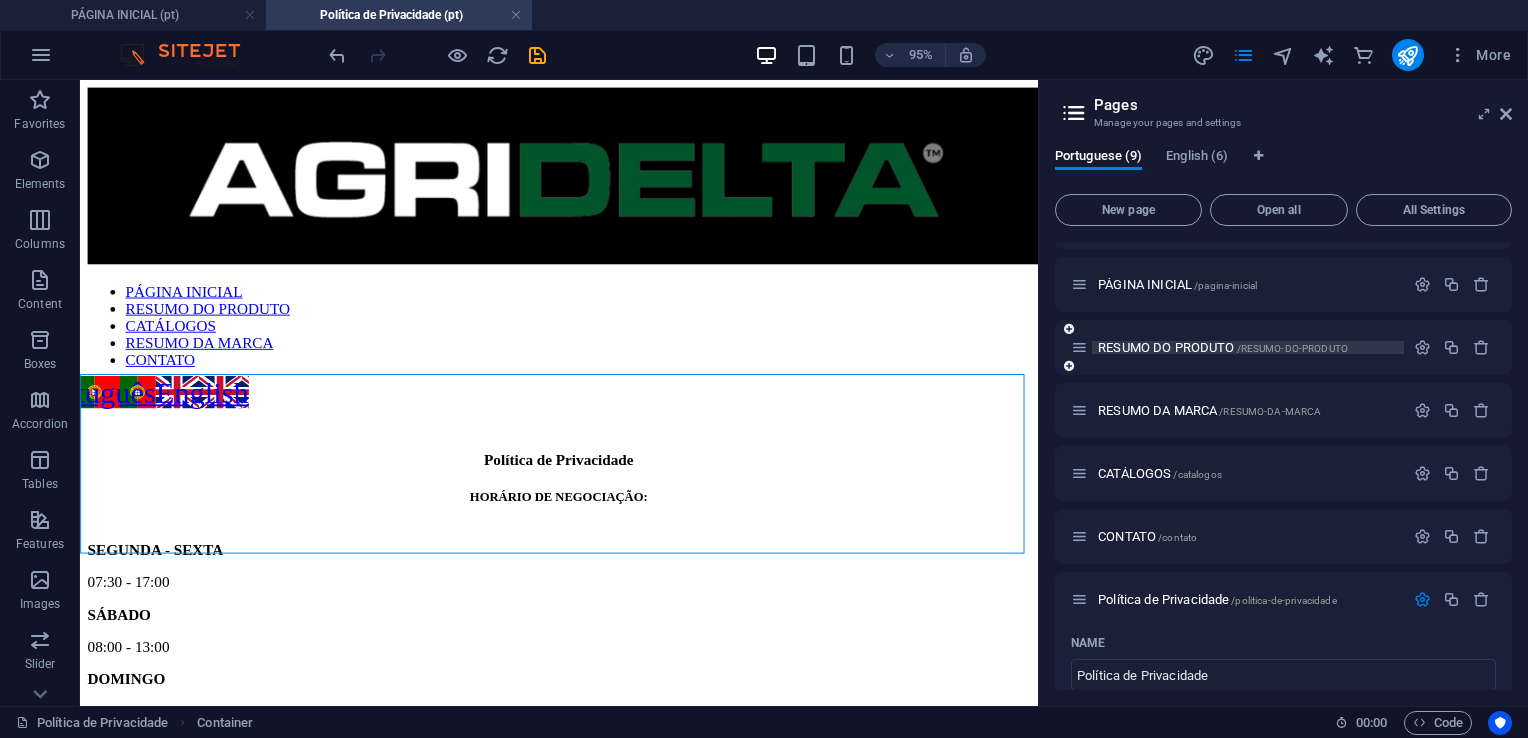 click on "RESUMO DO PRODUTO /RESUMO-DO-PRODUTO" at bounding box center (1223, 347) 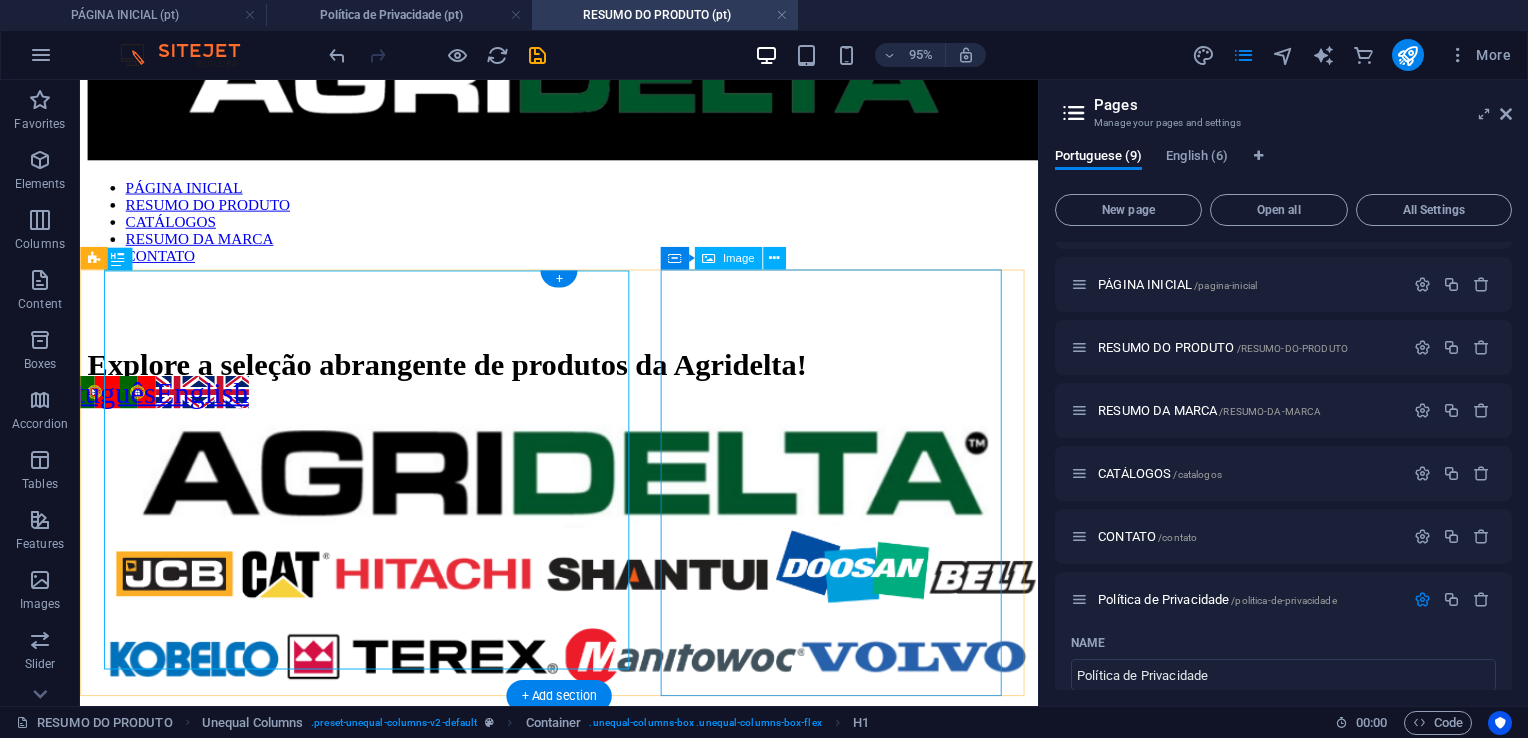 scroll, scrollTop: 108, scrollLeft: 0, axis: vertical 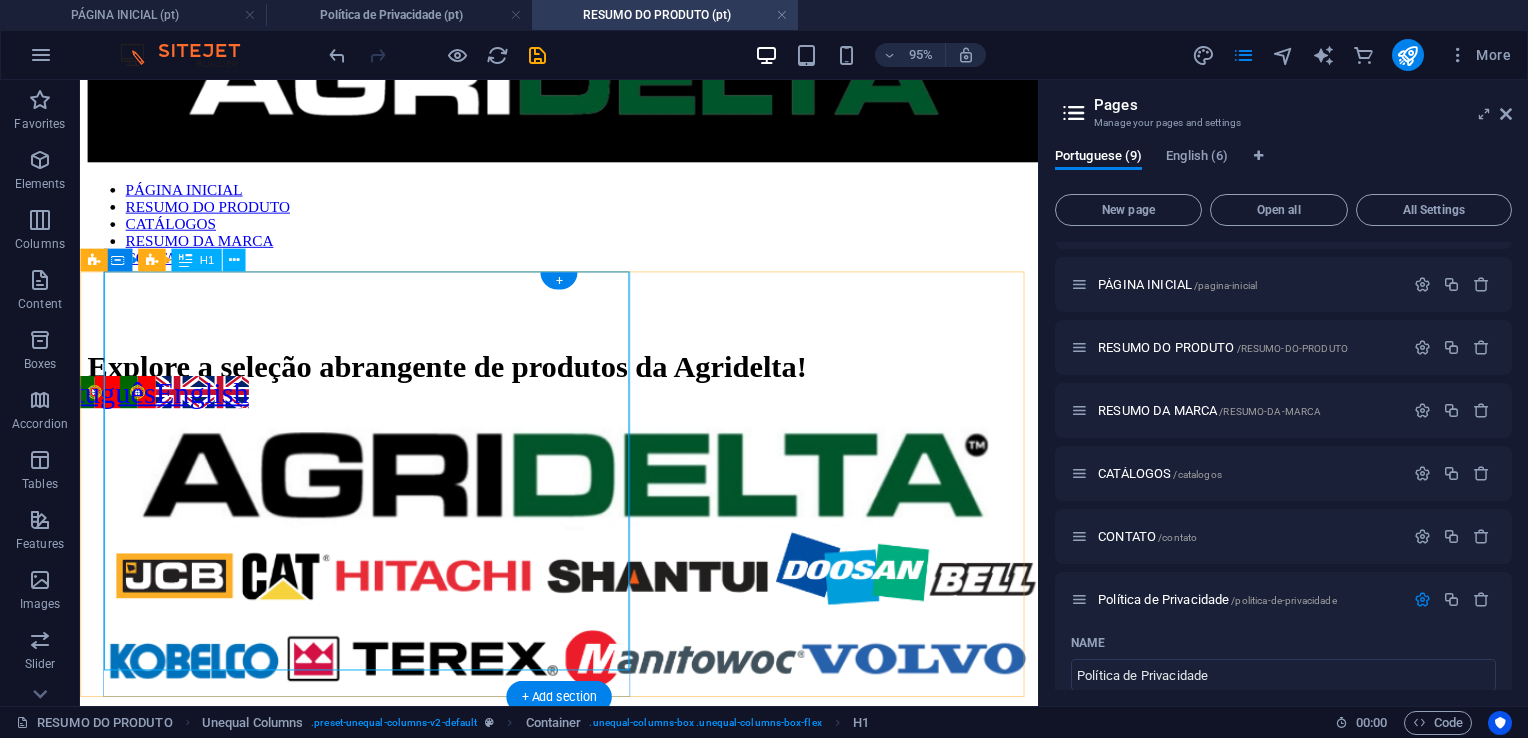 click on "Explore a seleção abrangente de produtos da Agridelta!" at bounding box center [584, 381] 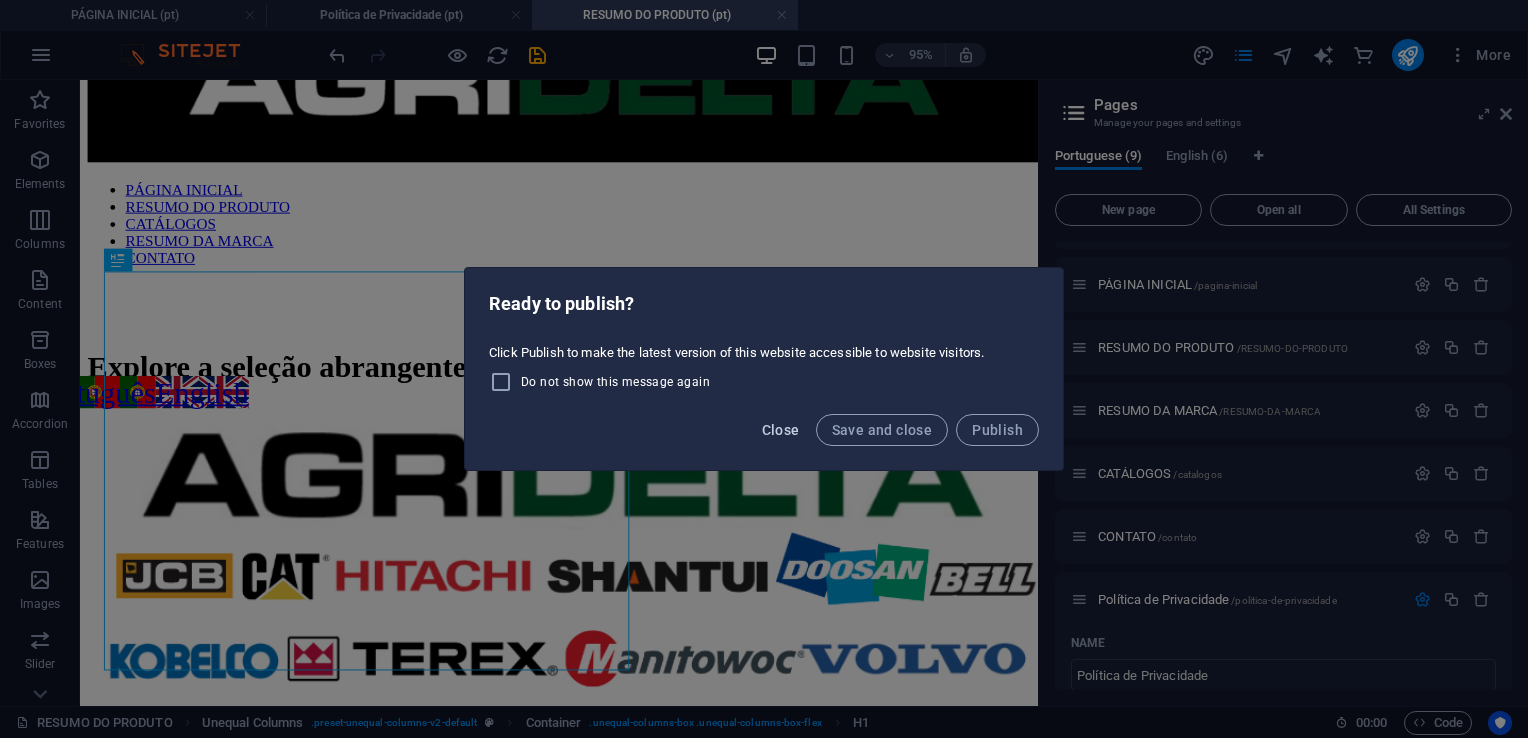 click on "Close" at bounding box center [781, 430] 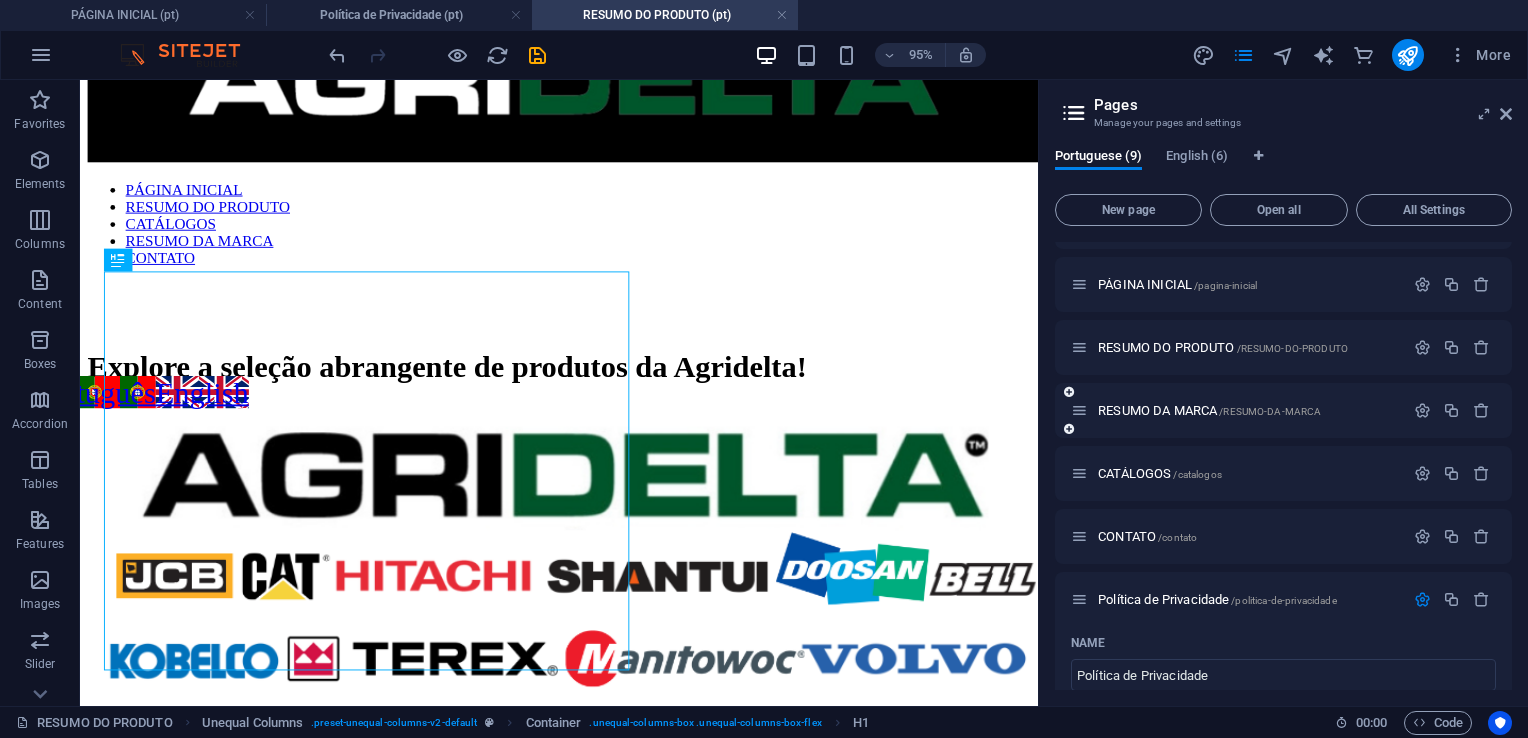 scroll, scrollTop: 328, scrollLeft: 0, axis: vertical 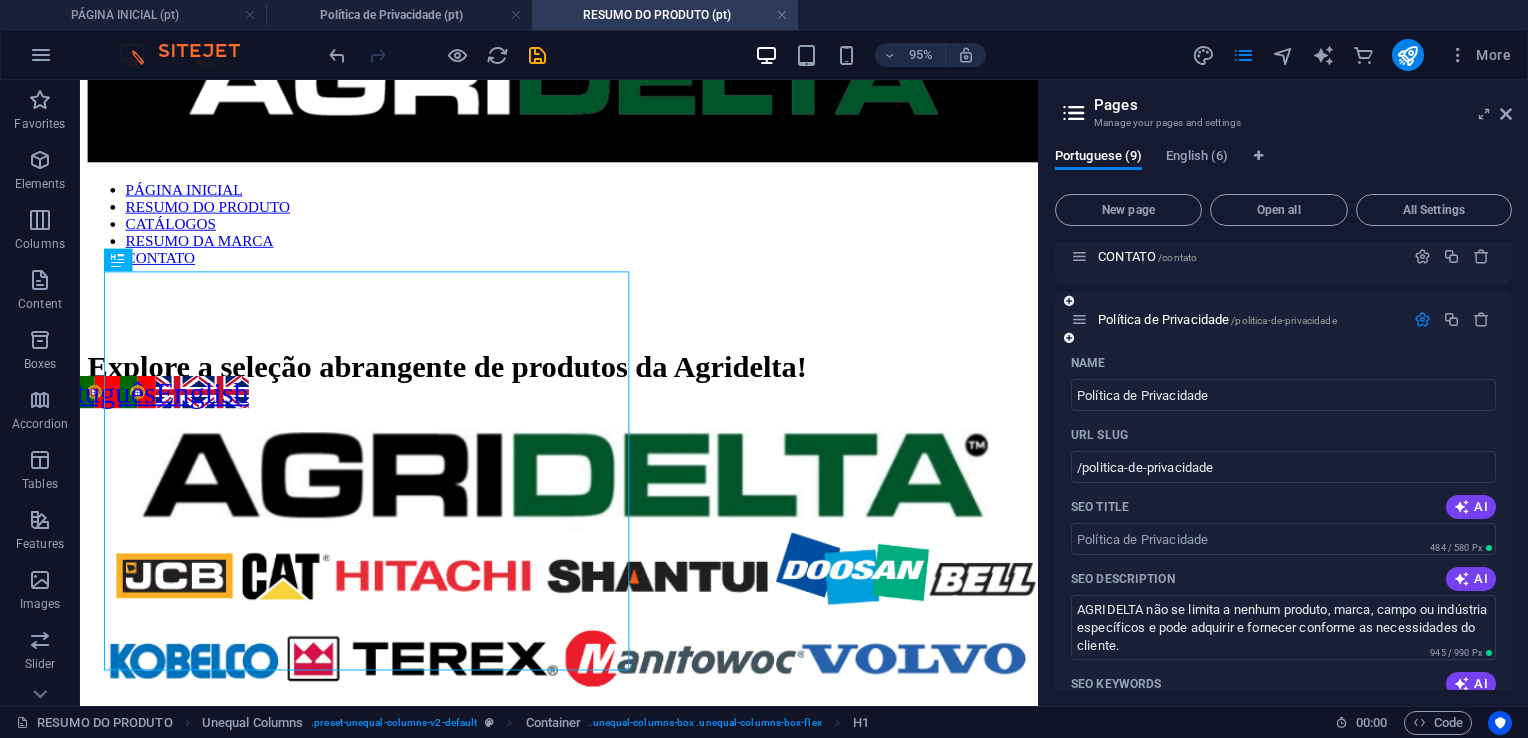 click at bounding box center [1422, 319] 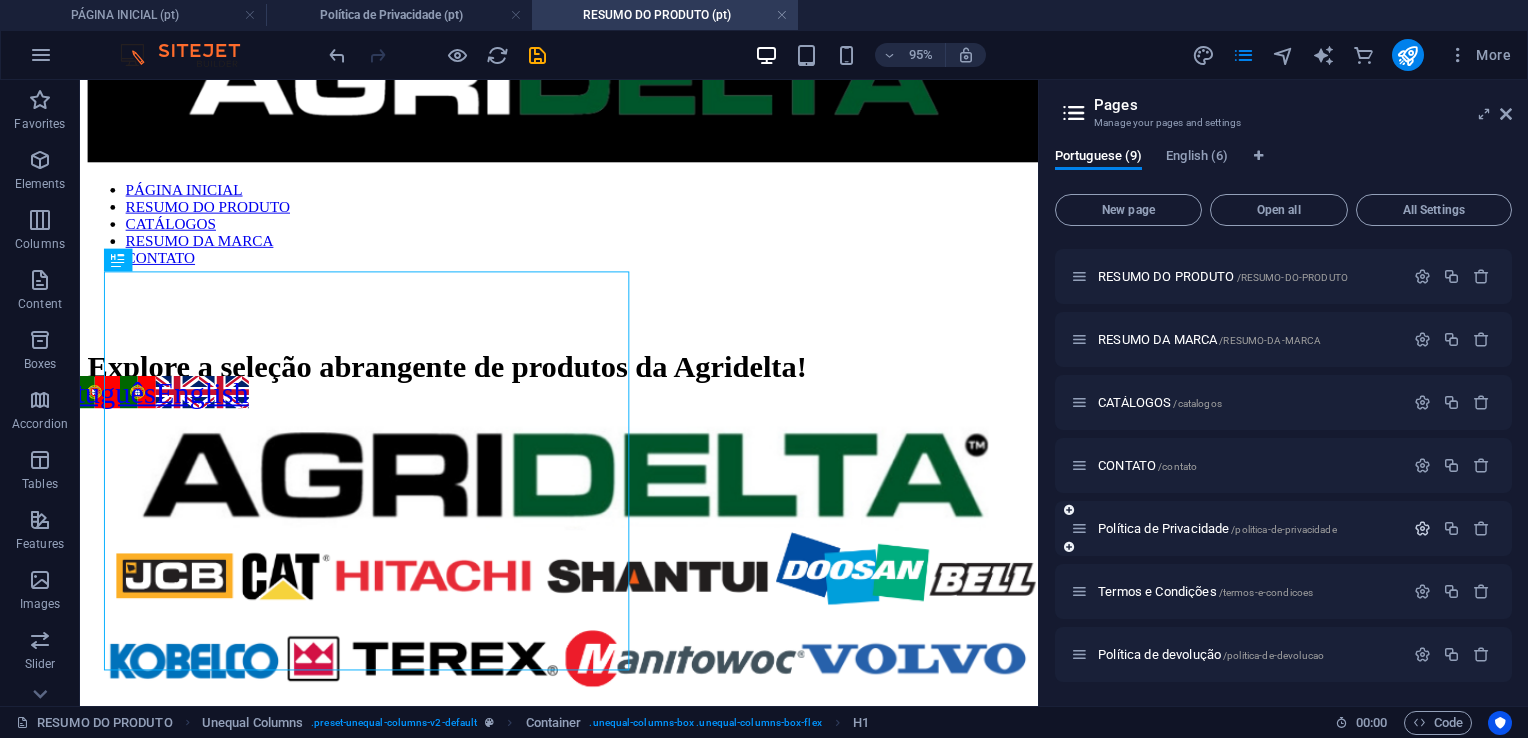 scroll, scrollTop: 118, scrollLeft: 0, axis: vertical 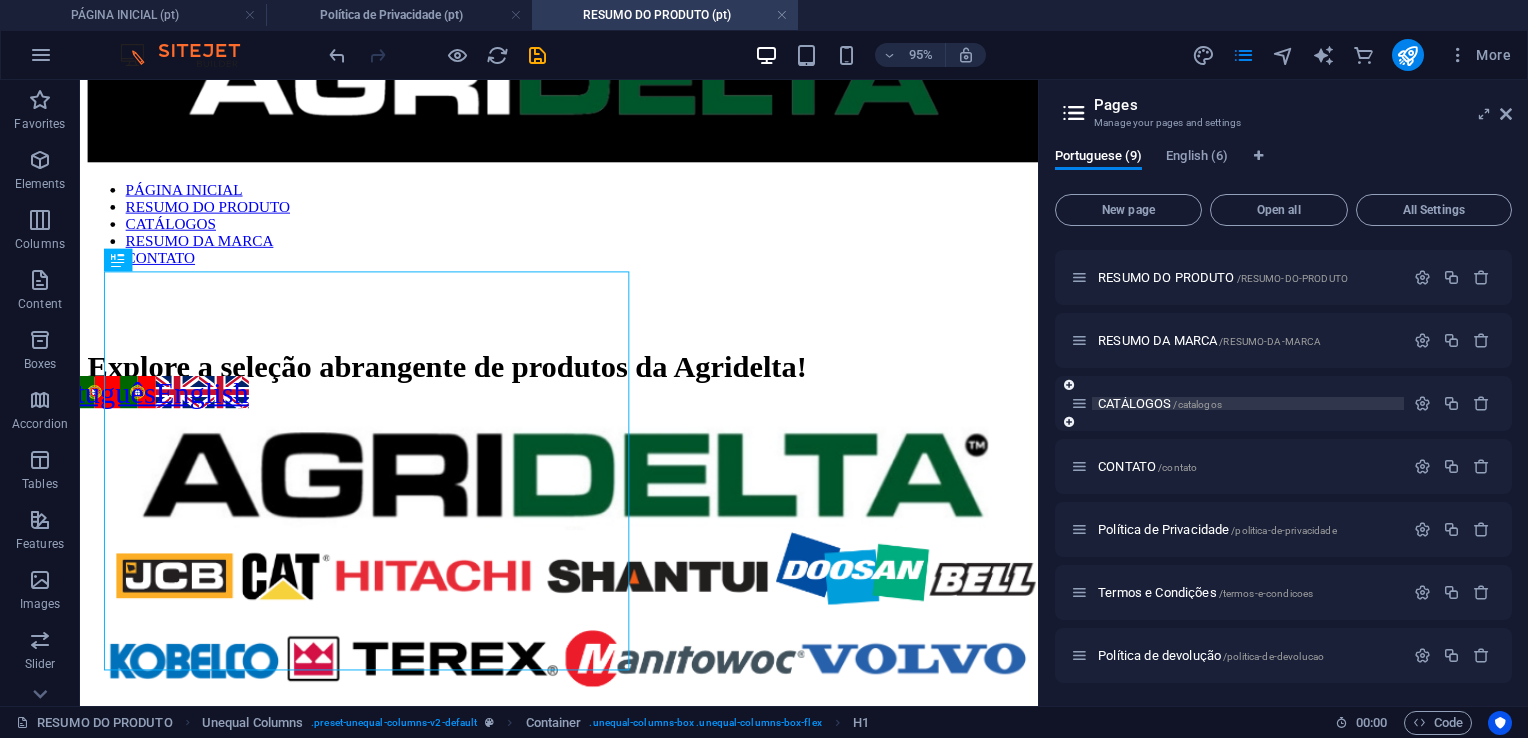 click on "CATÁLOGOS /catalogos" at bounding box center (1160, 403) 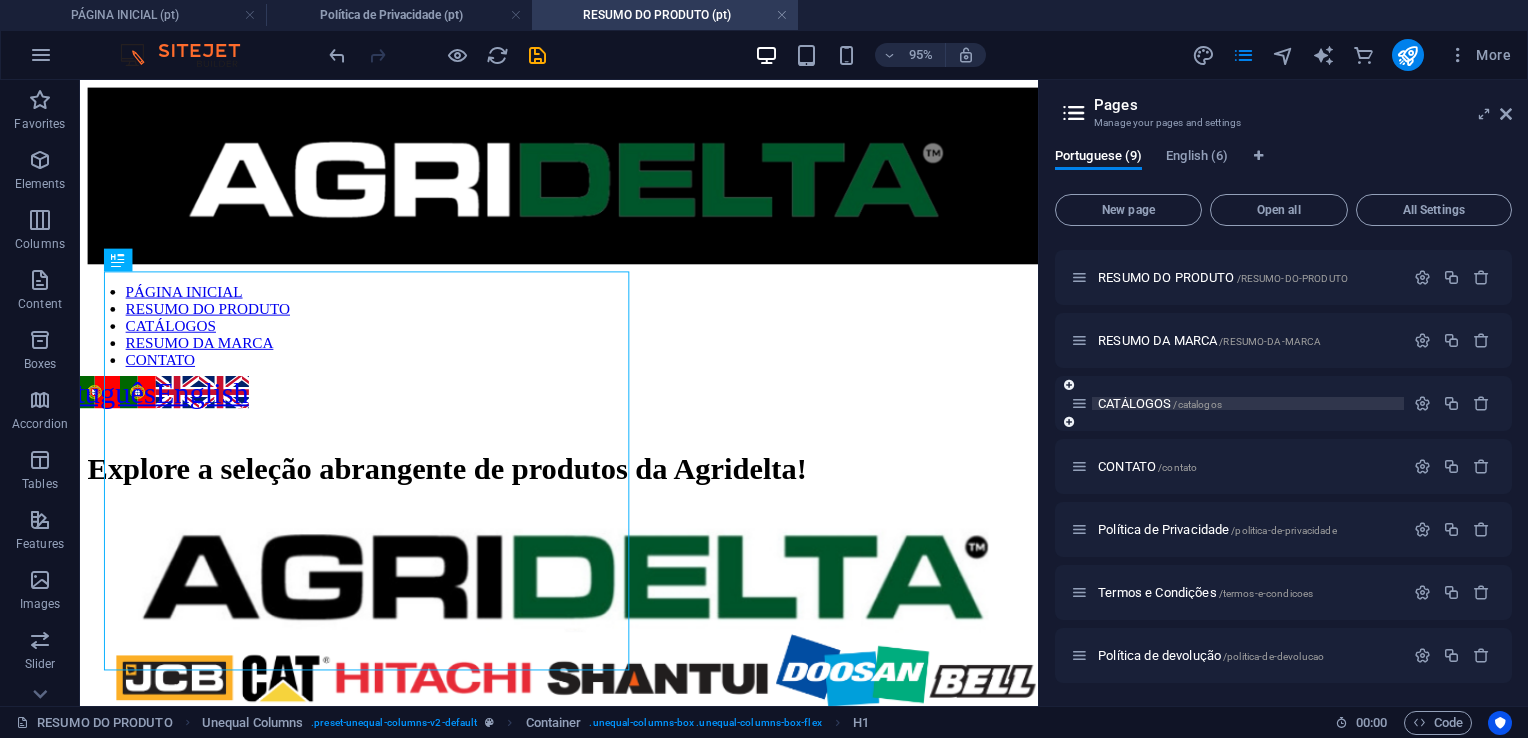 scroll, scrollTop: 37, scrollLeft: 0, axis: vertical 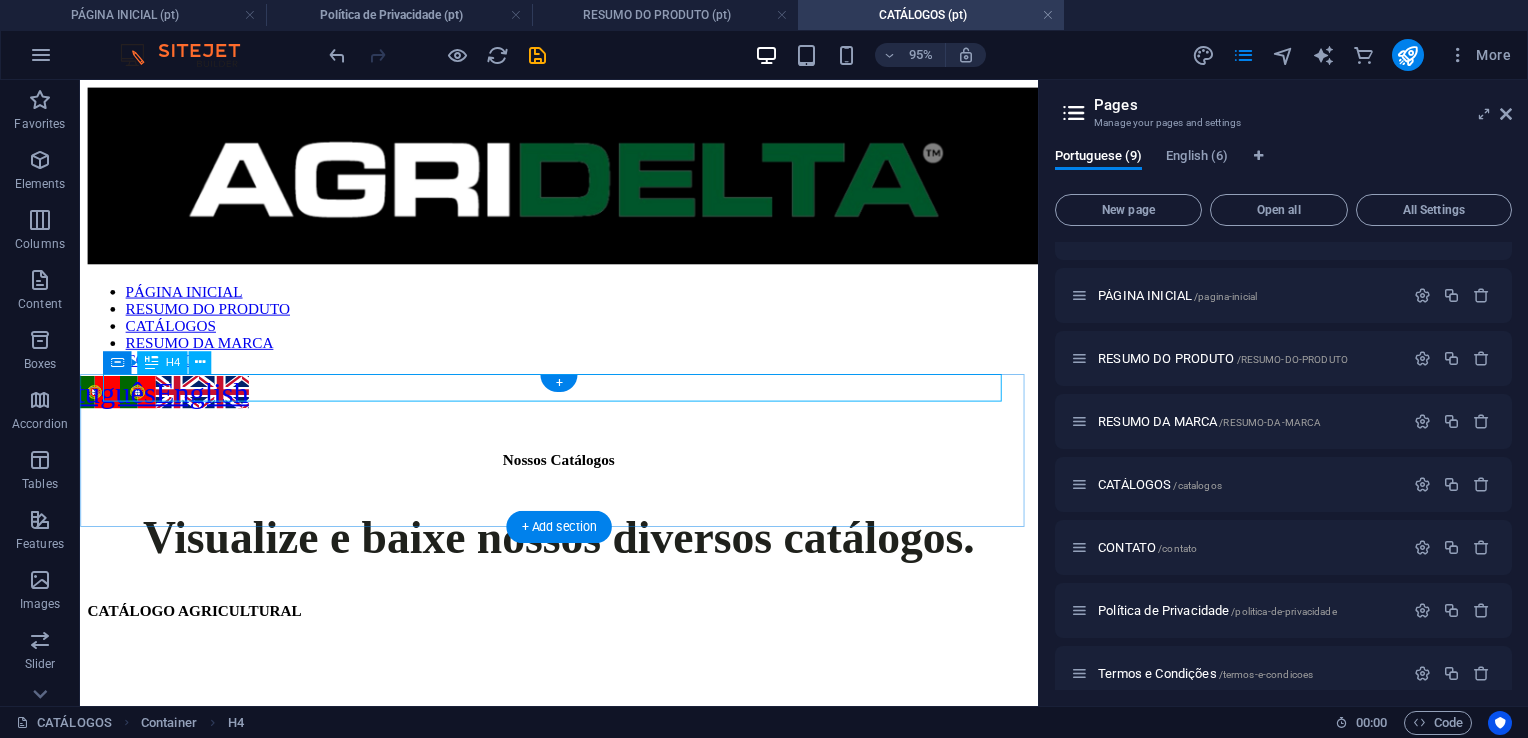 click on "Nossos Catálogos" at bounding box center (584, 480) 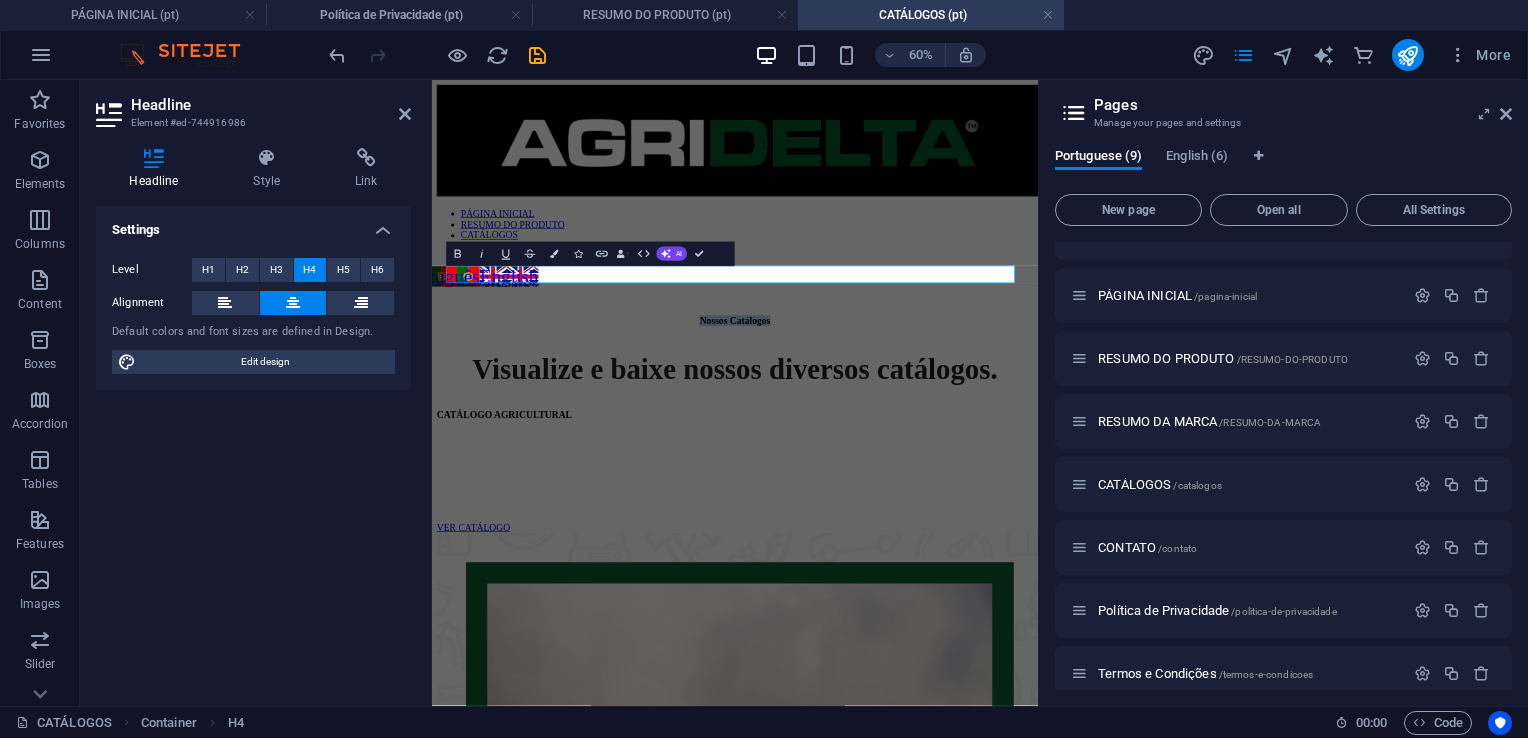 click on "CATÁLOGOS (pt)" at bounding box center (931, 15) 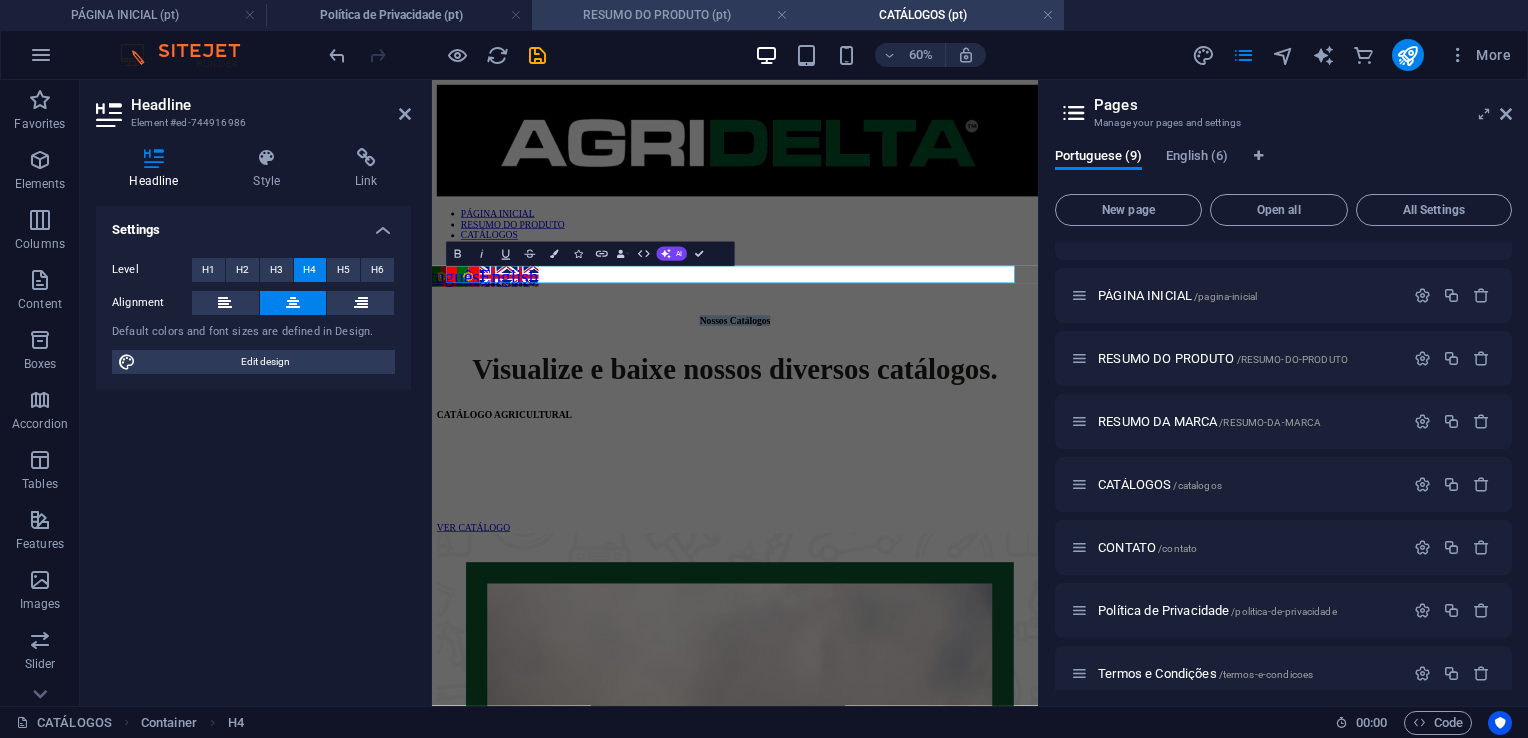 click on "RESUMO DO PRODUTO (pt)" at bounding box center (665, 15) 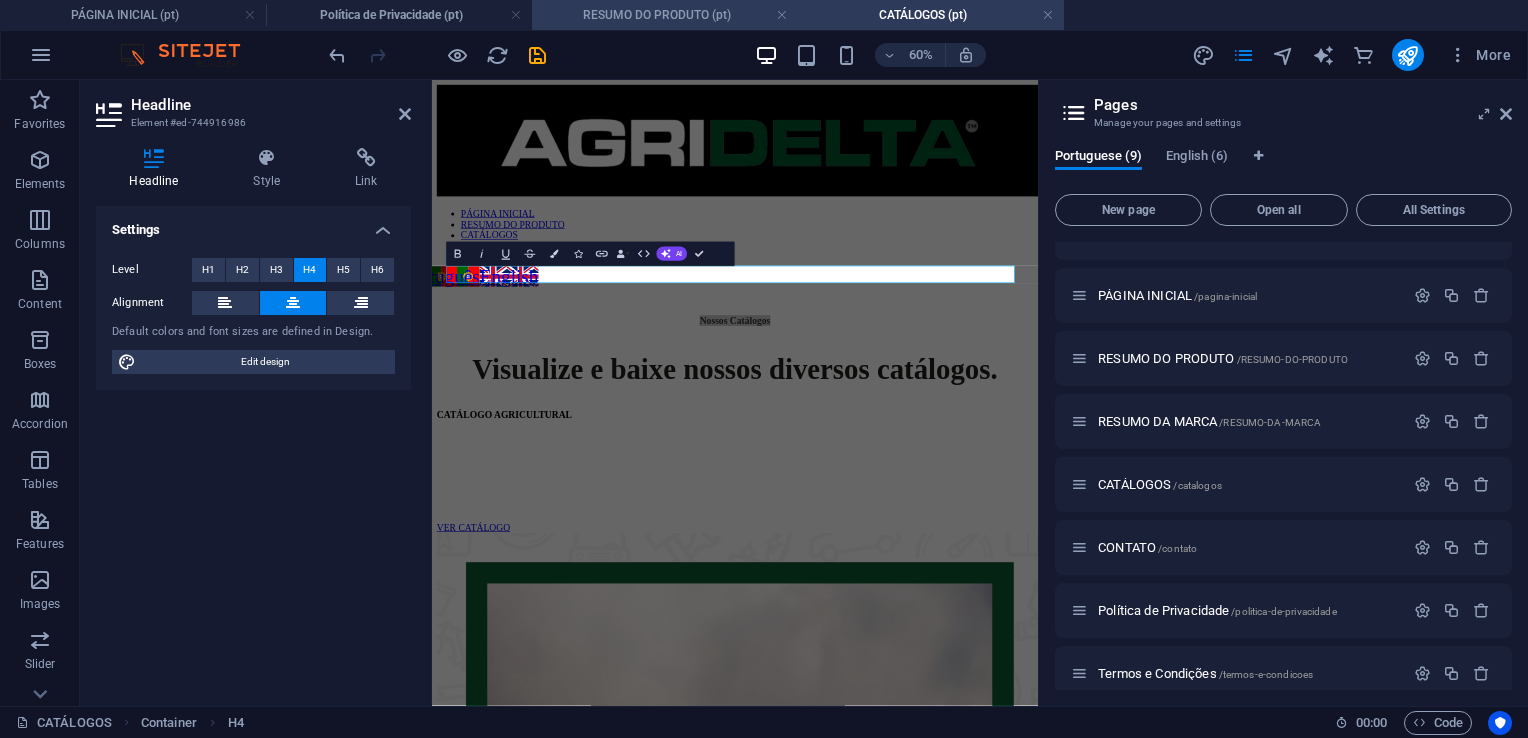 scroll, scrollTop: 108, scrollLeft: 0, axis: vertical 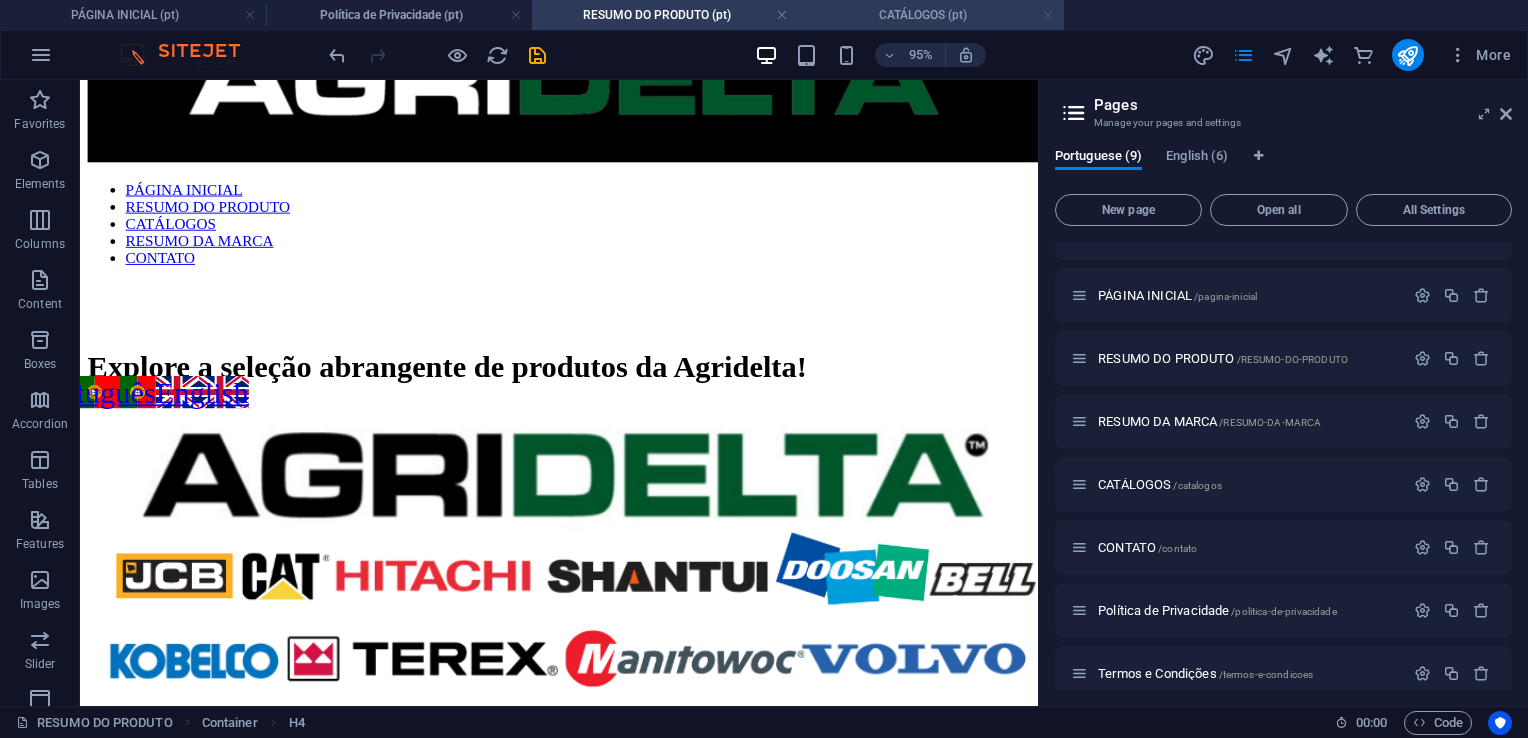 click at bounding box center (1048, 15) 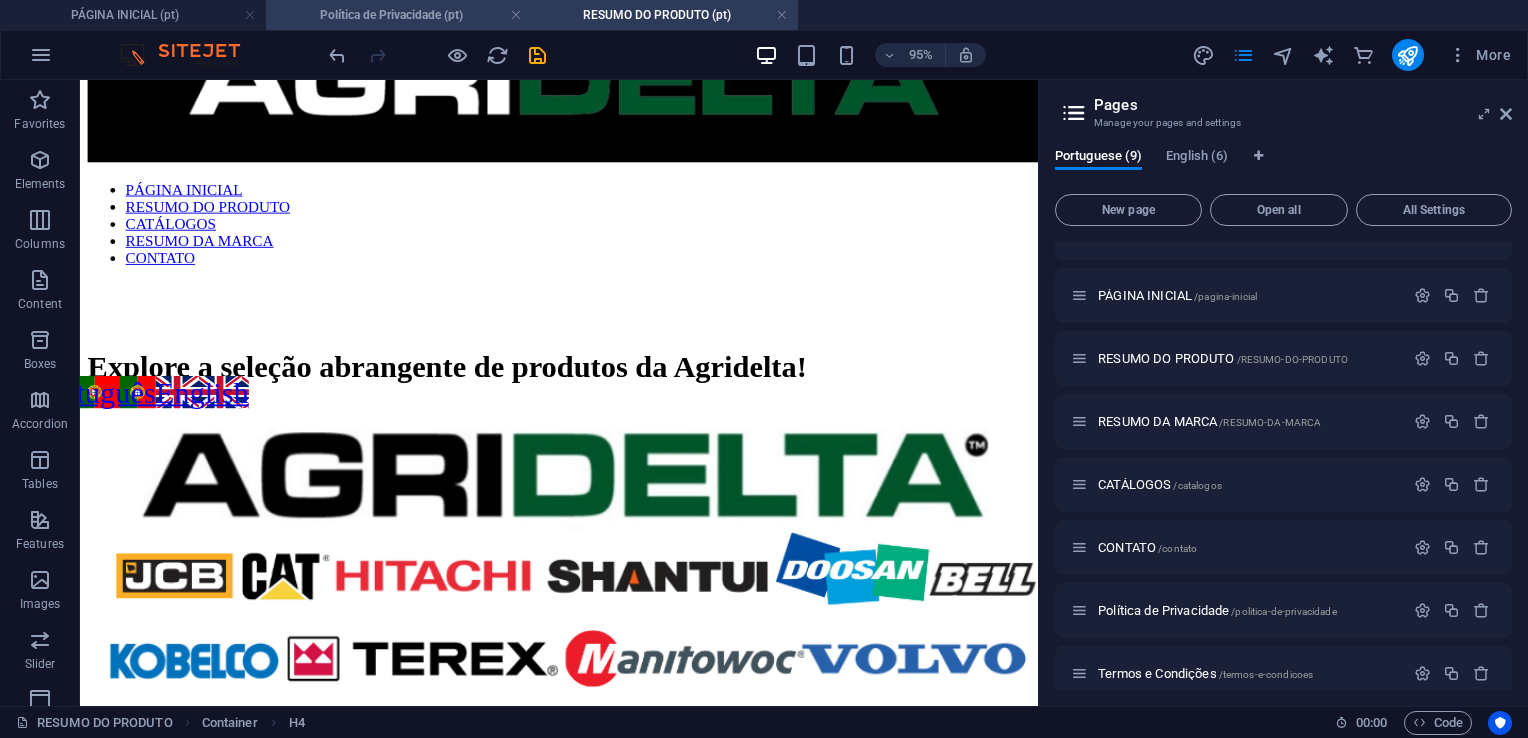 click on "Política de Privacidade (pt)" at bounding box center (399, 15) 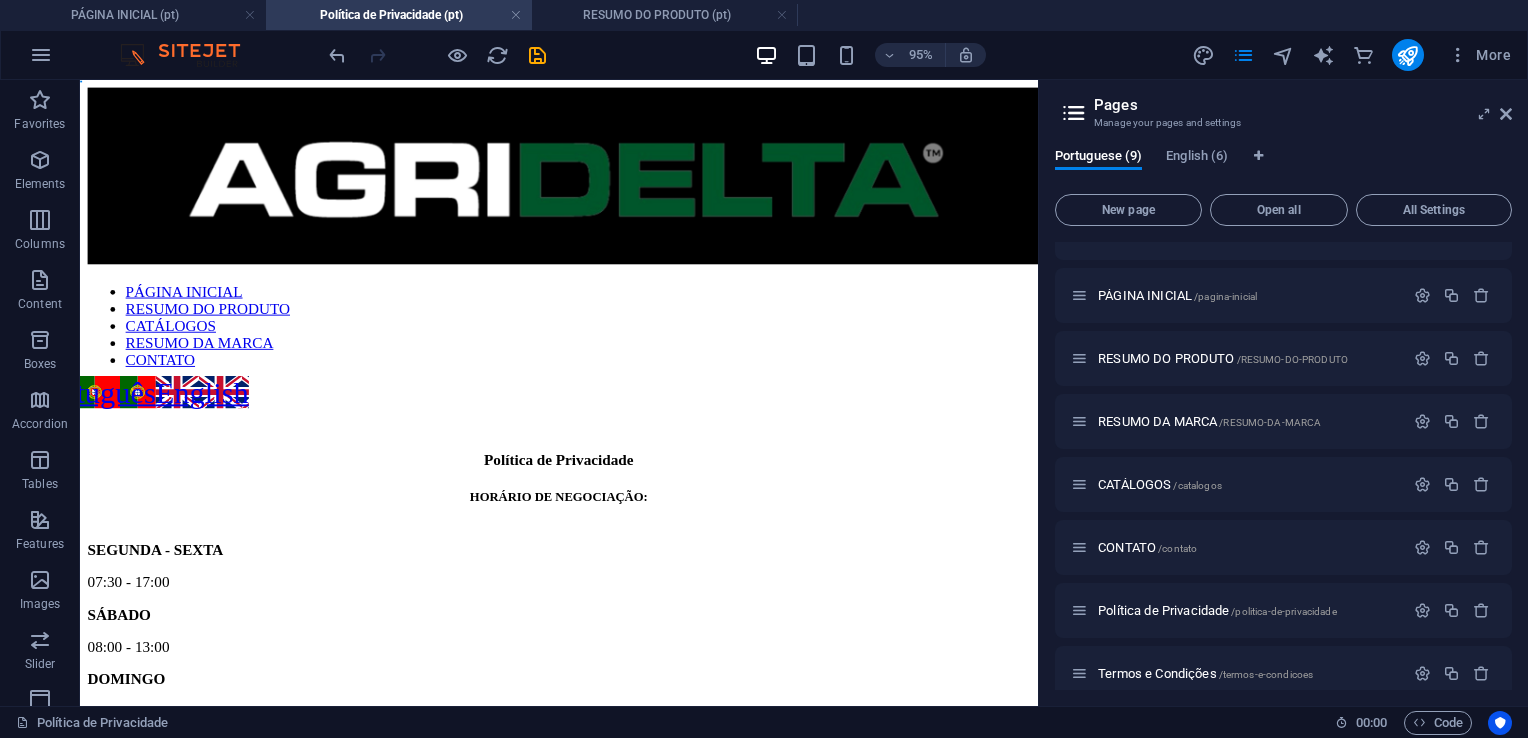 scroll, scrollTop: 0, scrollLeft: 0, axis: both 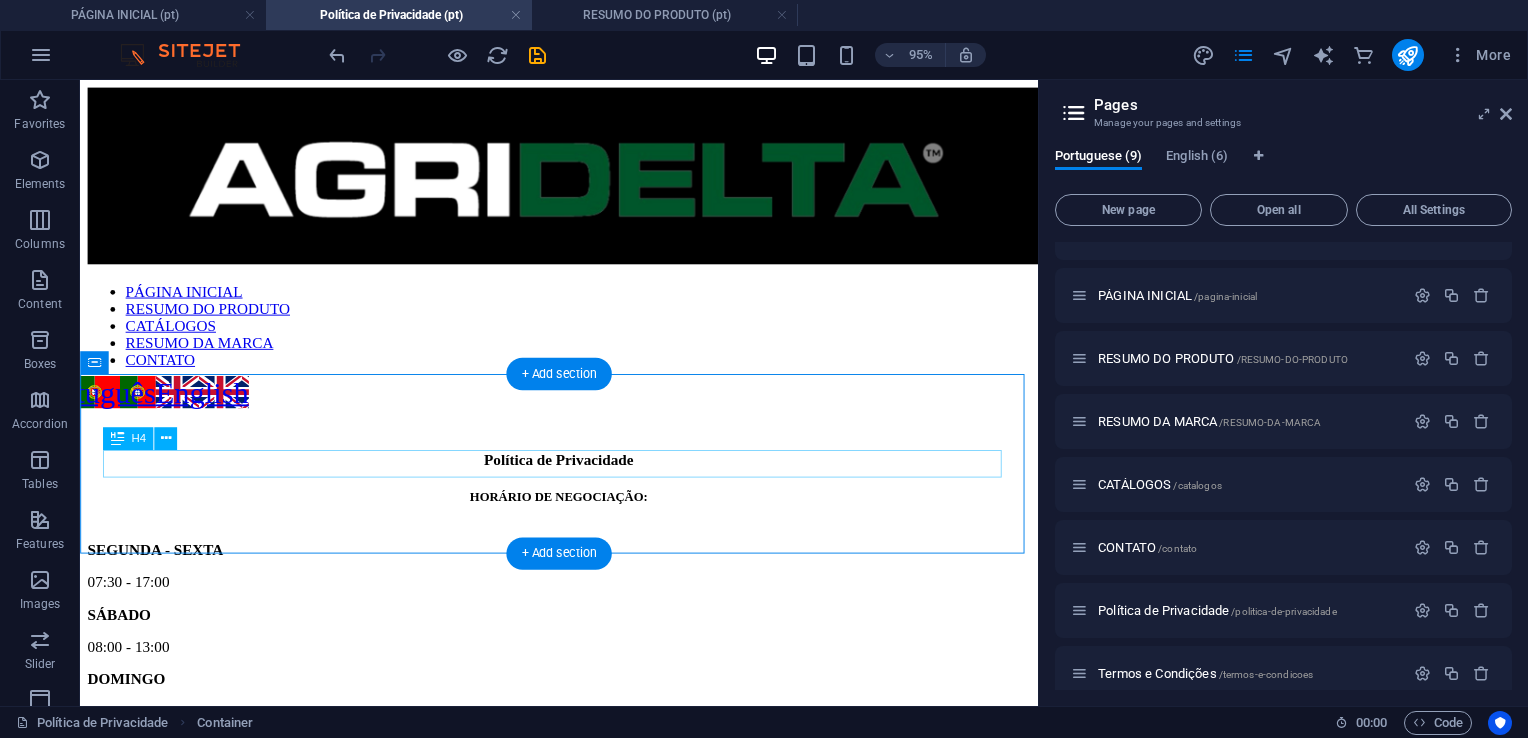 click on "Política de Privacidade" at bounding box center [584, 480] 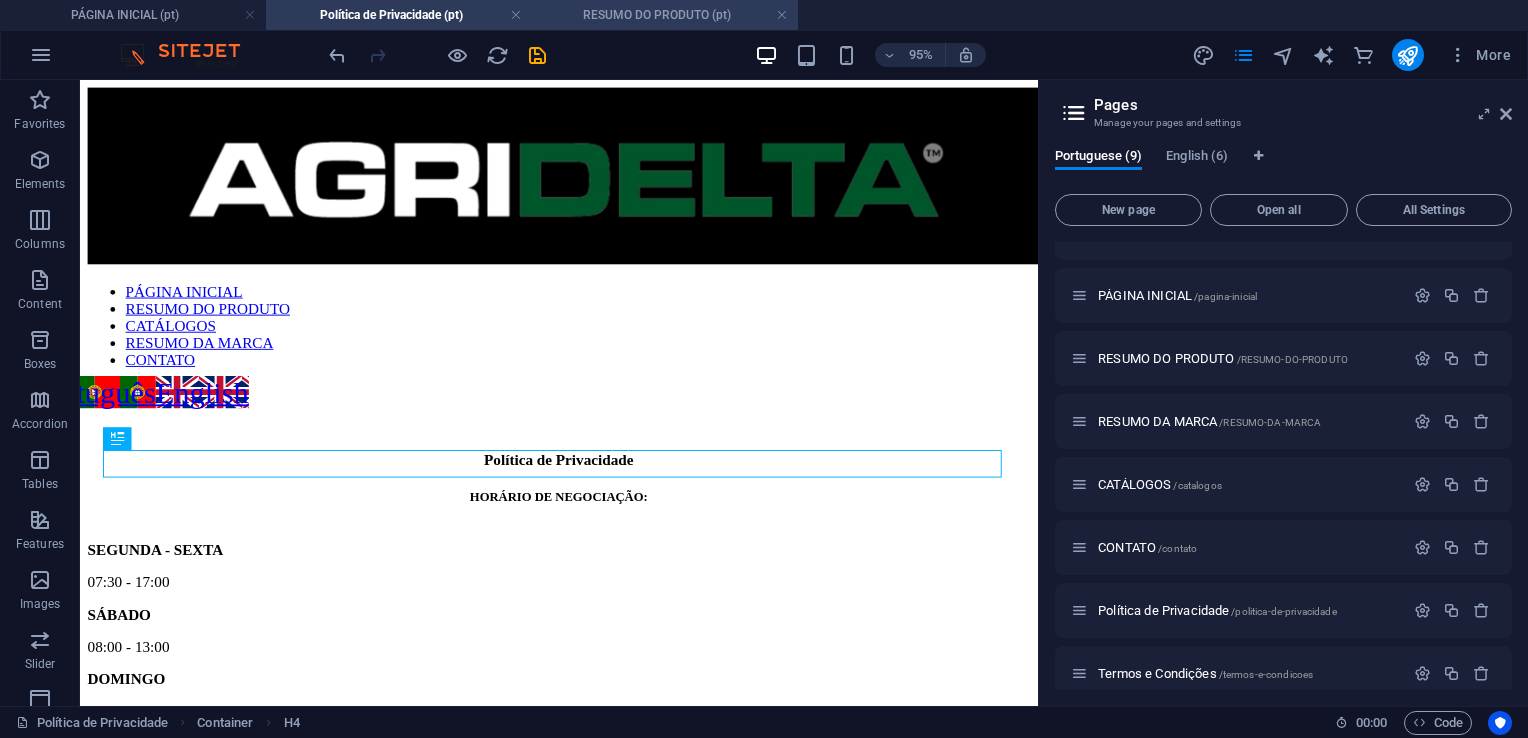 click on "RESUMO DO PRODUTO (pt)" at bounding box center [665, 15] 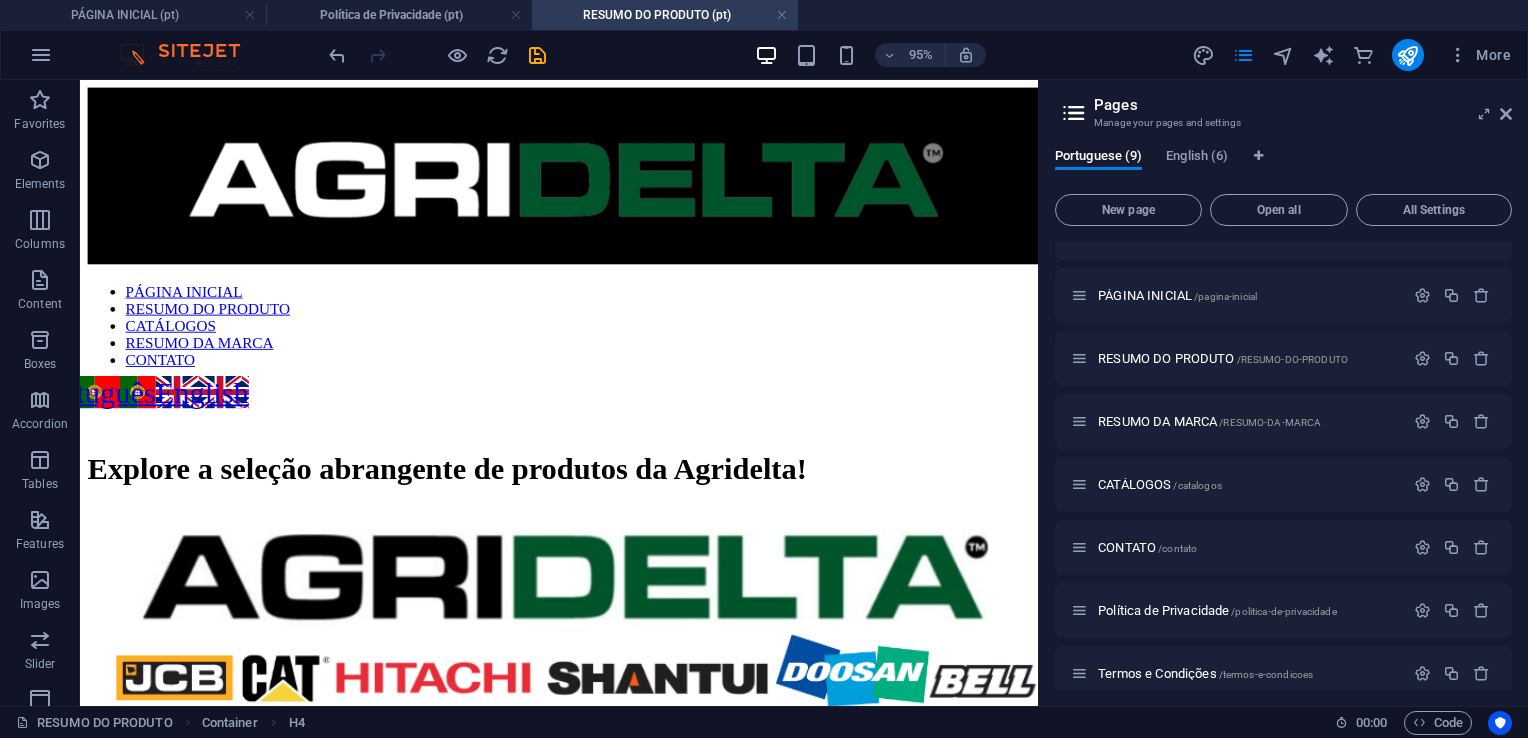 scroll, scrollTop: 108, scrollLeft: 0, axis: vertical 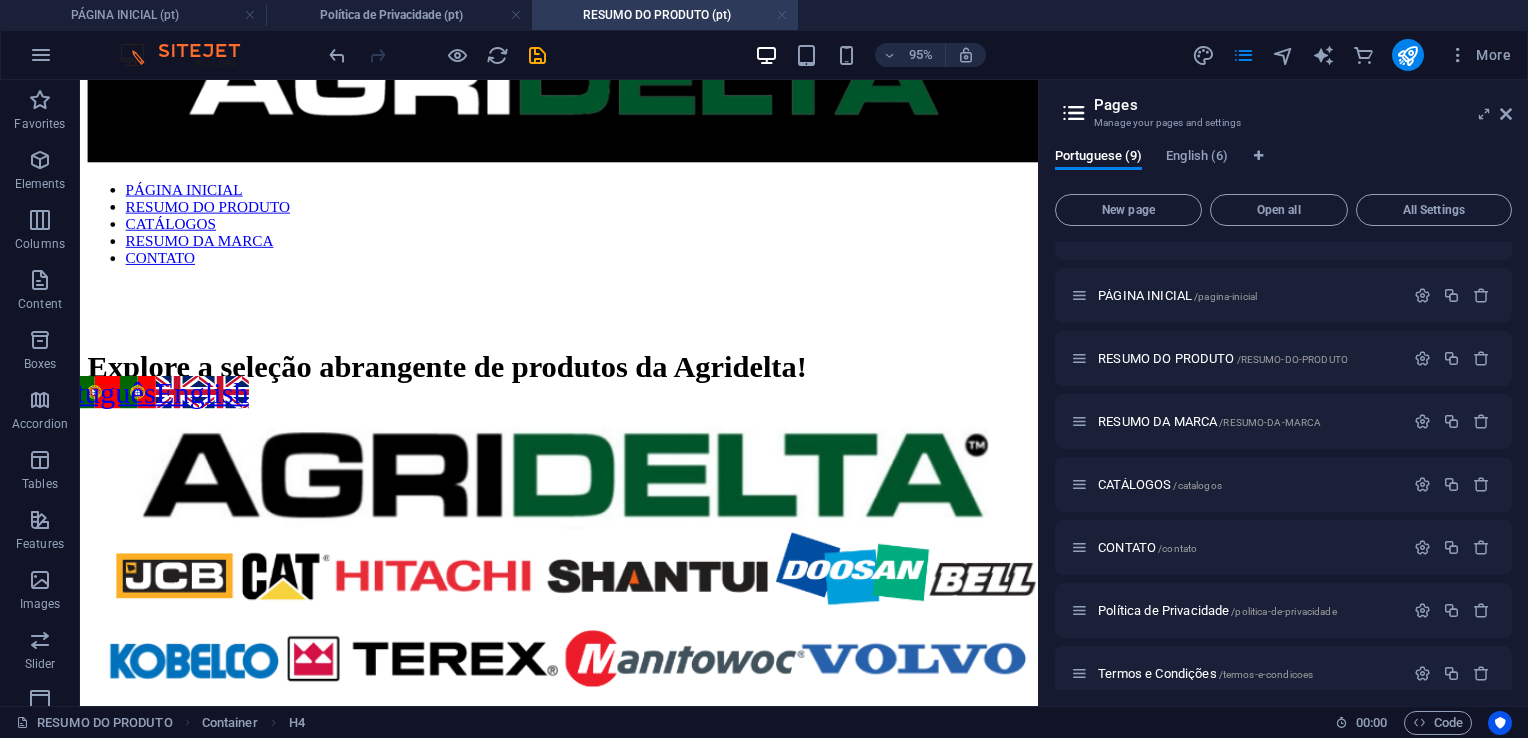 click at bounding box center (782, 15) 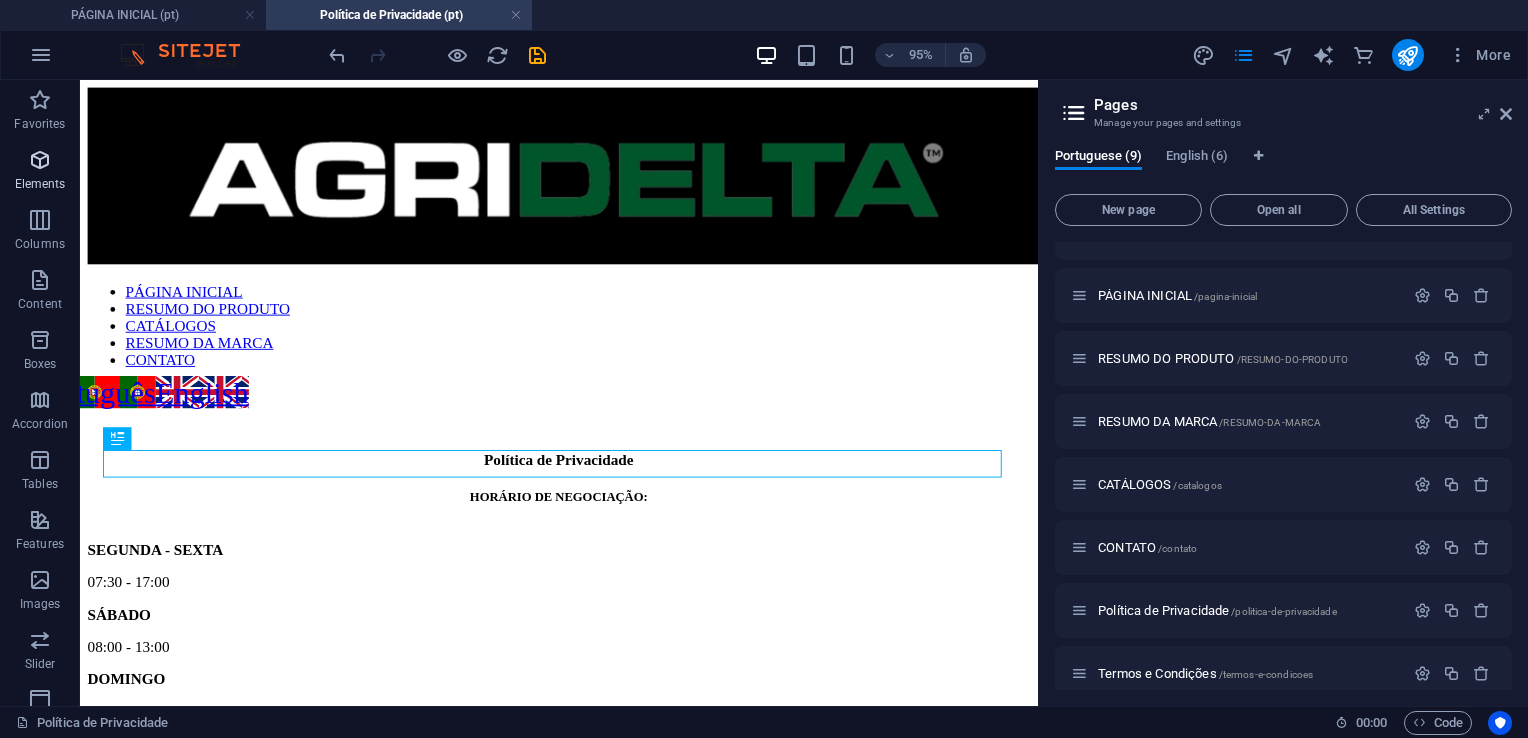 click at bounding box center [40, 160] 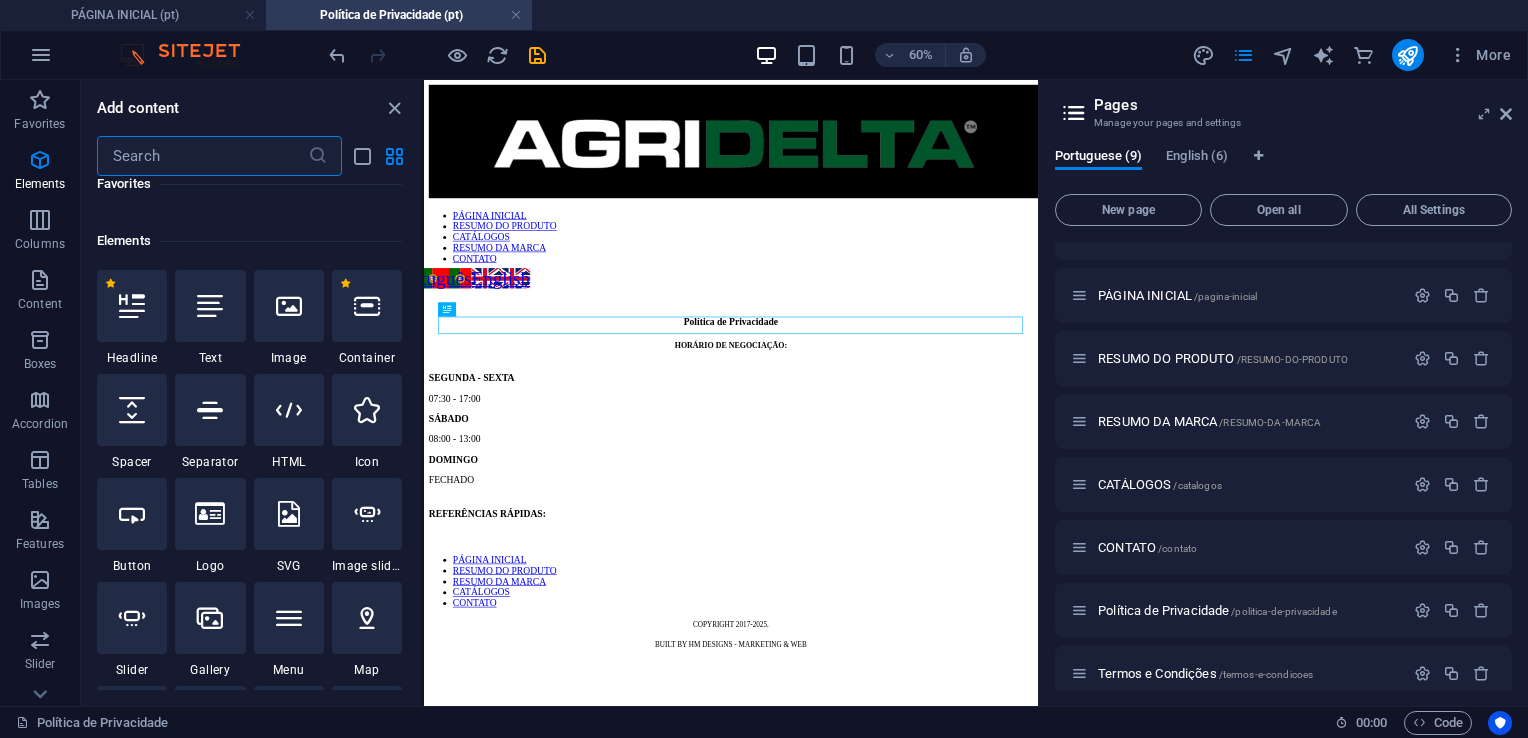 scroll, scrollTop: 212, scrollLeft: 0, axis: vertical 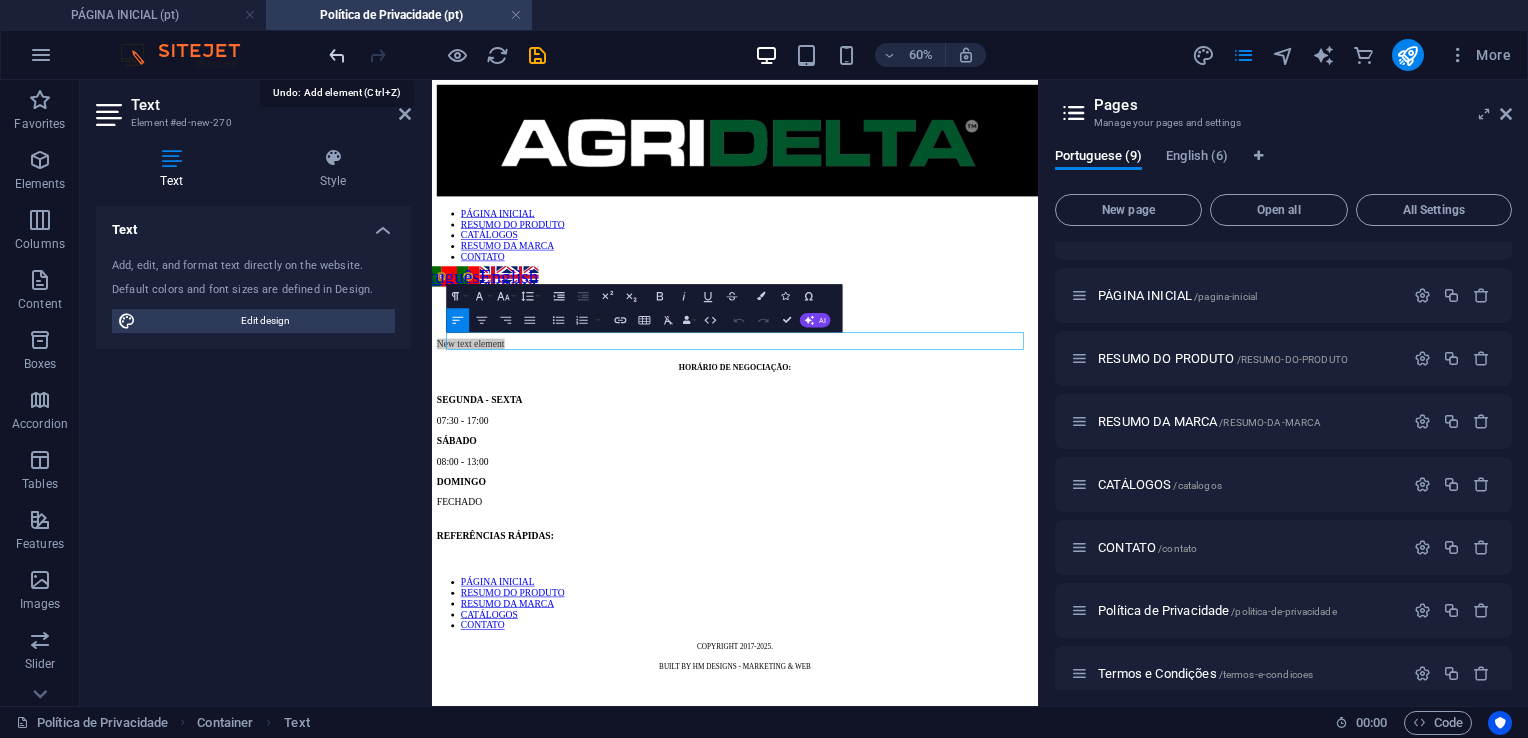 click at bounding box center [337, 55] 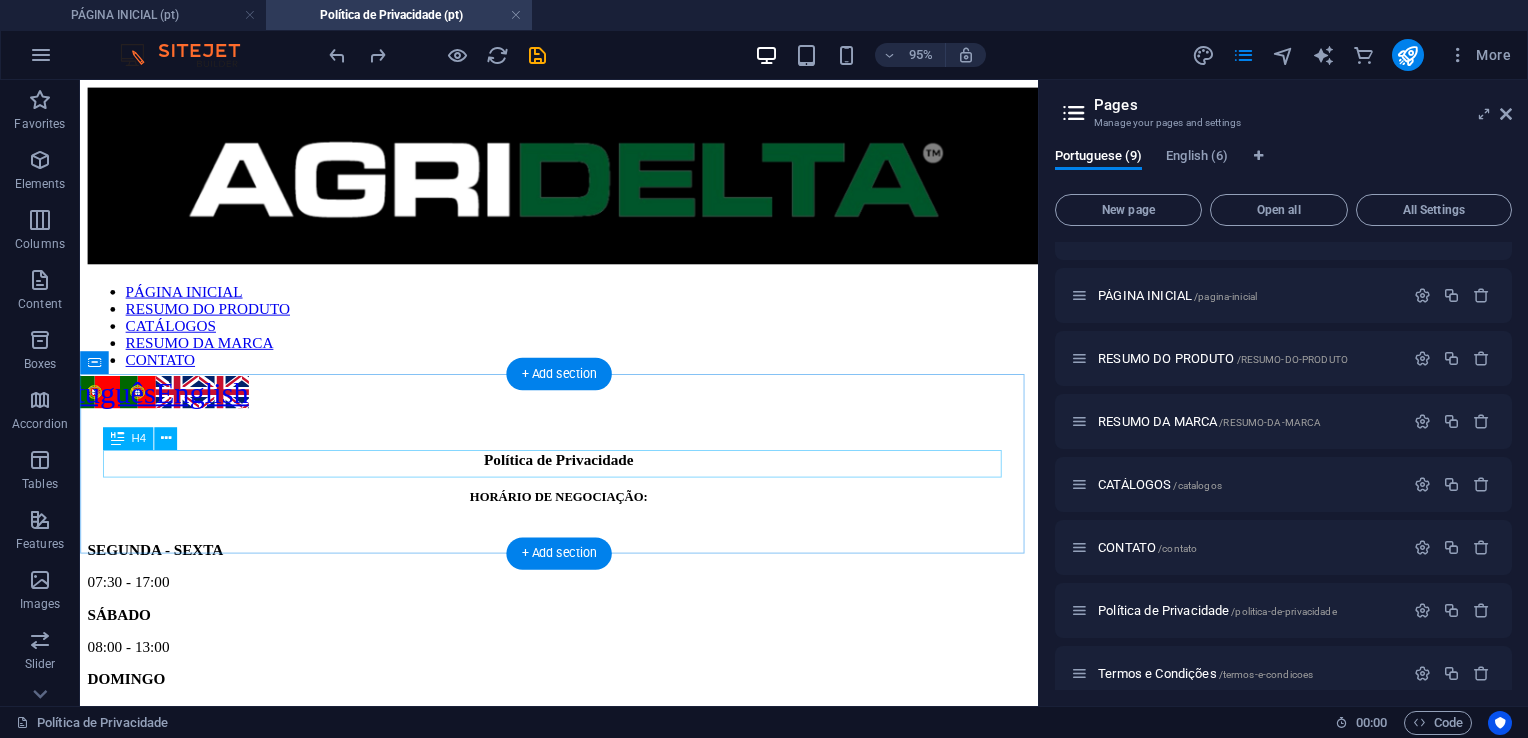 click on "Política de Privacidade" at bounding box center (584, 480) 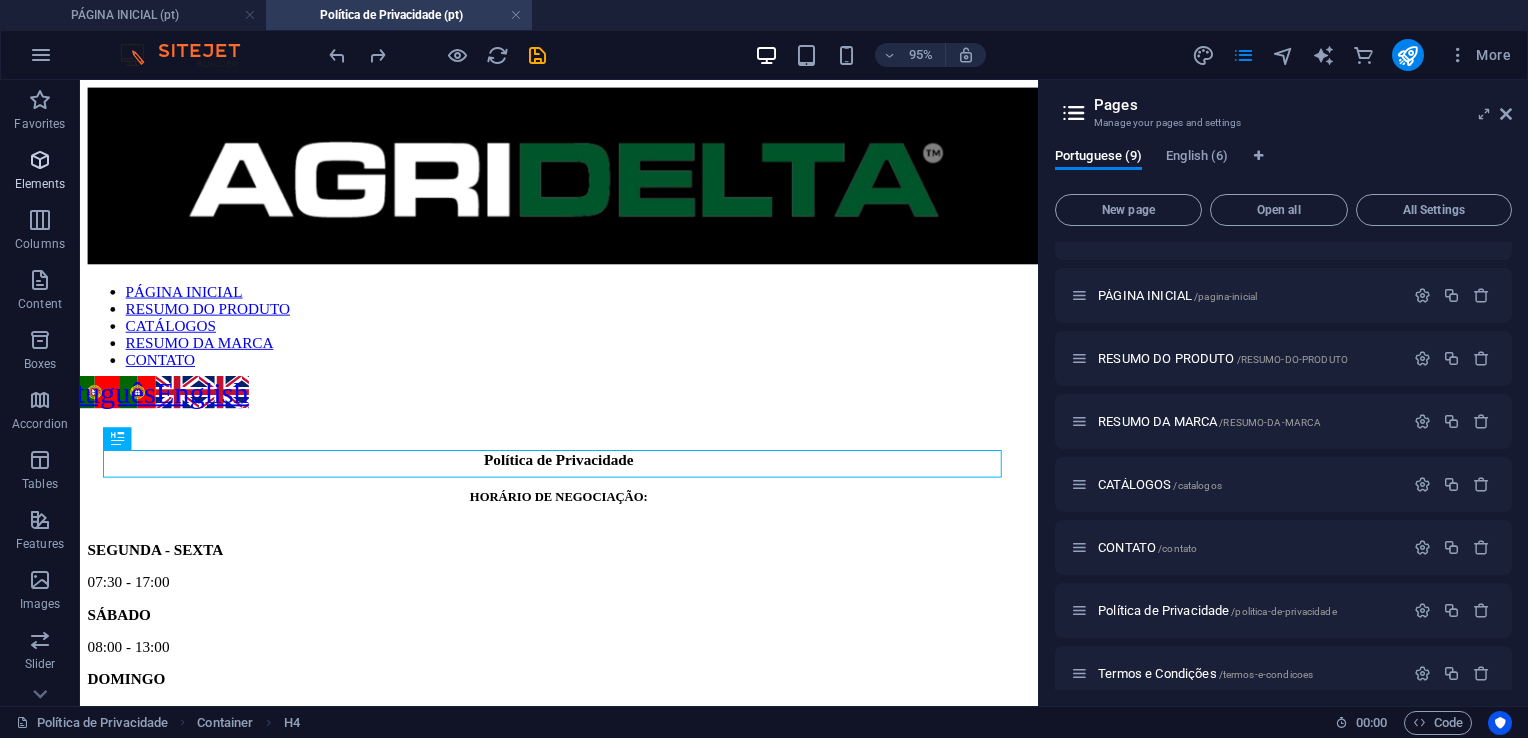 click on "Elements" at bounding box center [40, 184] 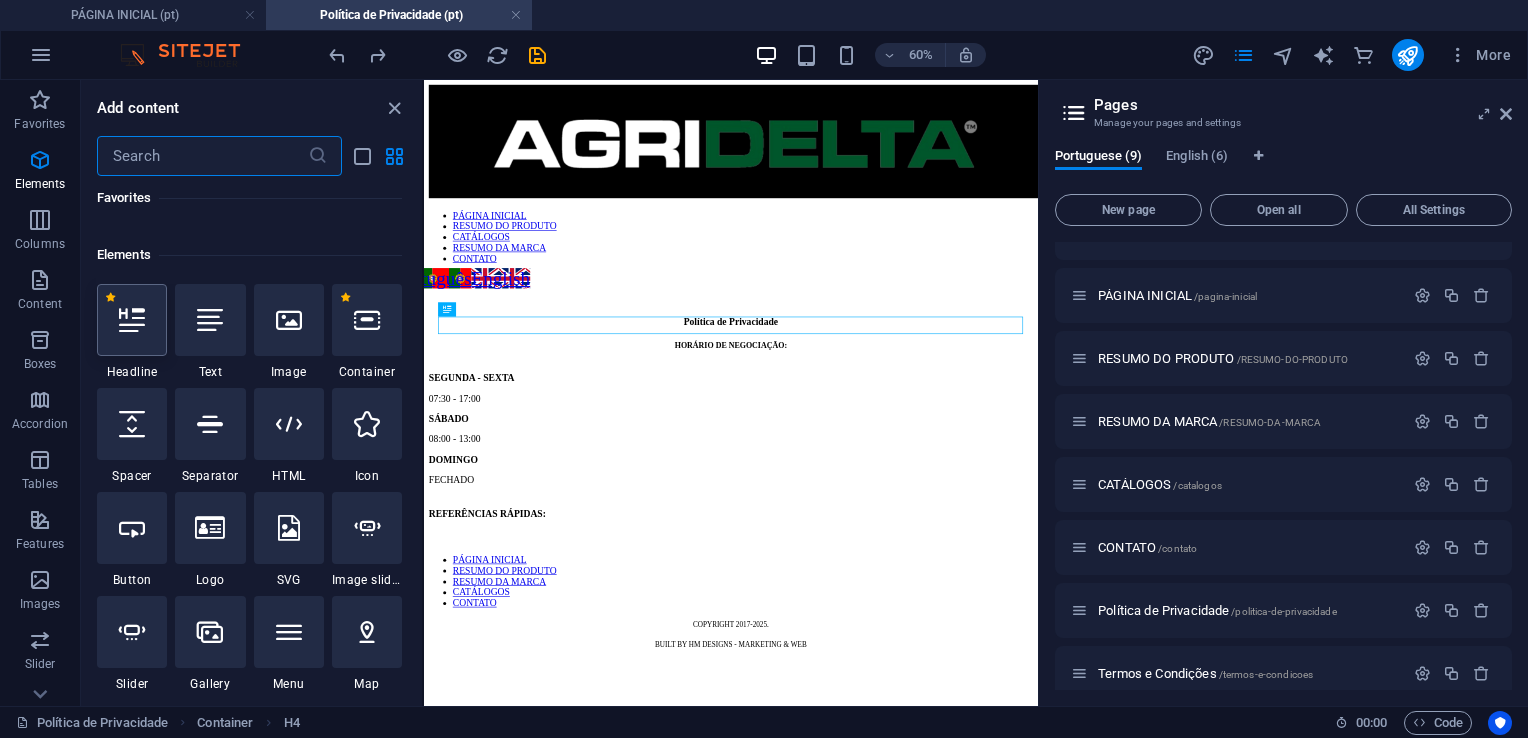 scroll, scrollTop: 212, scrollLeft: 0, axis: vertical 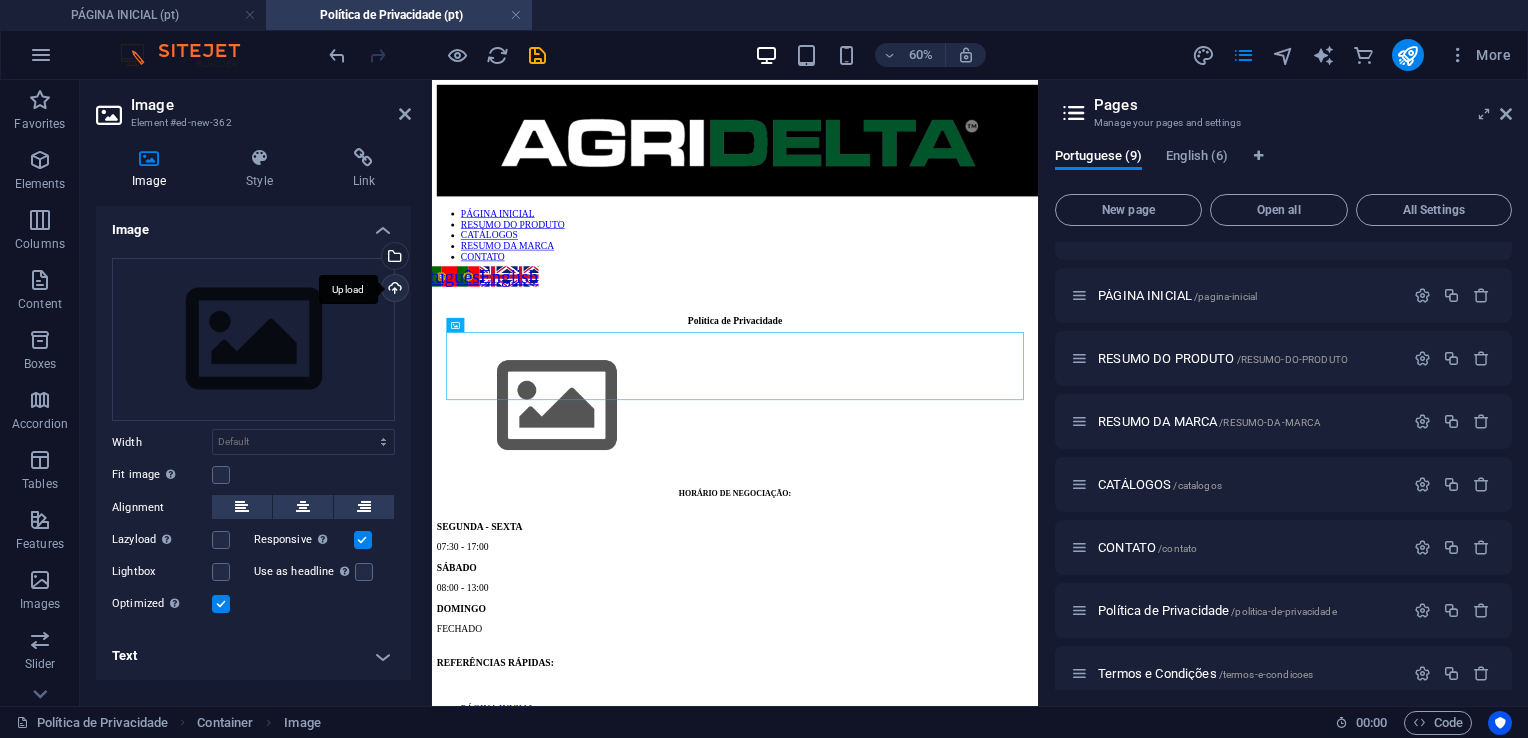 click on "Upload" at bounding box center [393, 290] 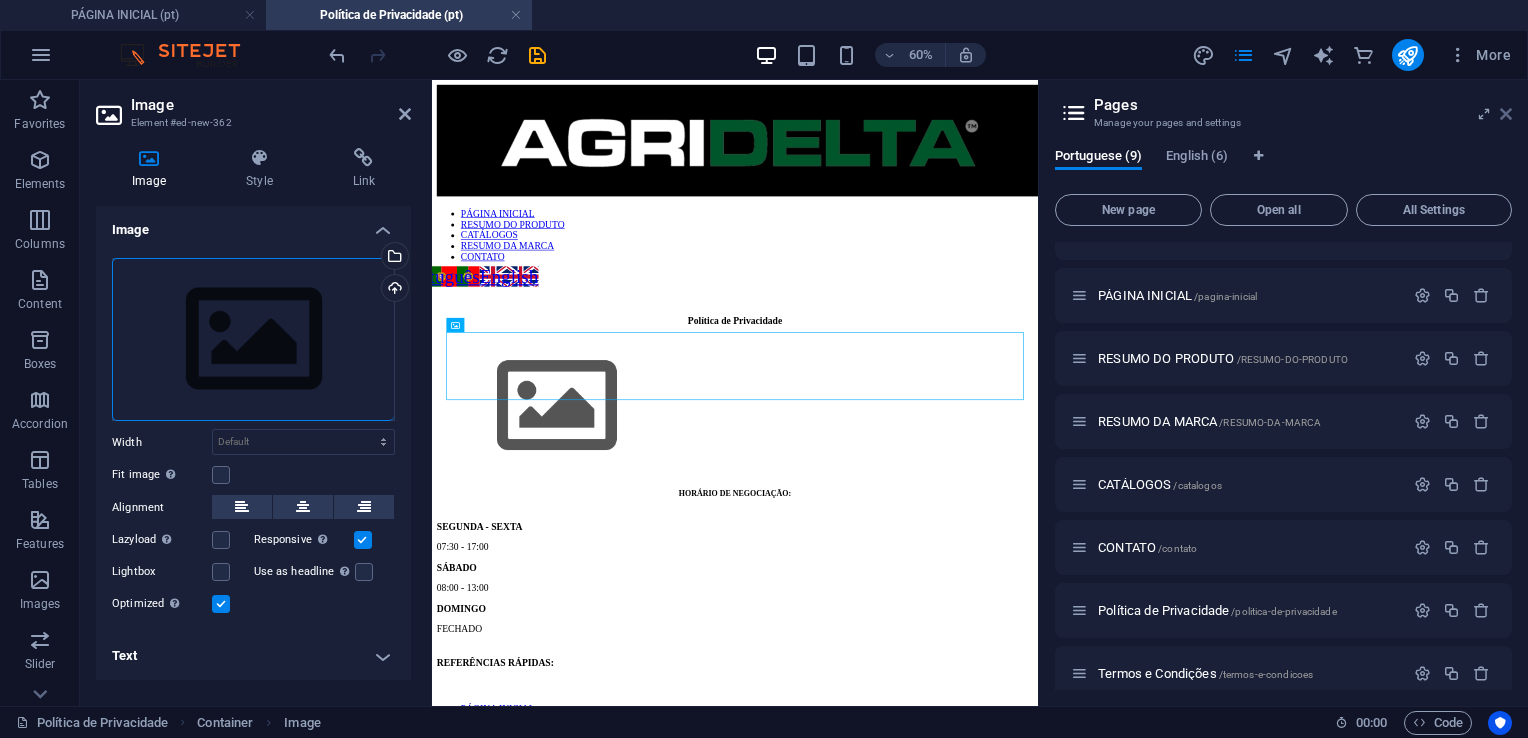 click at bounding box center [1506, 114] 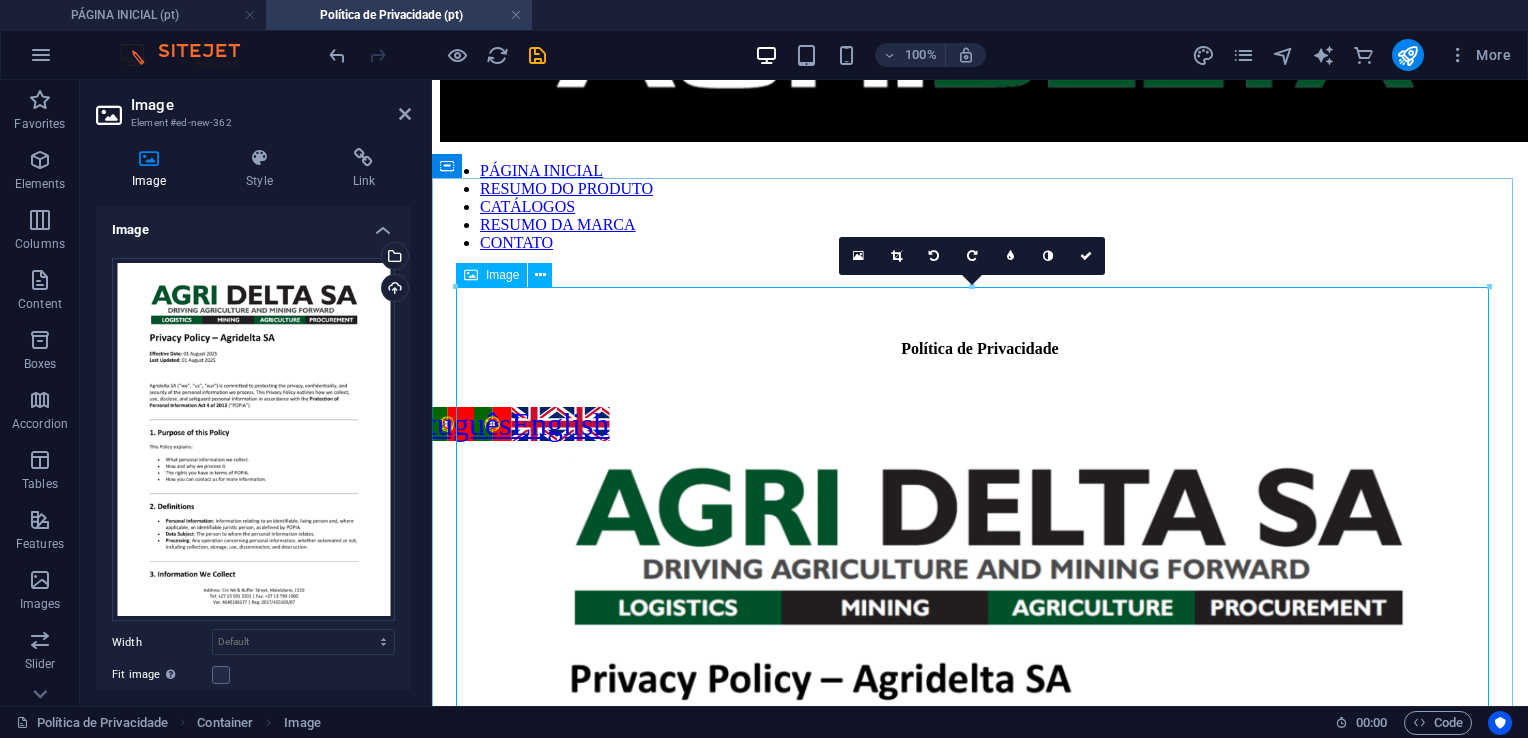 scroll, scrollTop: 136, scrollLeft: 0, axis: vertical 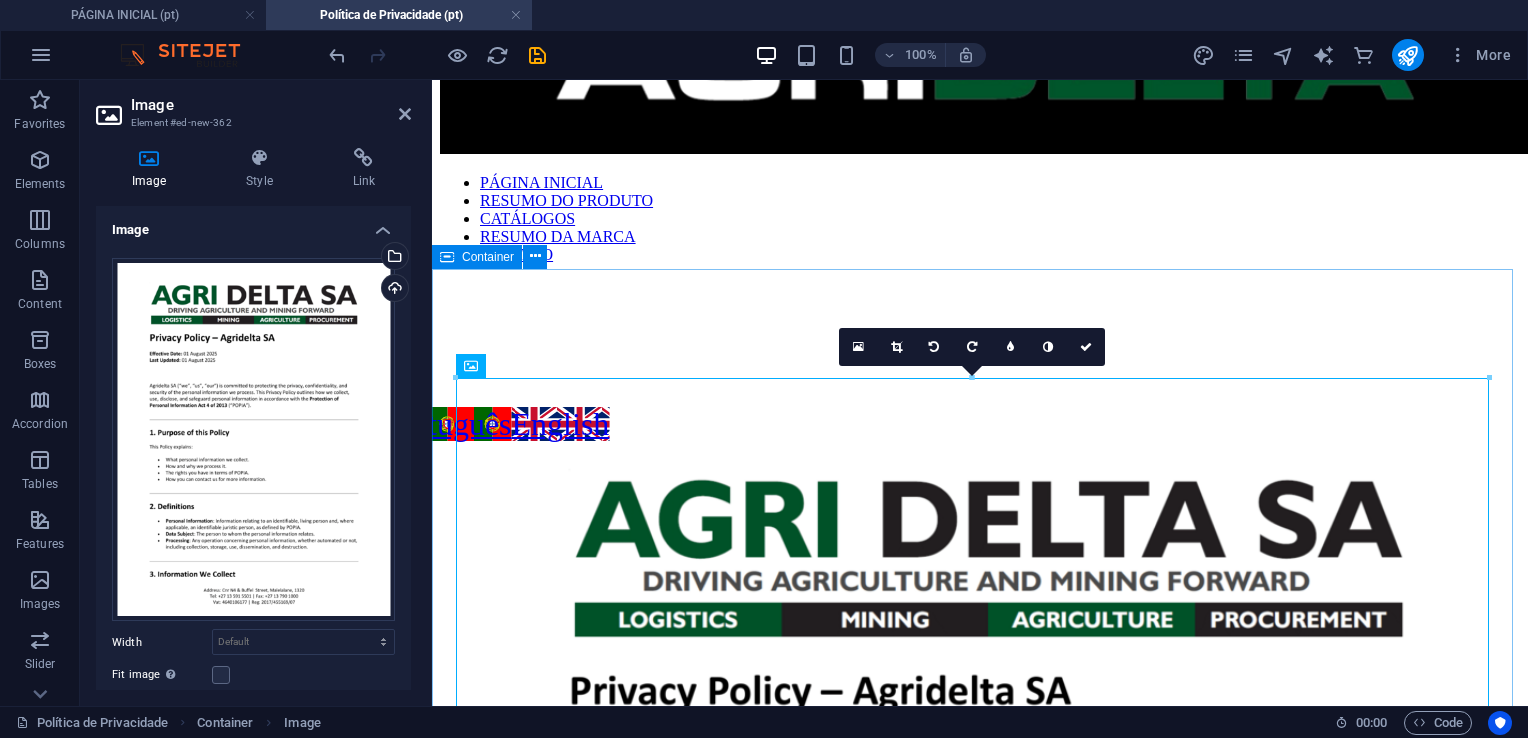 click on "Política de Privacidade" at bounding box center [980, 1082] 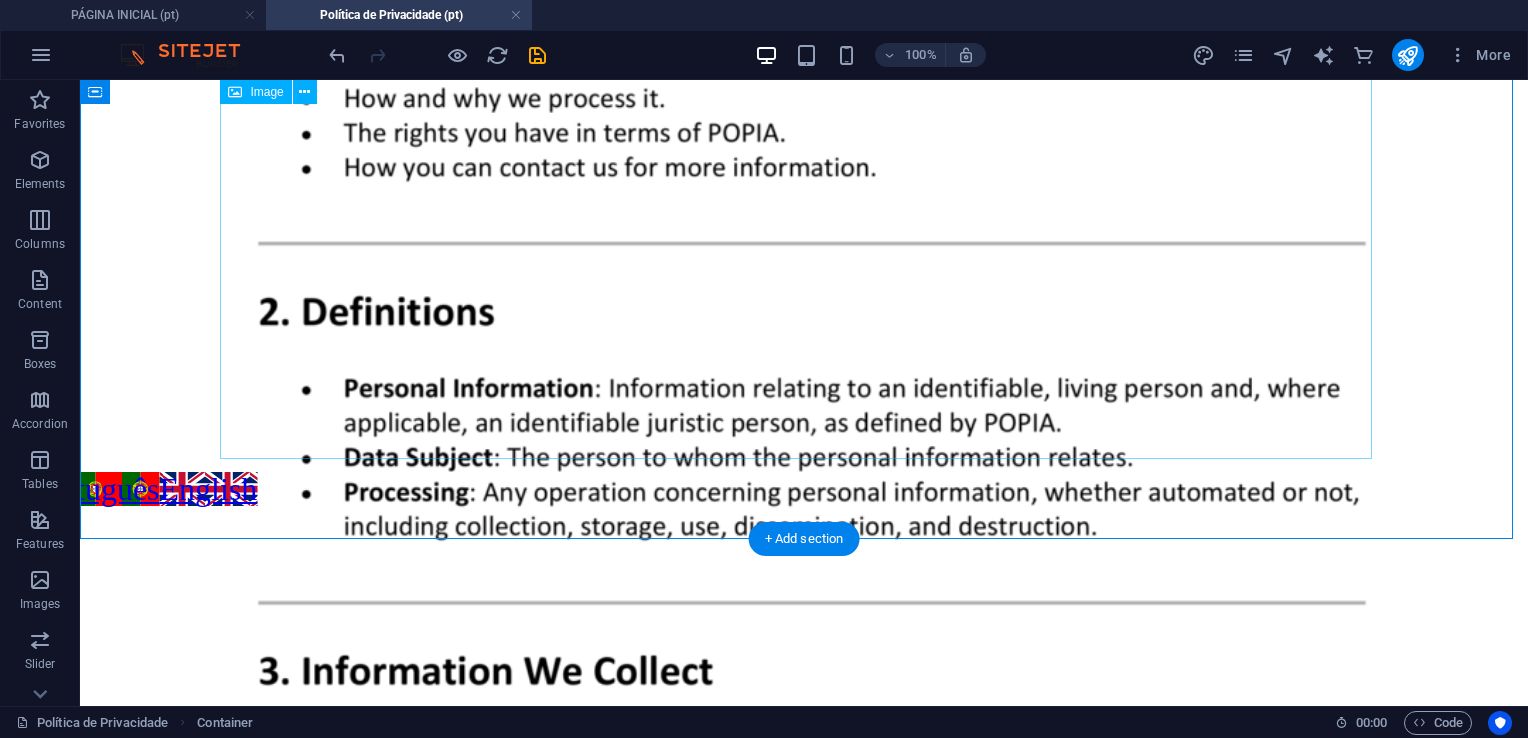 scroll, scrollTop: 1652, scrollLeft: 0, axis: vertical 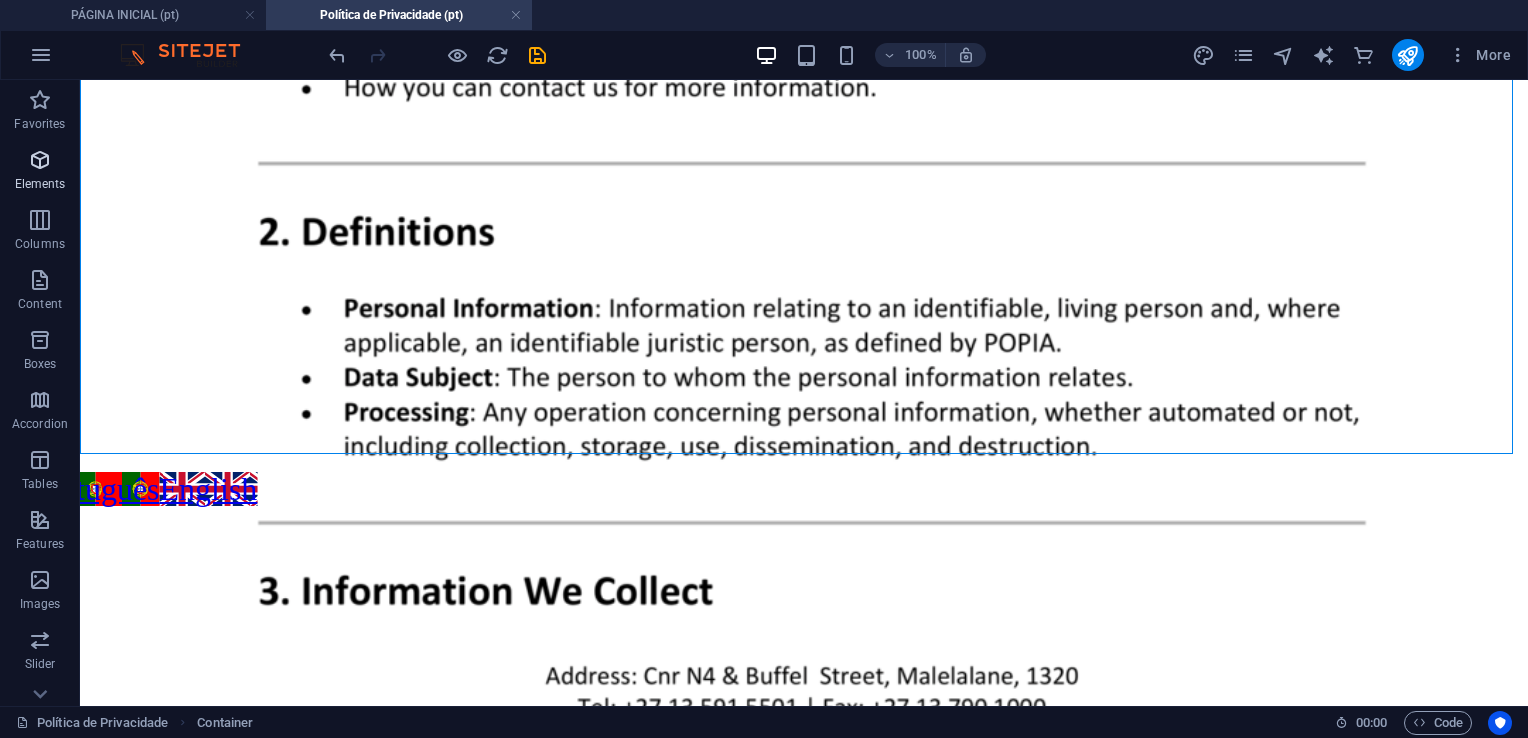 click on "Elements" at bounding box center [40, 170] 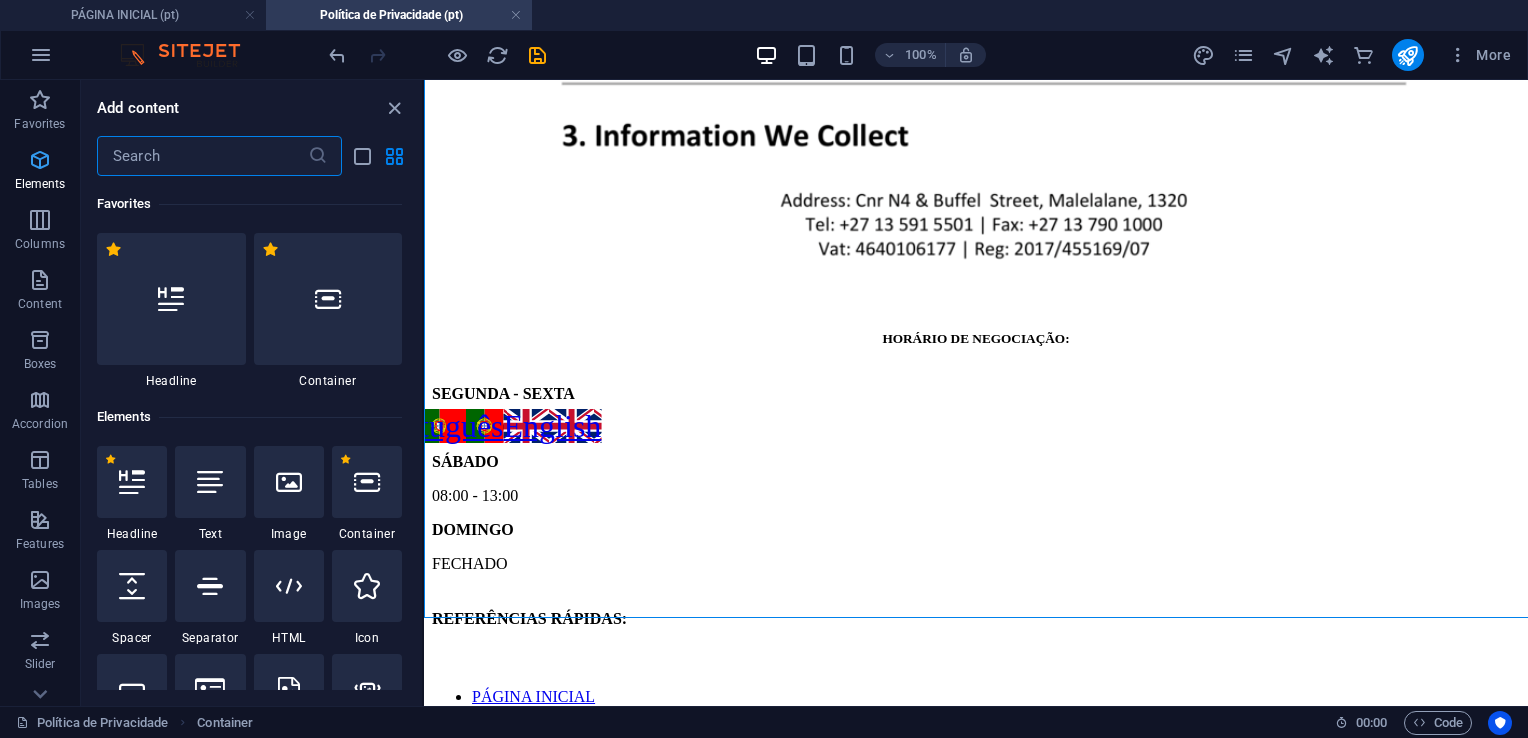 scroll, scrollTop: 1488, scrollLeft: 0, axis: vertical 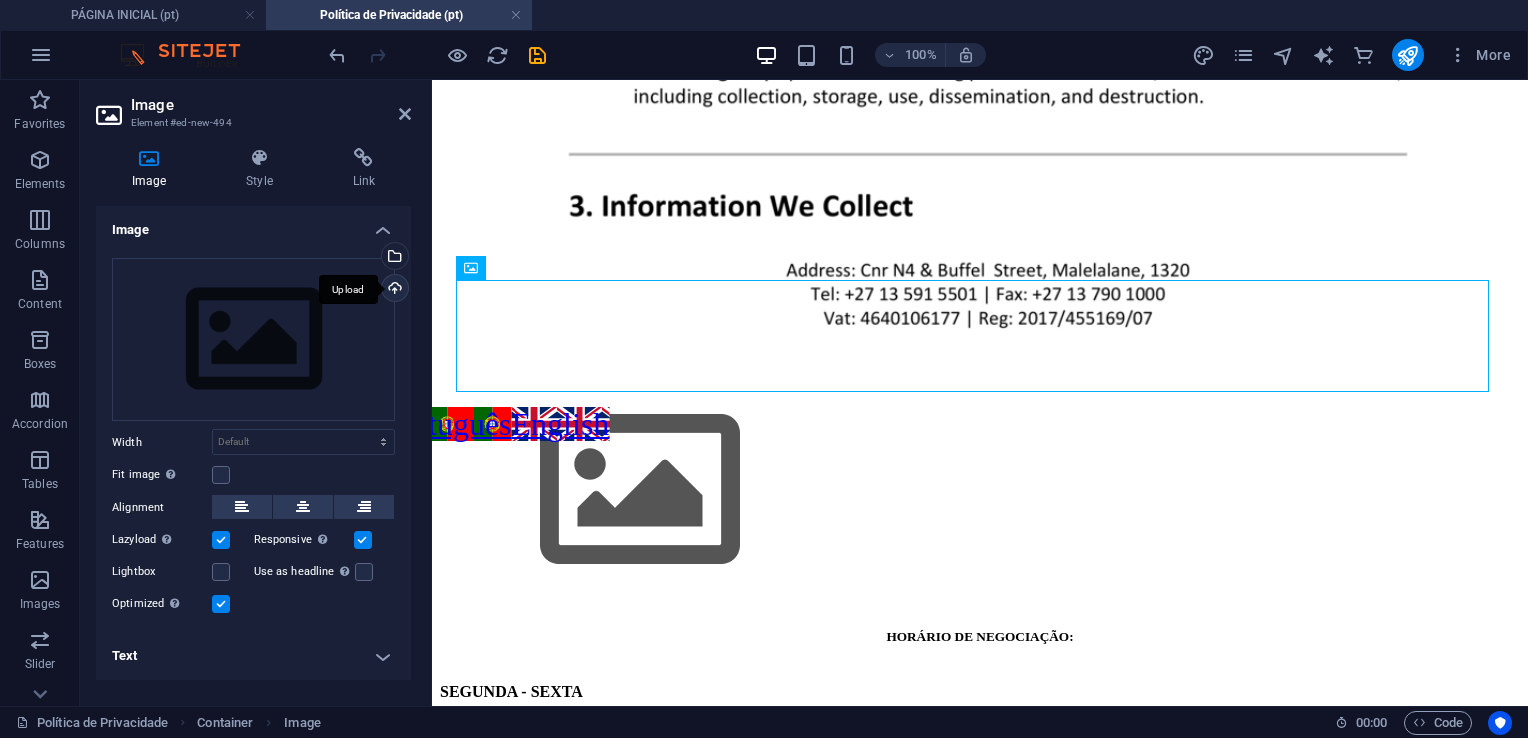 click on "Upload" at bounding box center (393, 290) 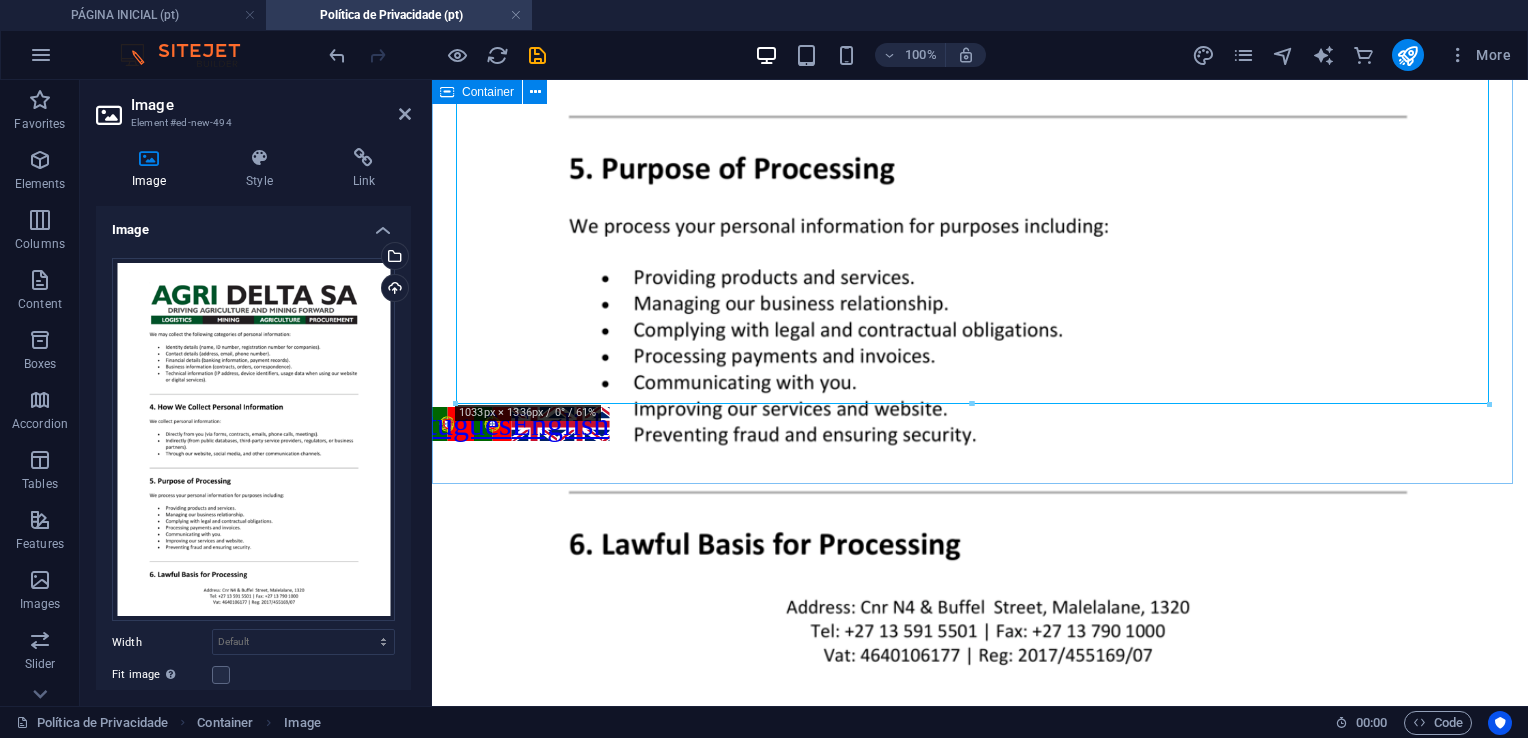scroll, scrollTop: 2636, scrollLeft: 0, axis: vertical 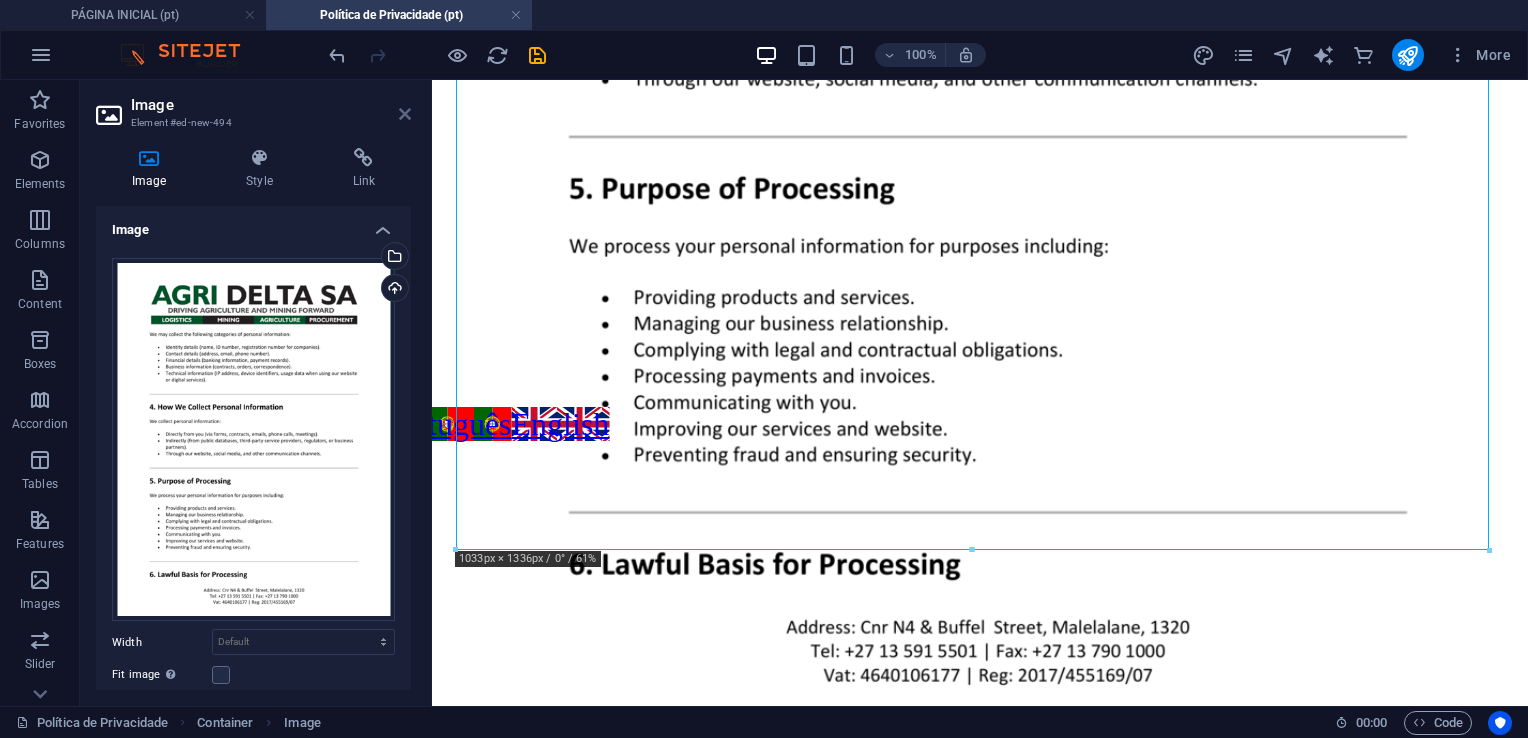 click at bounding box center (405, 114) 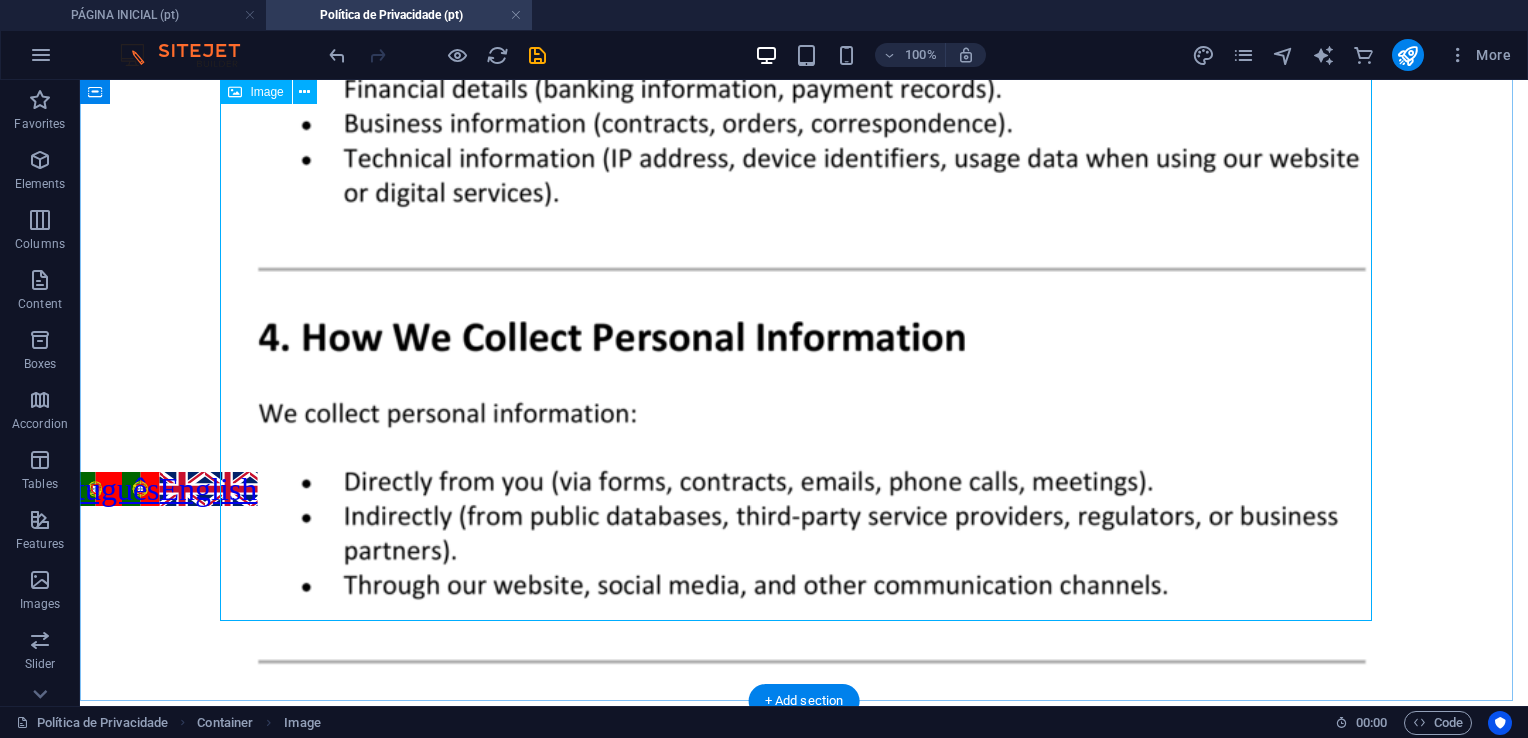 scroll, scrollTop: 2896, scrollLeft: 0, axis: vertical 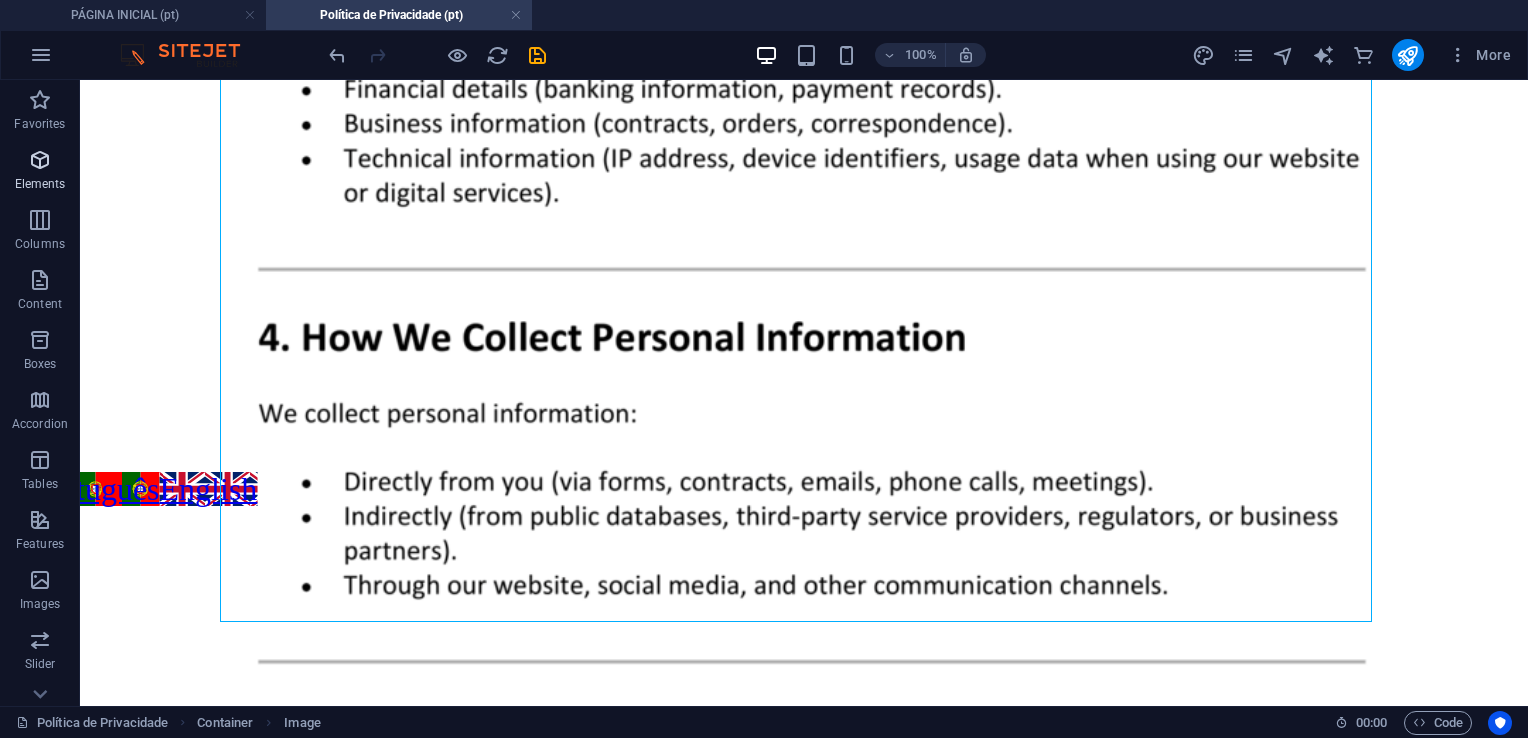 click on "Elements" at bounding box center (40, 184) 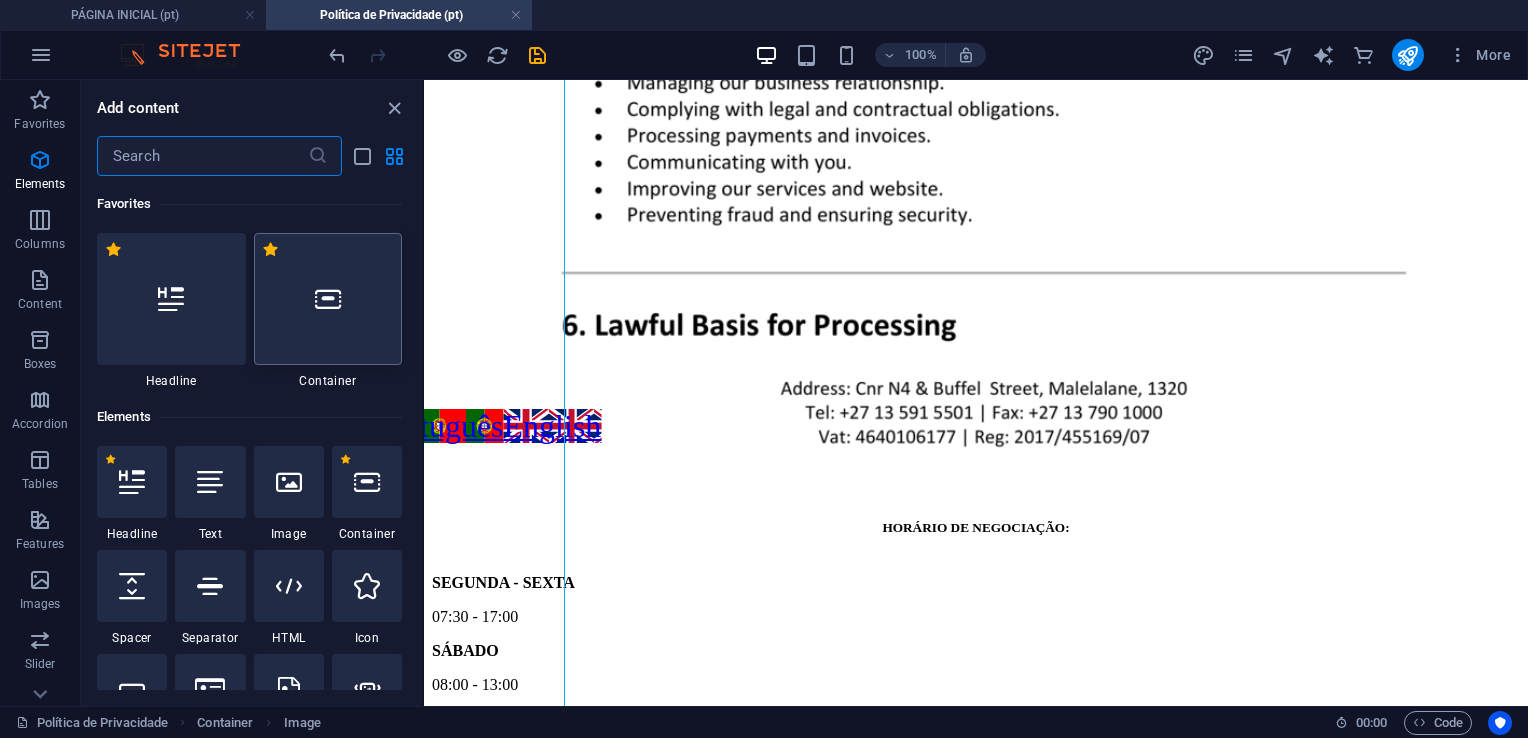 scroll, scrollTop: 2752, scrollLeft: 0, axis: vertical 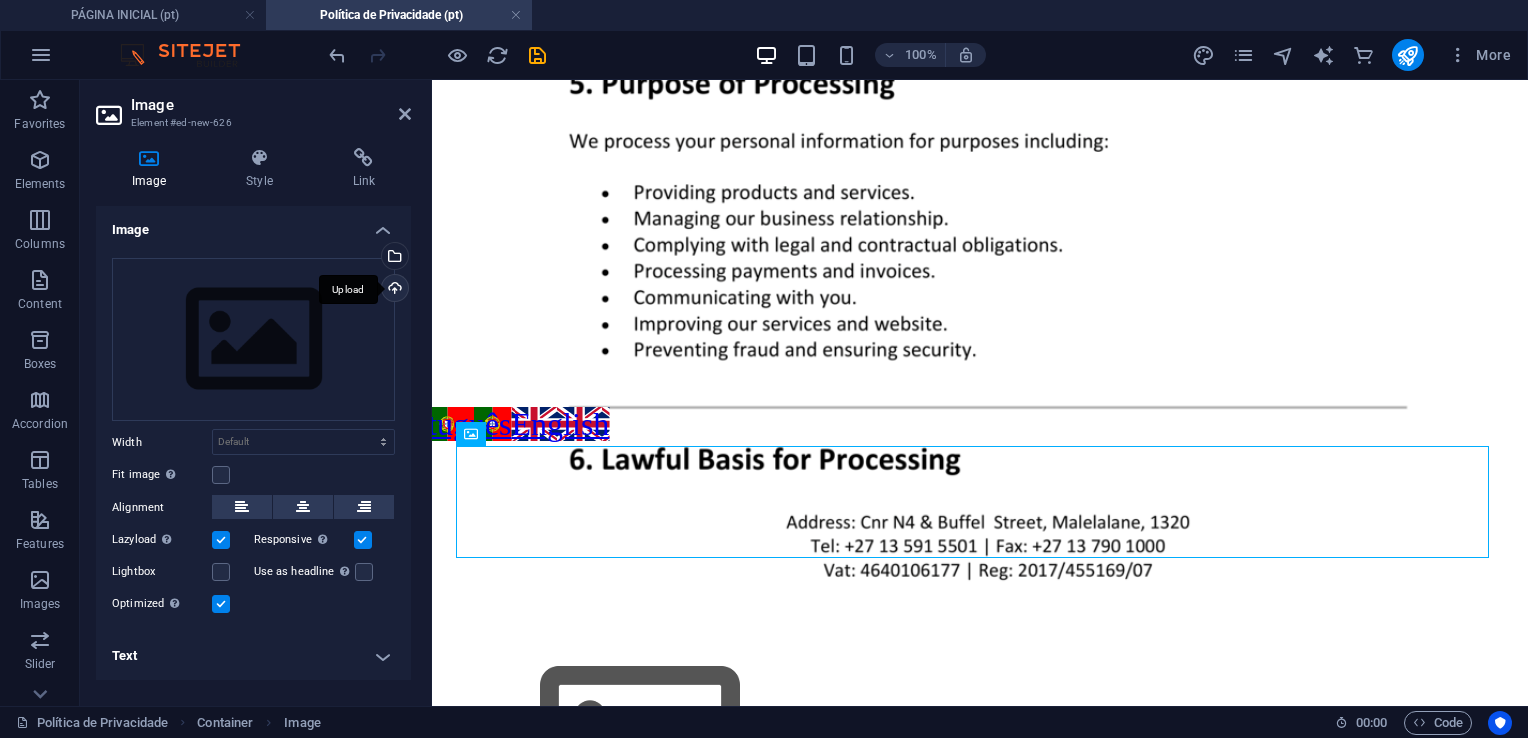 click on "Upload" at bounding box center [393, 290] 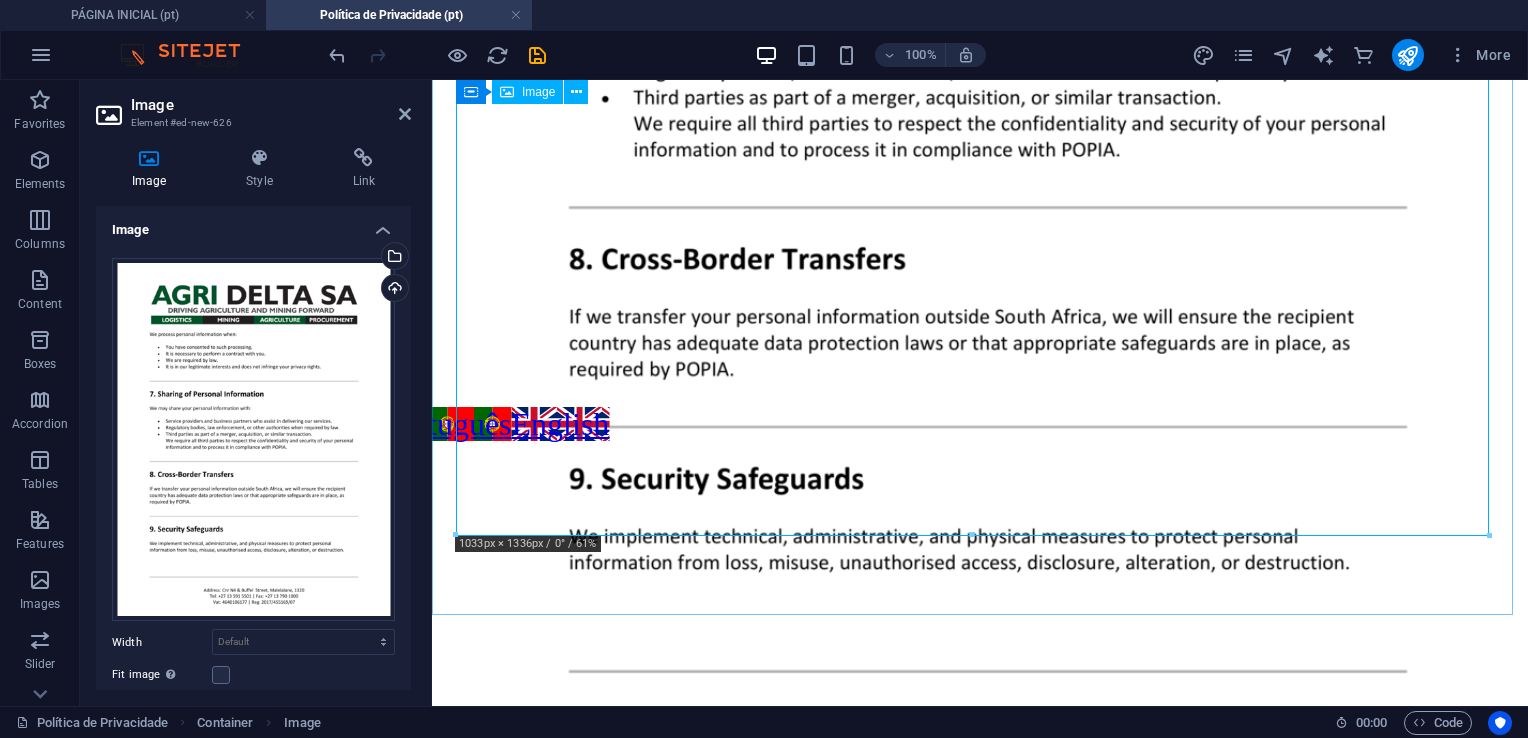 scroll, scrollTop: 3960, scrollLeft: 0, axis: vertical 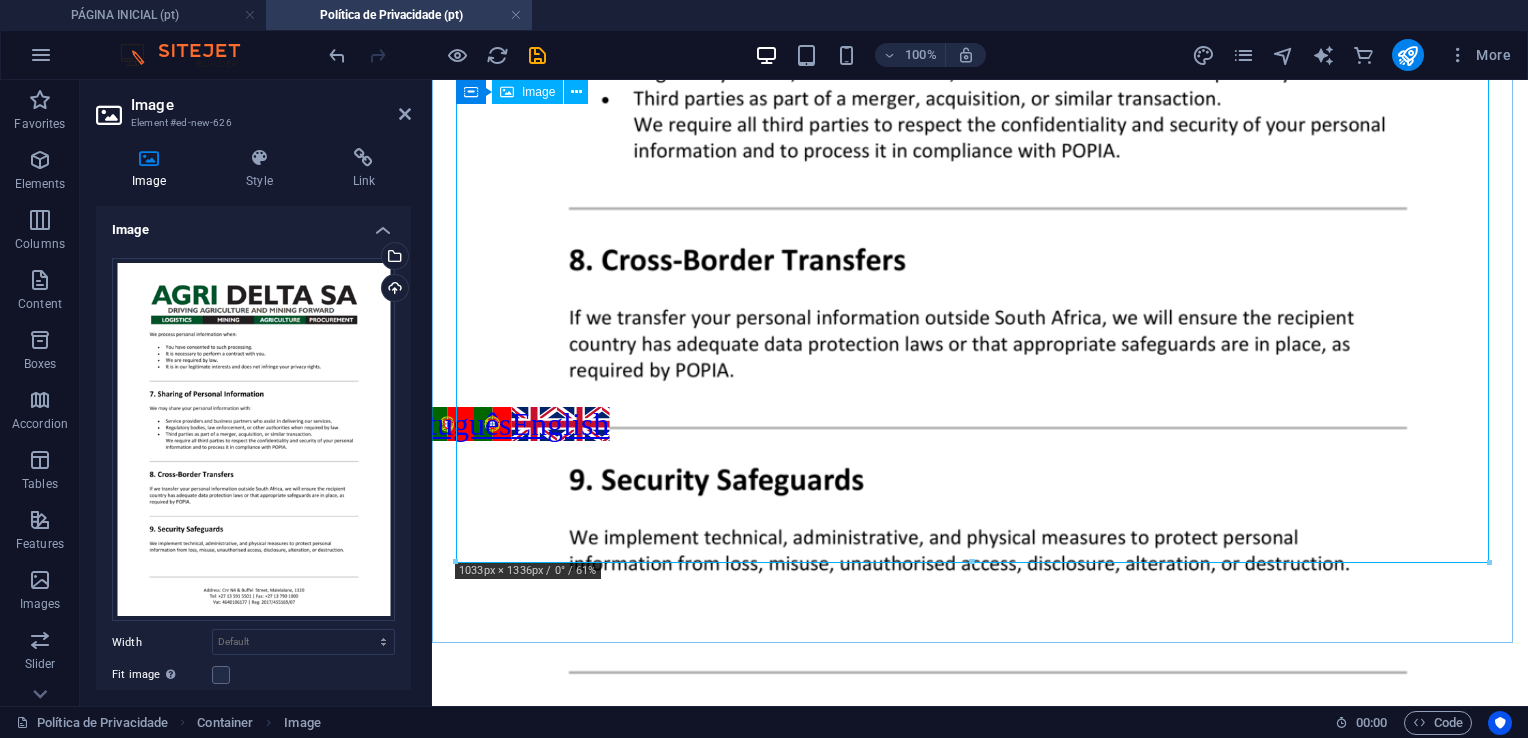 click at bounding box center (980, 122) 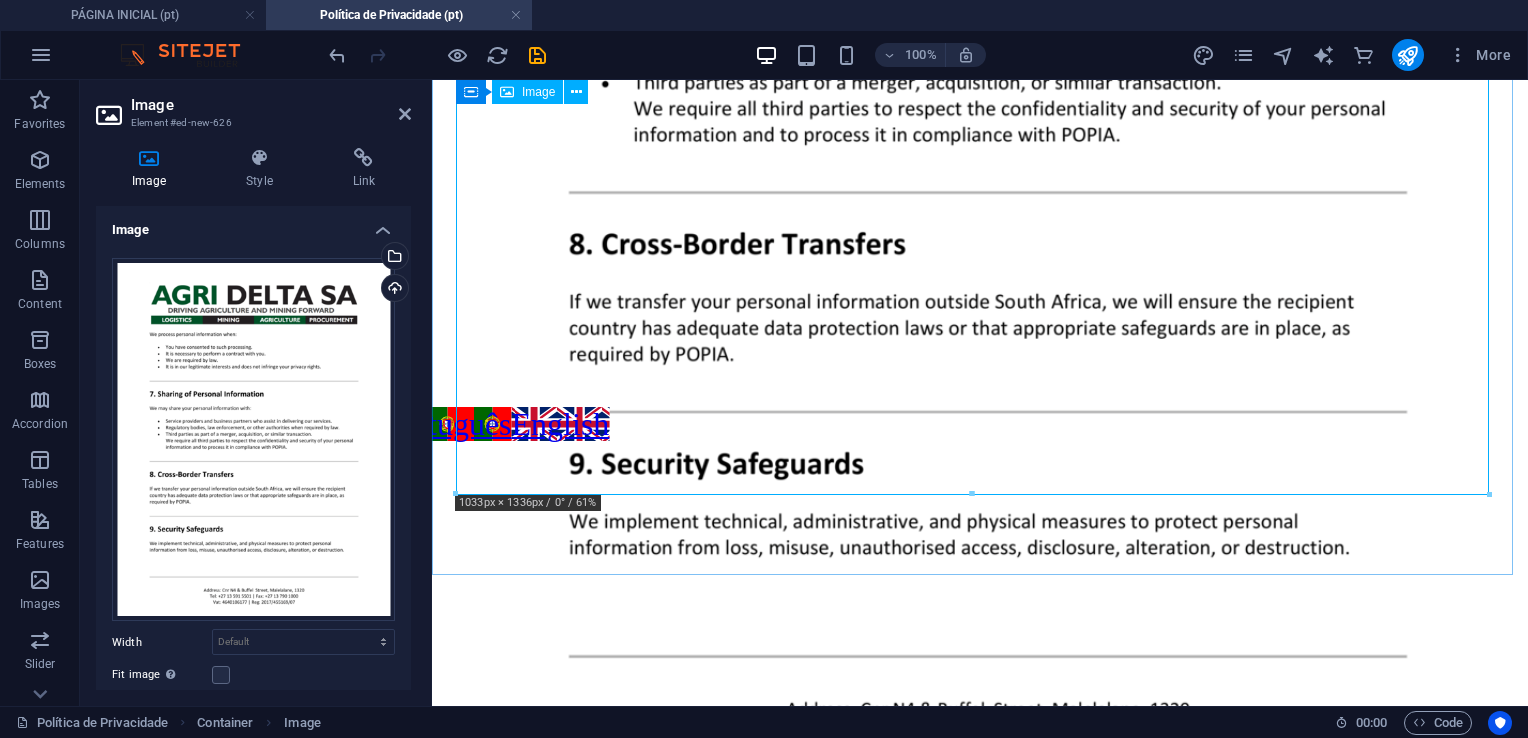 scroll, scrollTop: 3973, scrollLeft: 0, axis: vertical 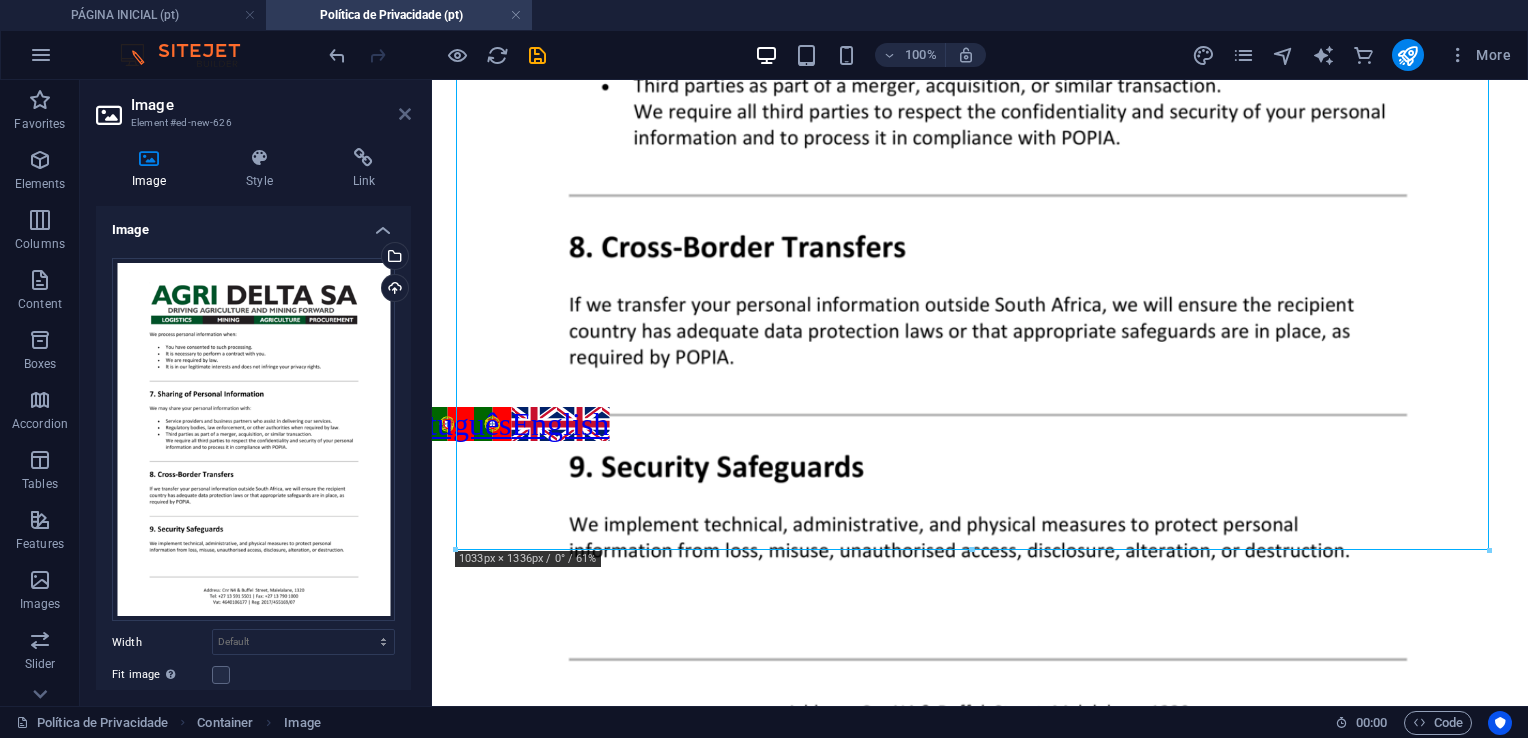 click at bounding box center [405, 114] 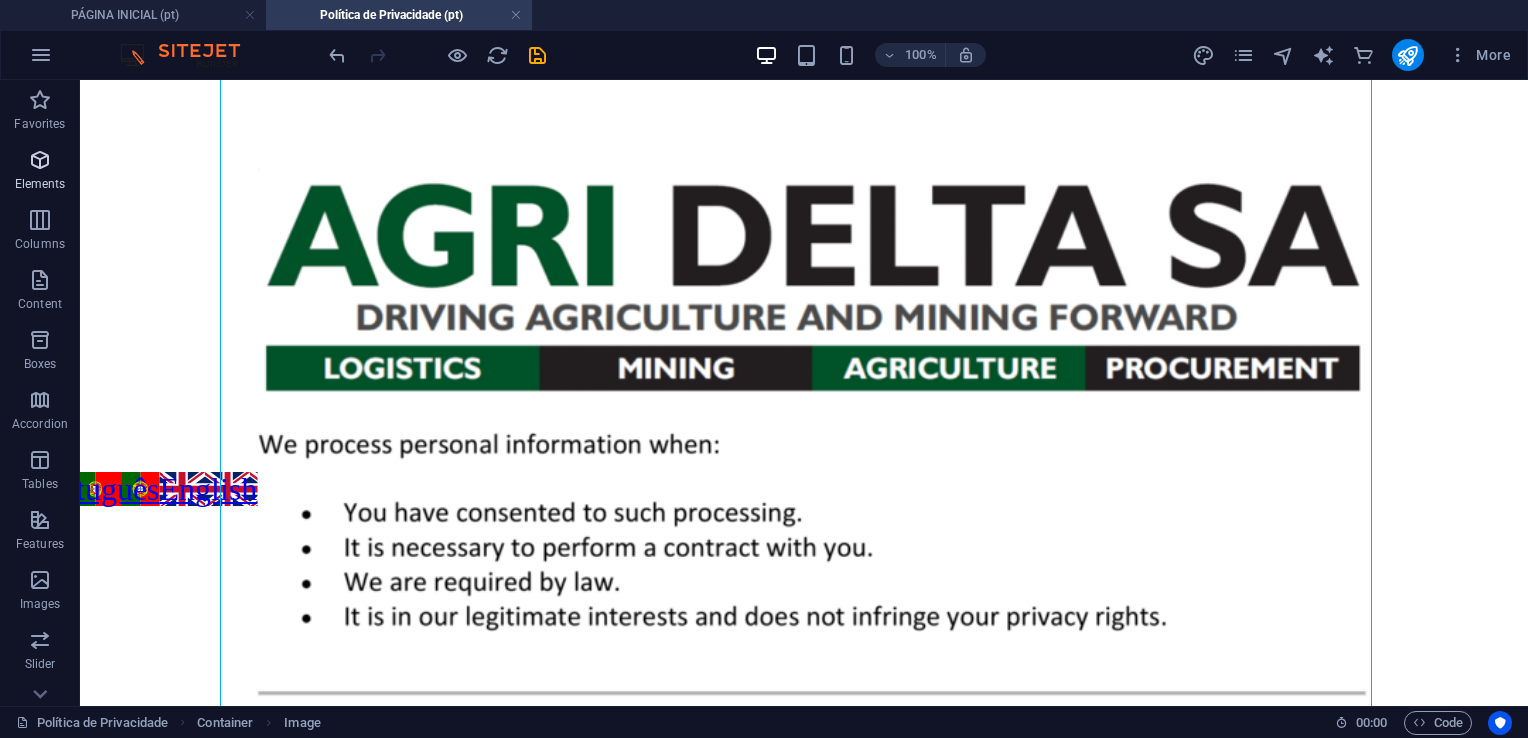 click on "Elements" at bounding box center [40, 184] 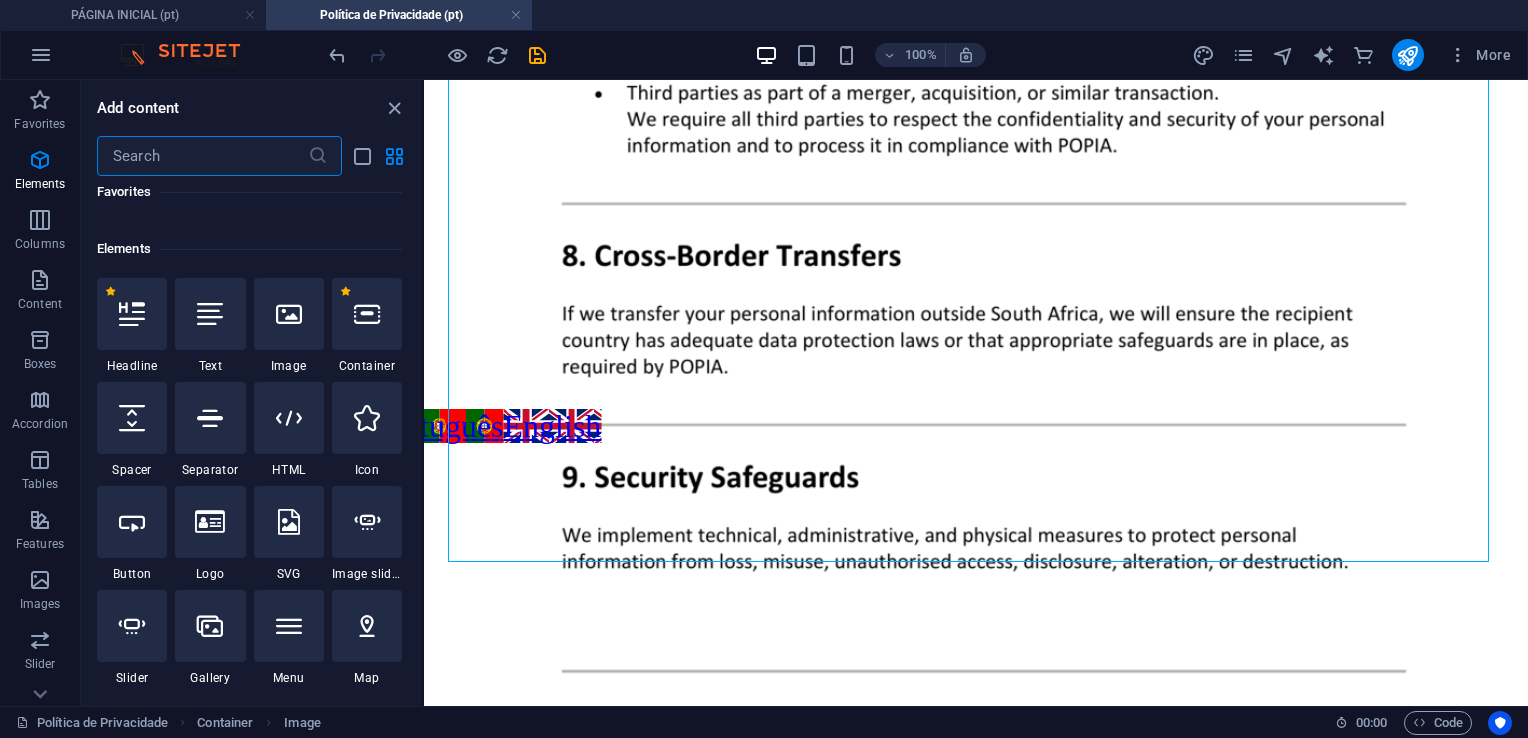 scroll, scrollTop: 212, scrollLeft: 0, axis: vertical 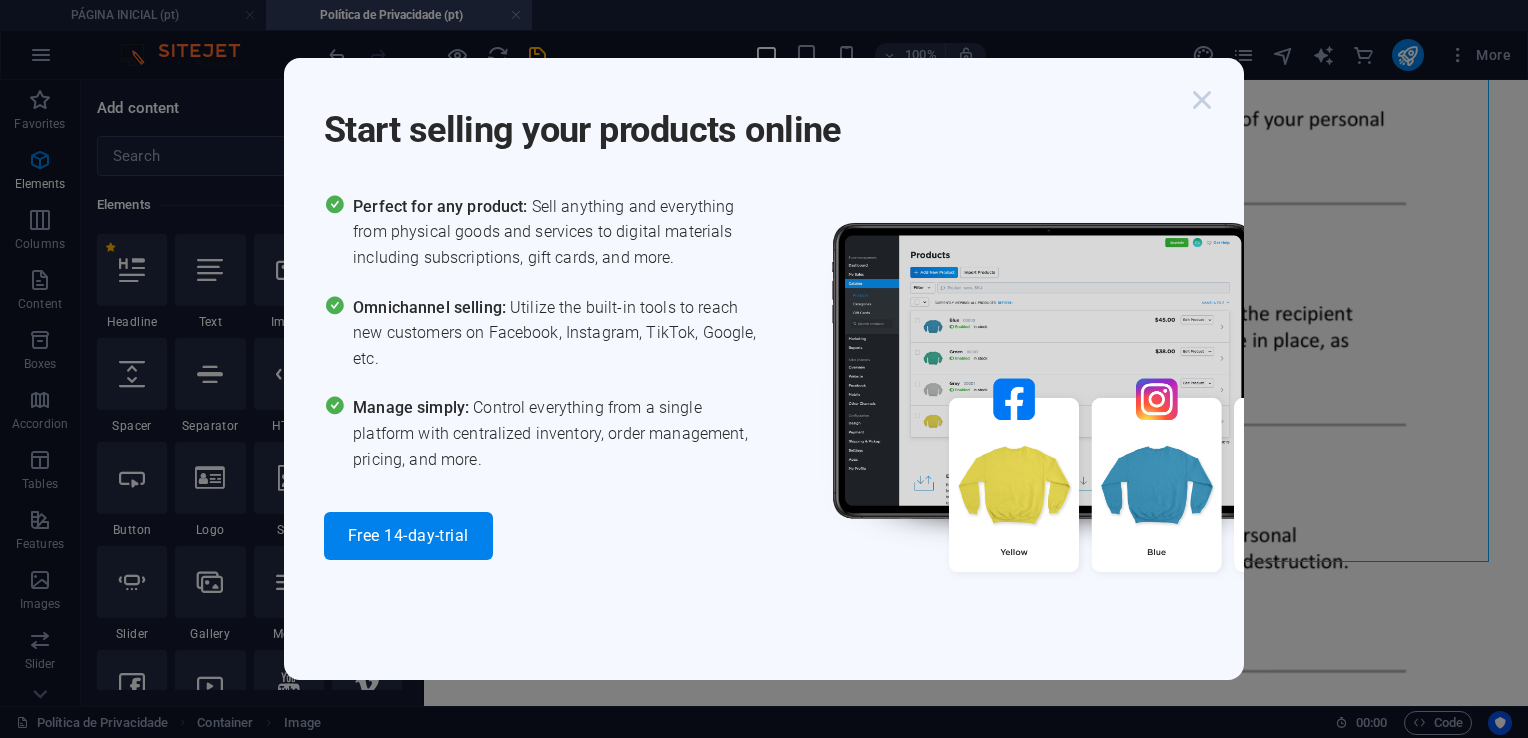 click at bounding box center [1202, 100] 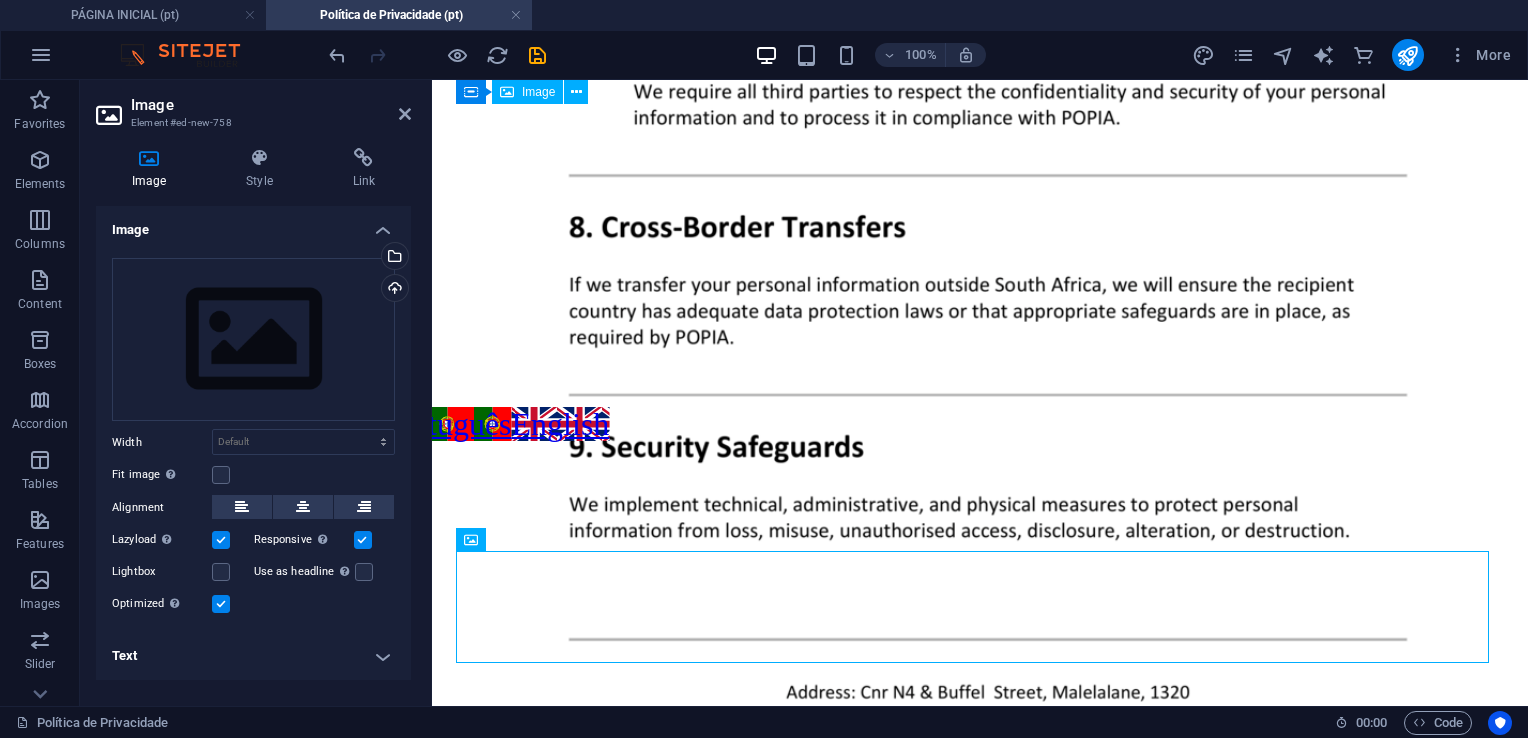 scroll, scrollTop: 3972, scrollLeft: 0, axis: vertical 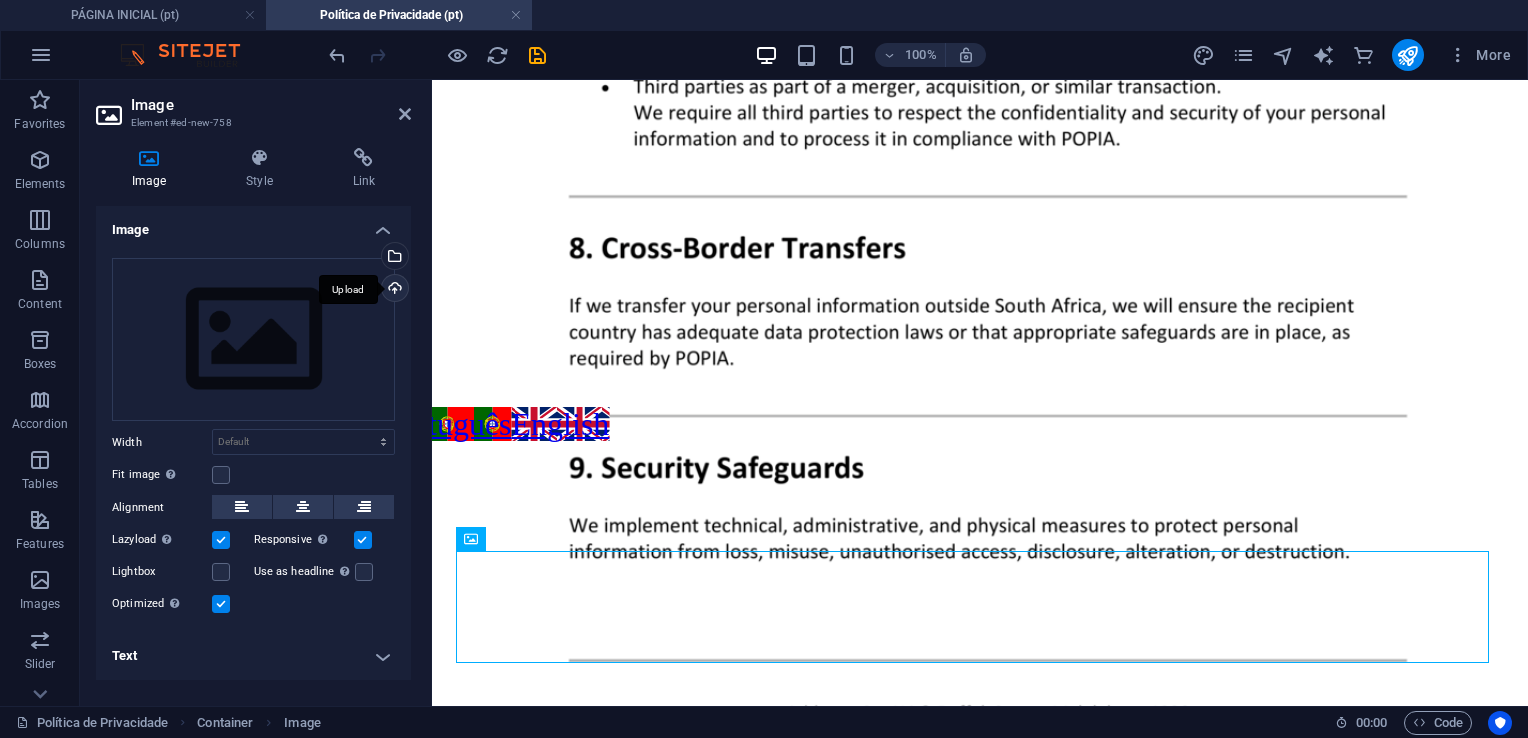 click on "Upload" at bounding box center (393, 290) 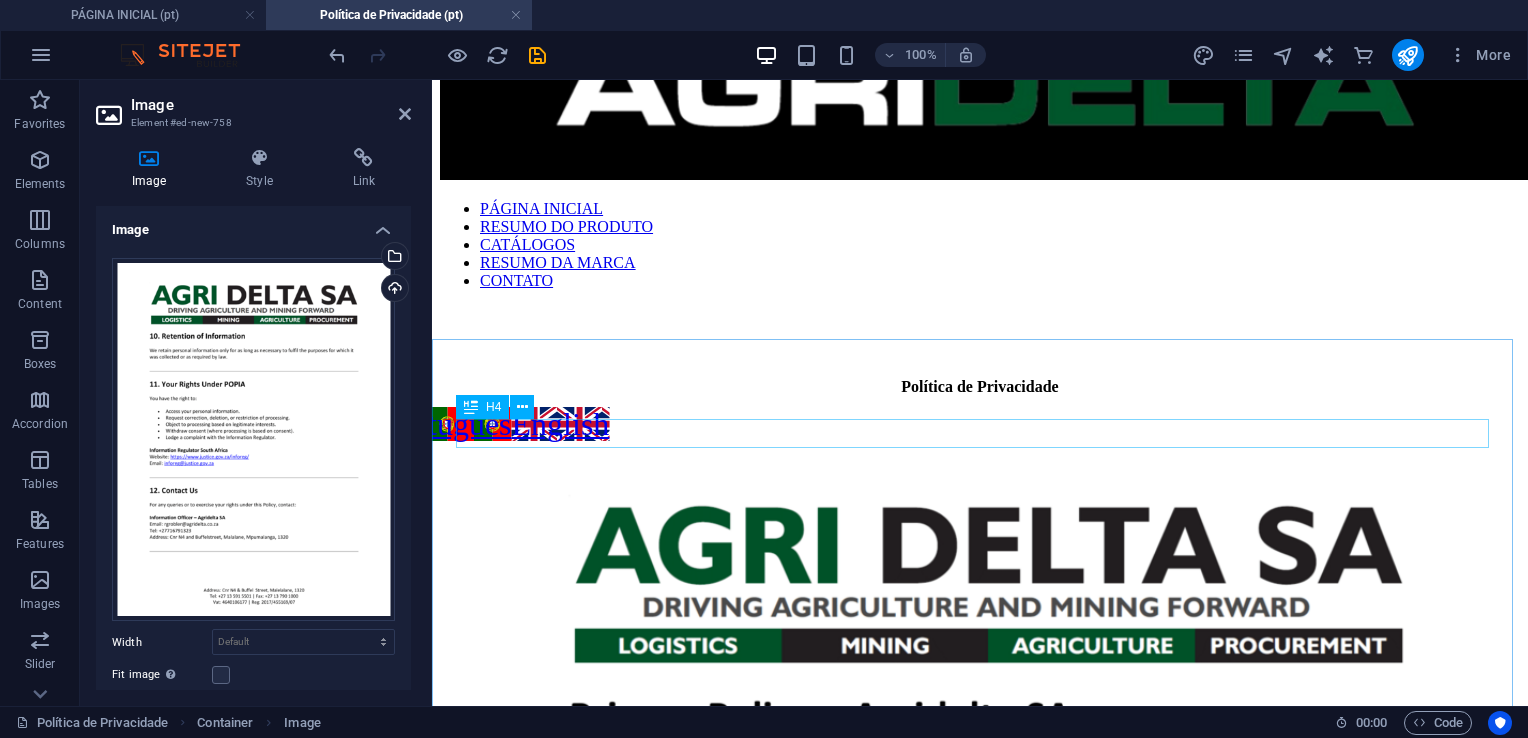 scroll, scrollTop: 0, scrollLeft: 0, axis: both 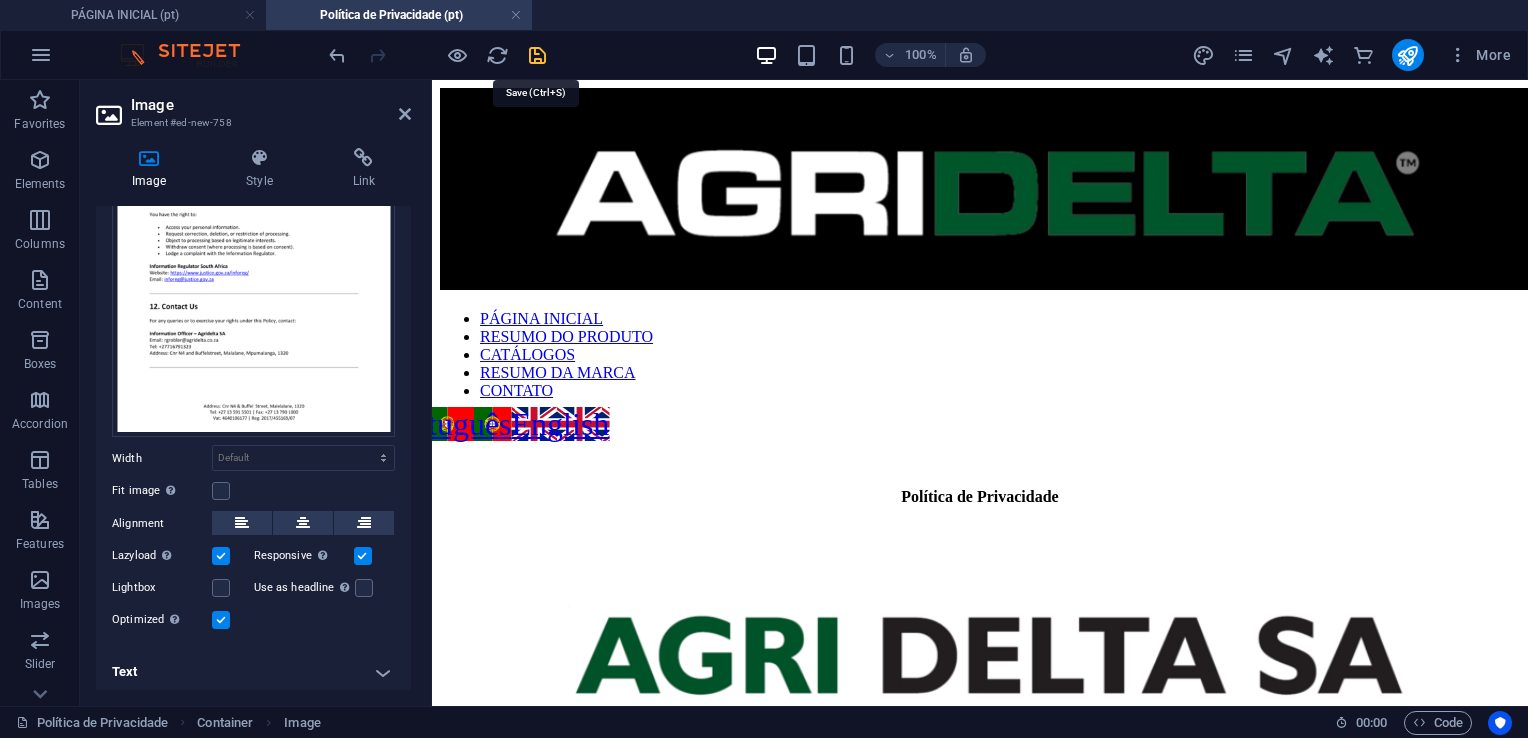 click at bounding box center (537, 55) 